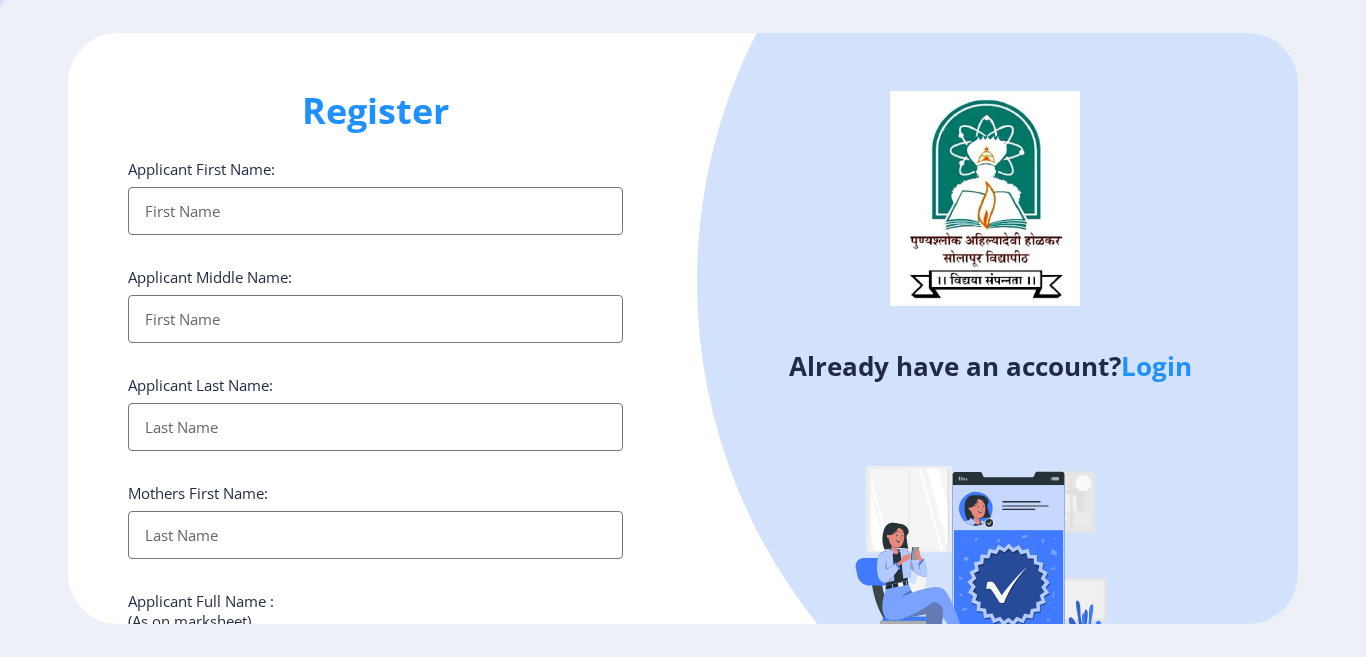 select 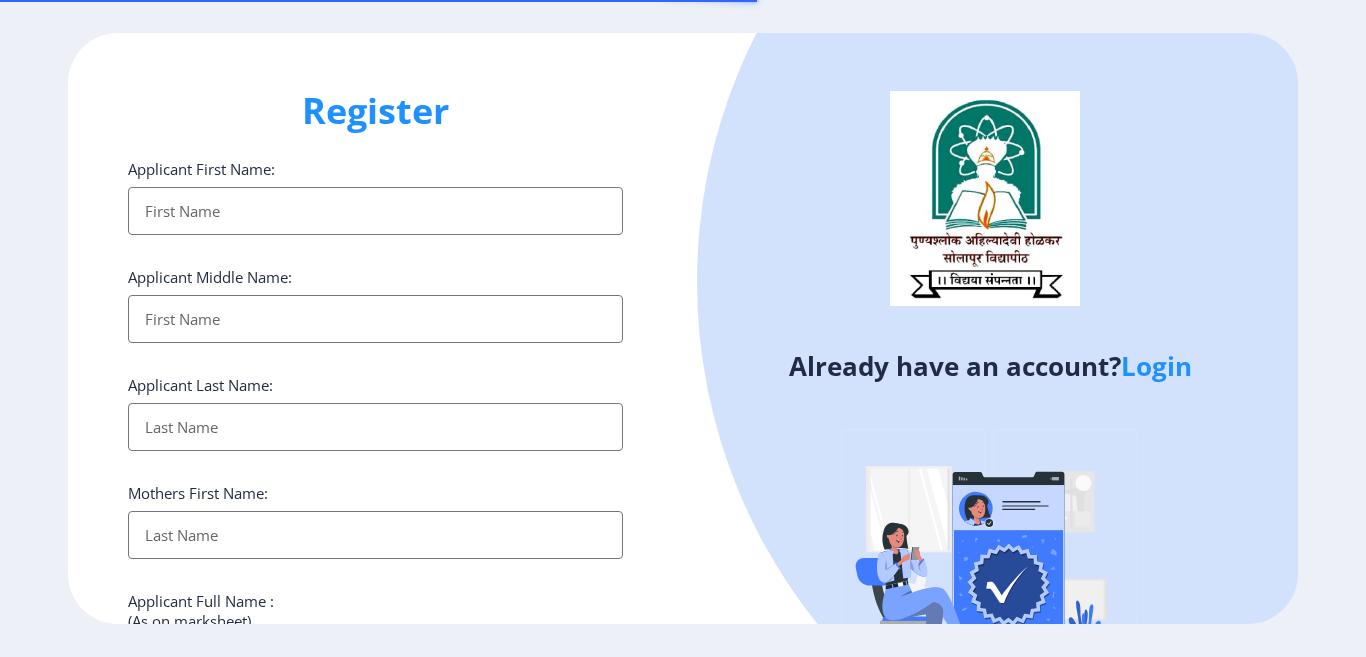 scroll, scrollTop: 0, scrollLeft: 0, axis: both 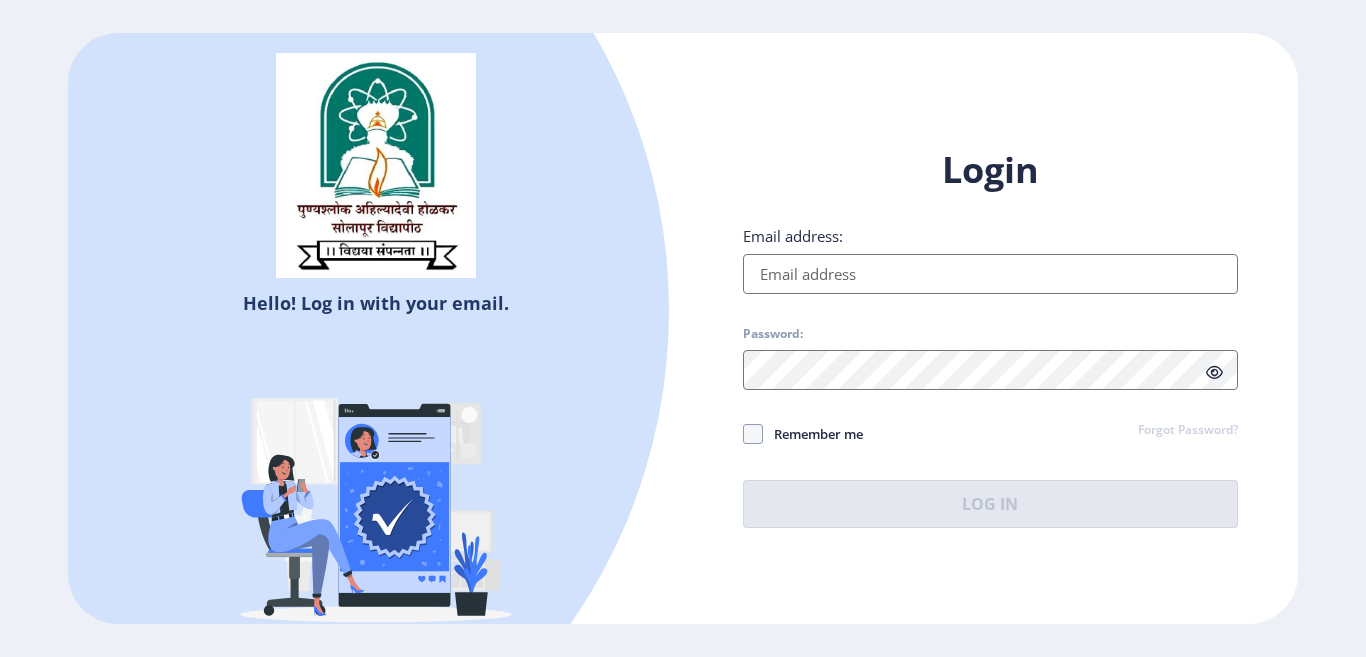click on "Email address:" at bounding box center (990, 274) 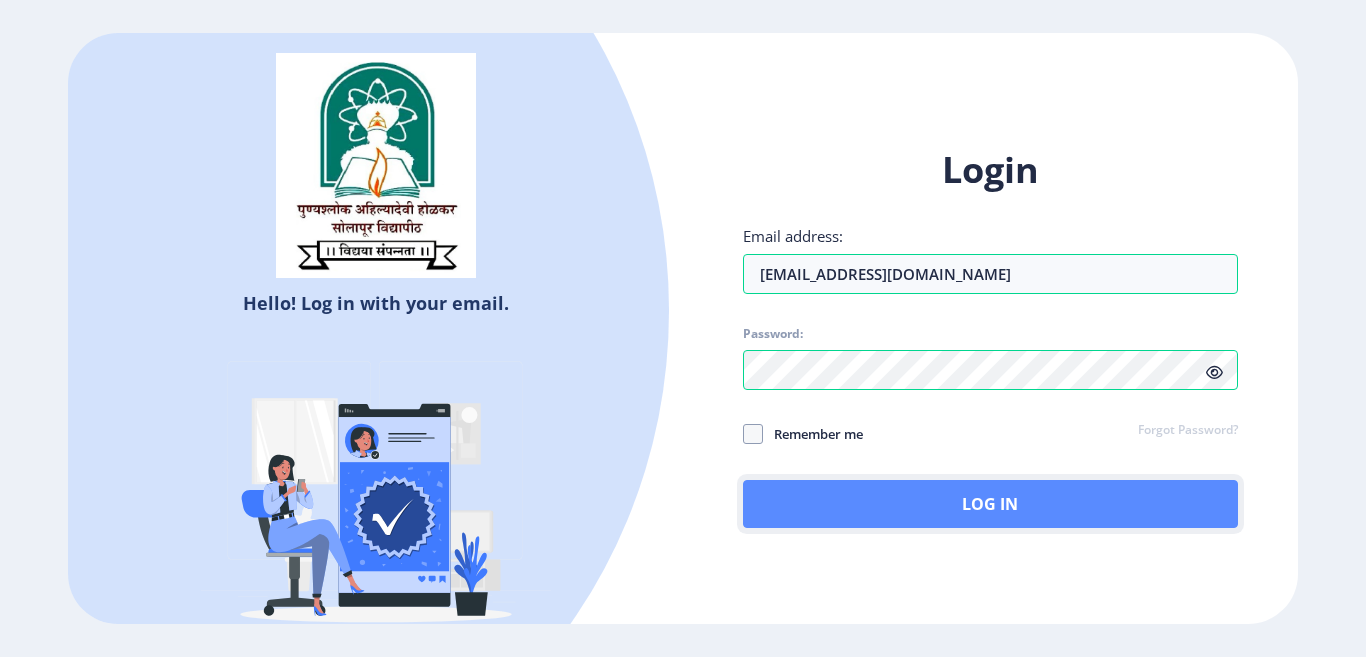 click on "Log In" 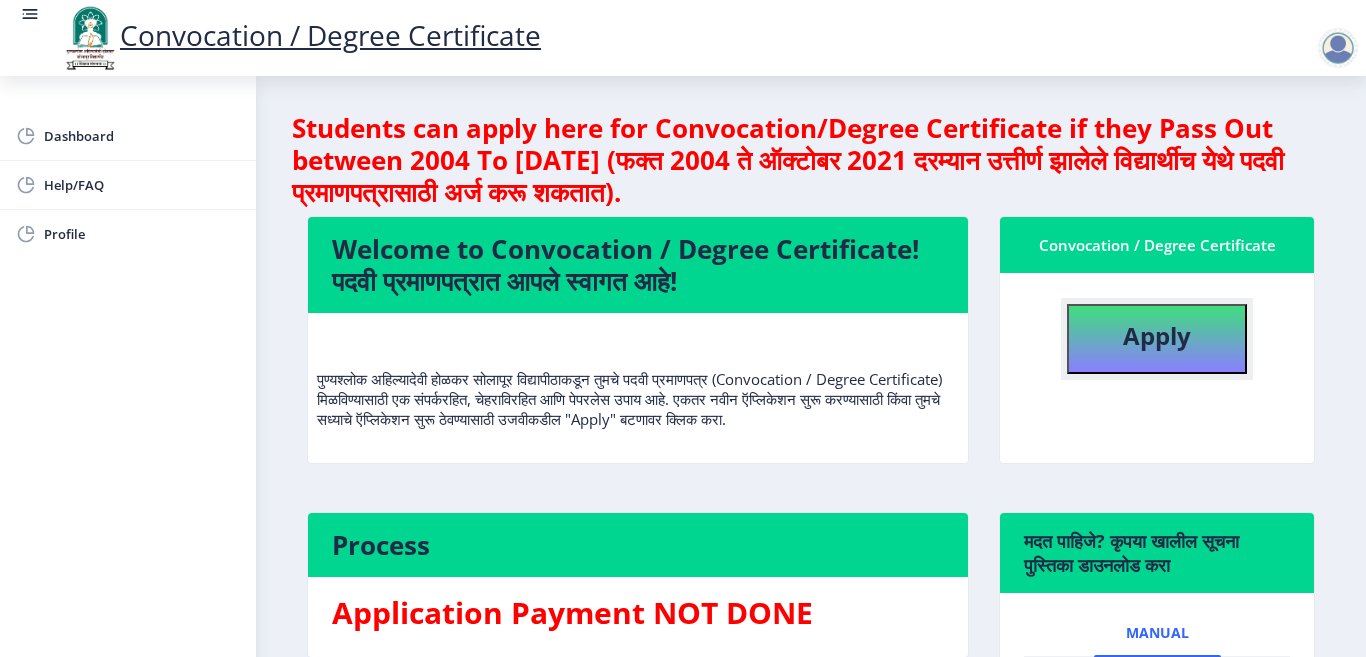 click on "Apply" 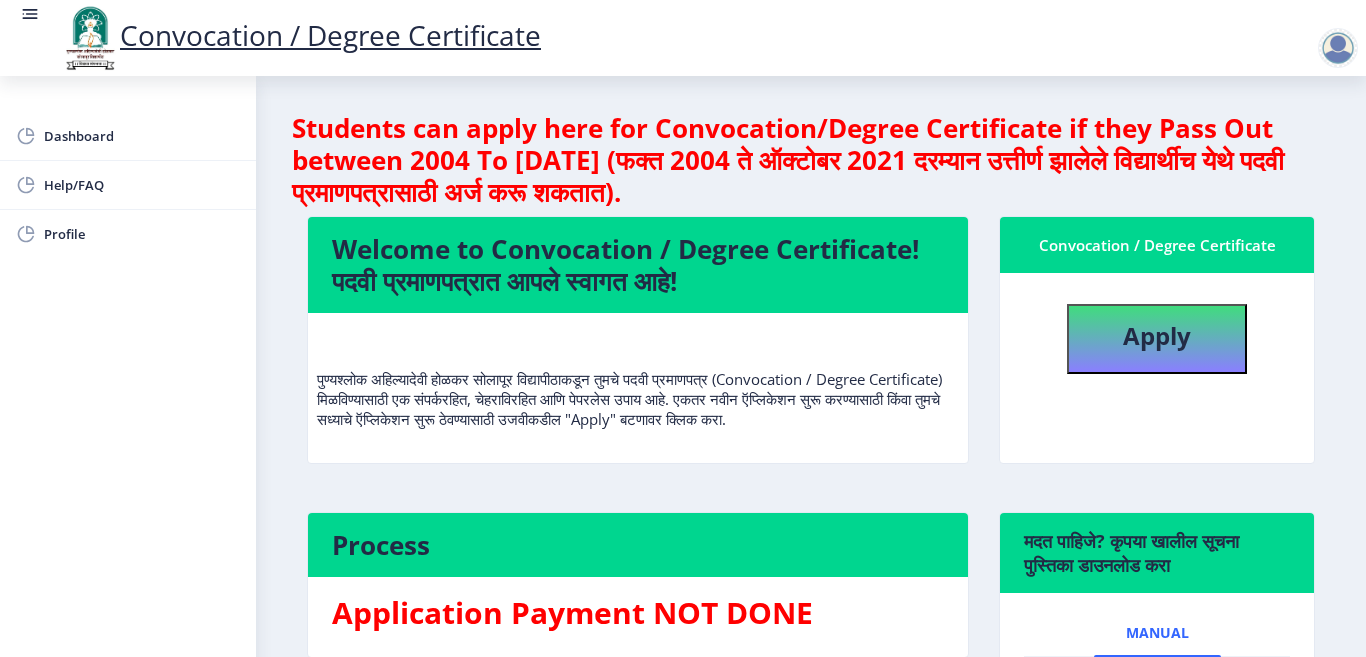 select 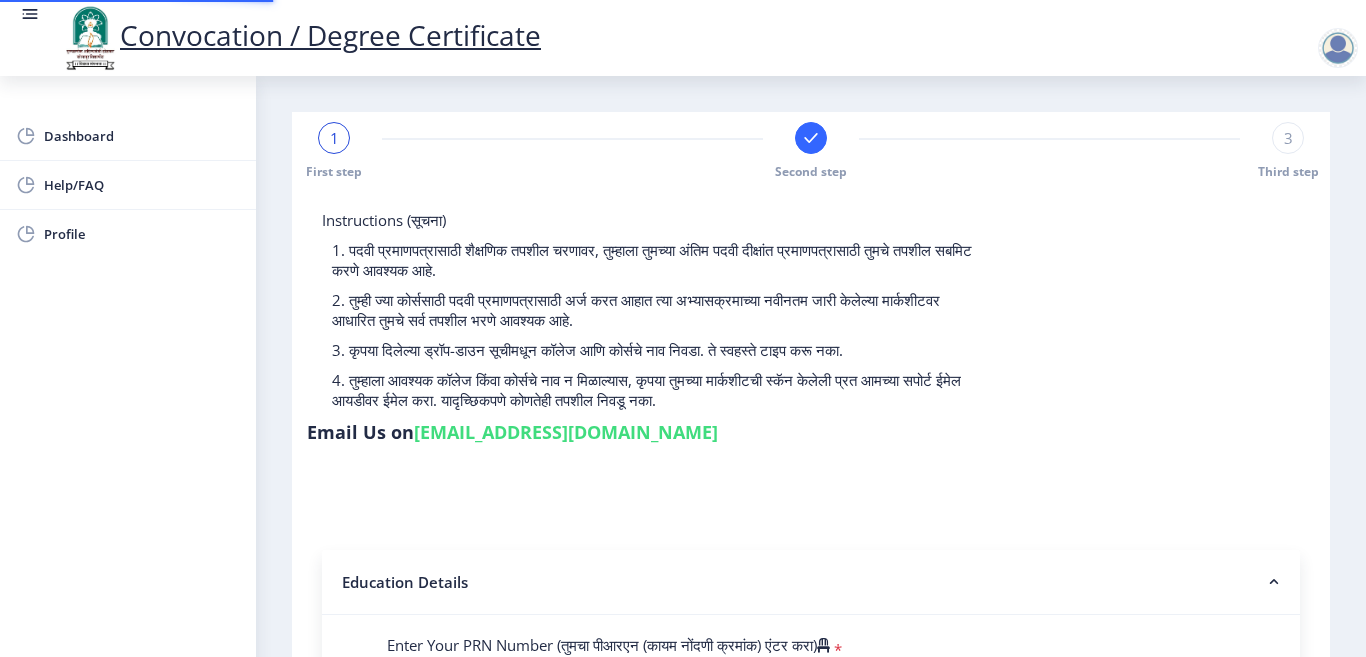 select 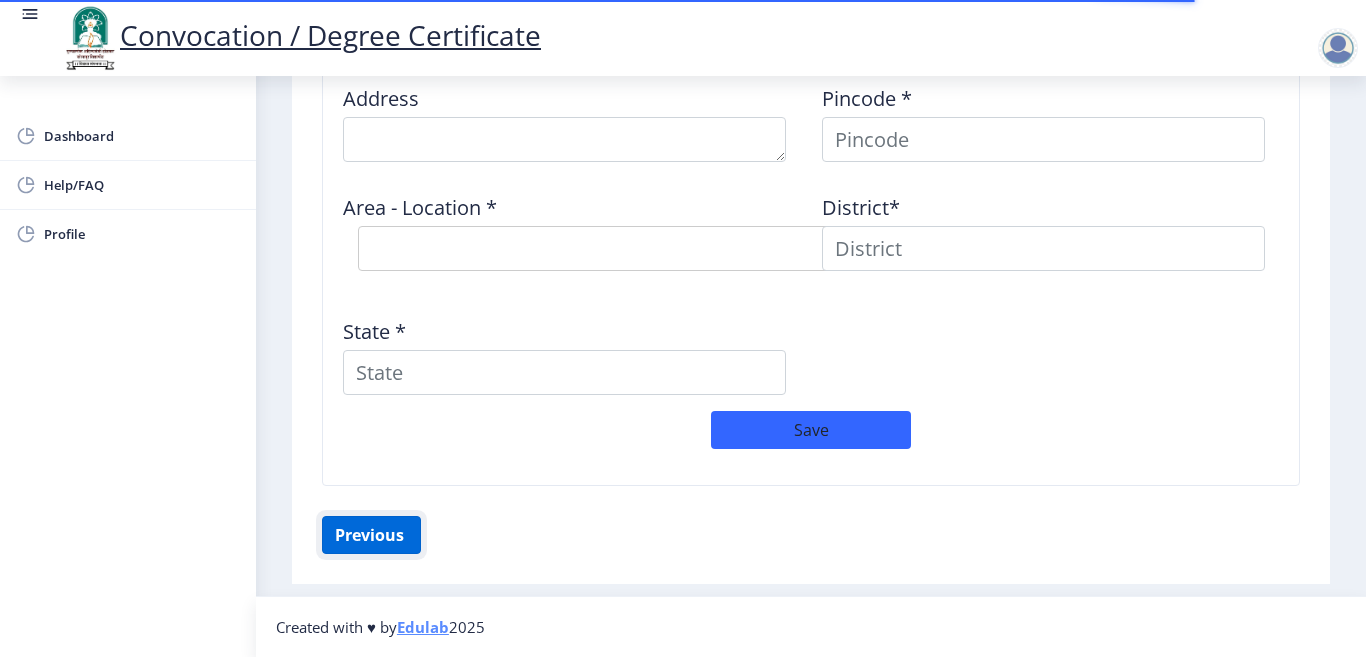 click on "Previous ‍" 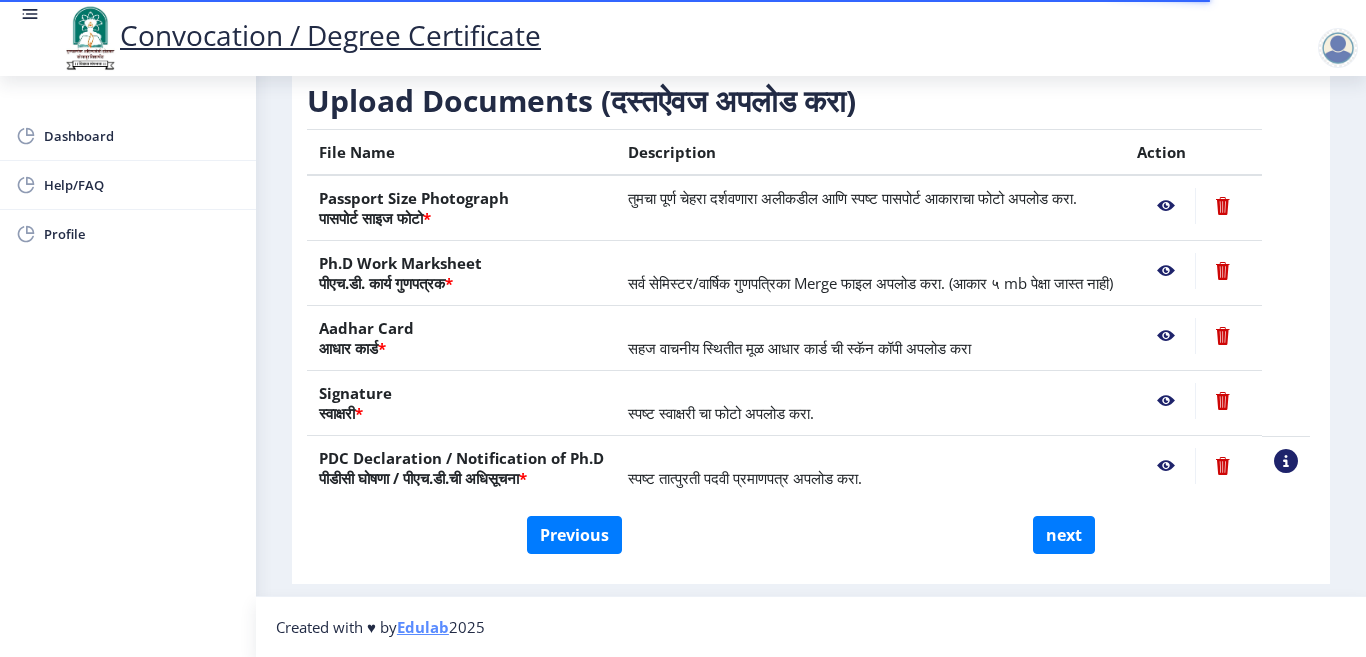scroll, scrollTop: 373, scrollLeft: 0, axis: vertical 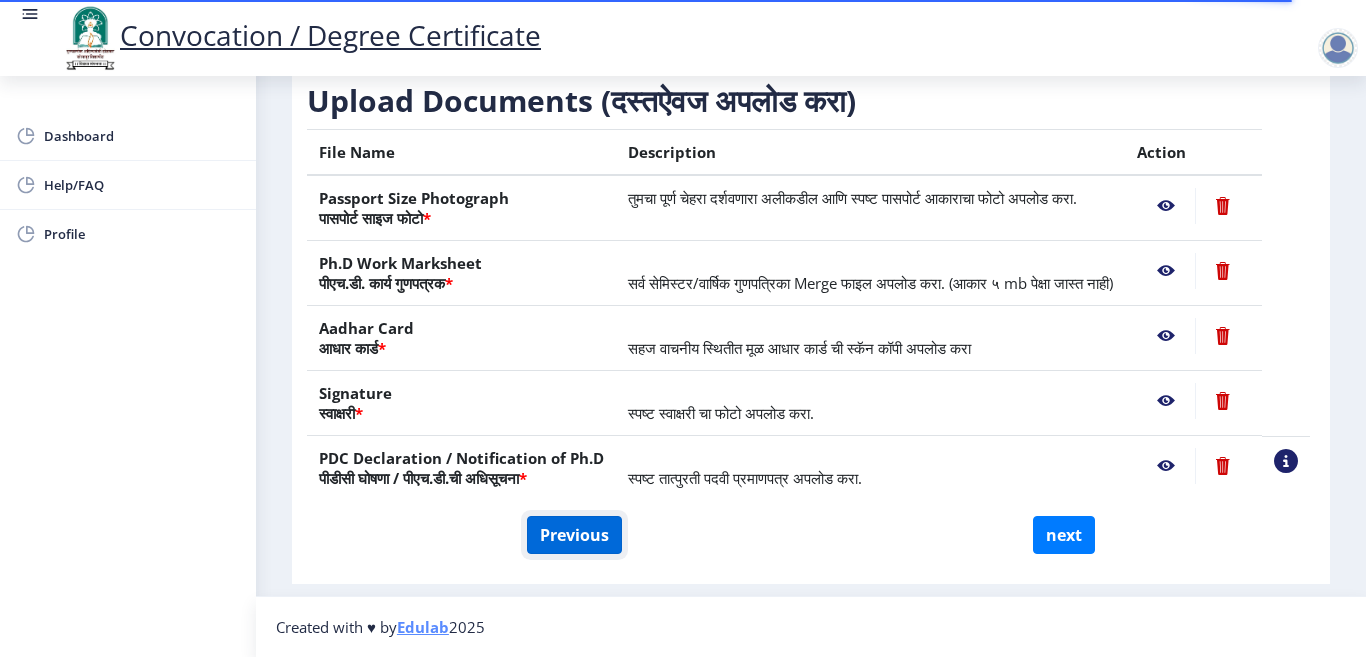 click on "Previous" 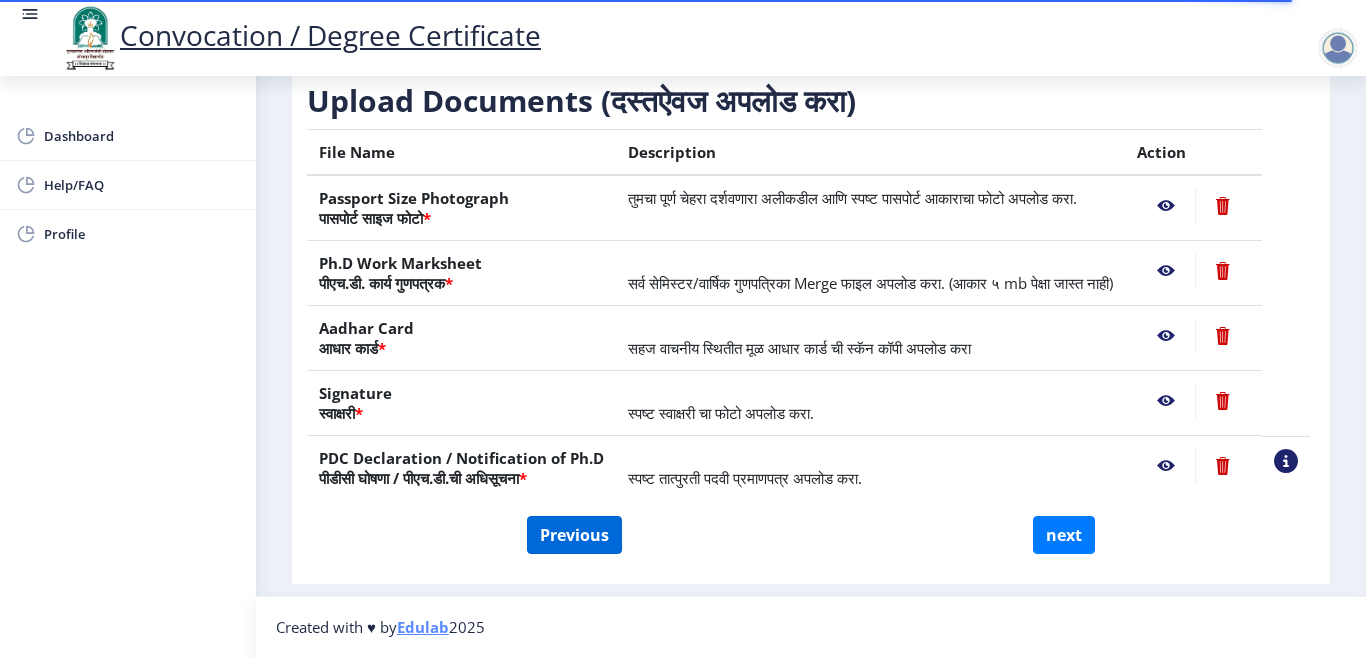 select on "Regular" 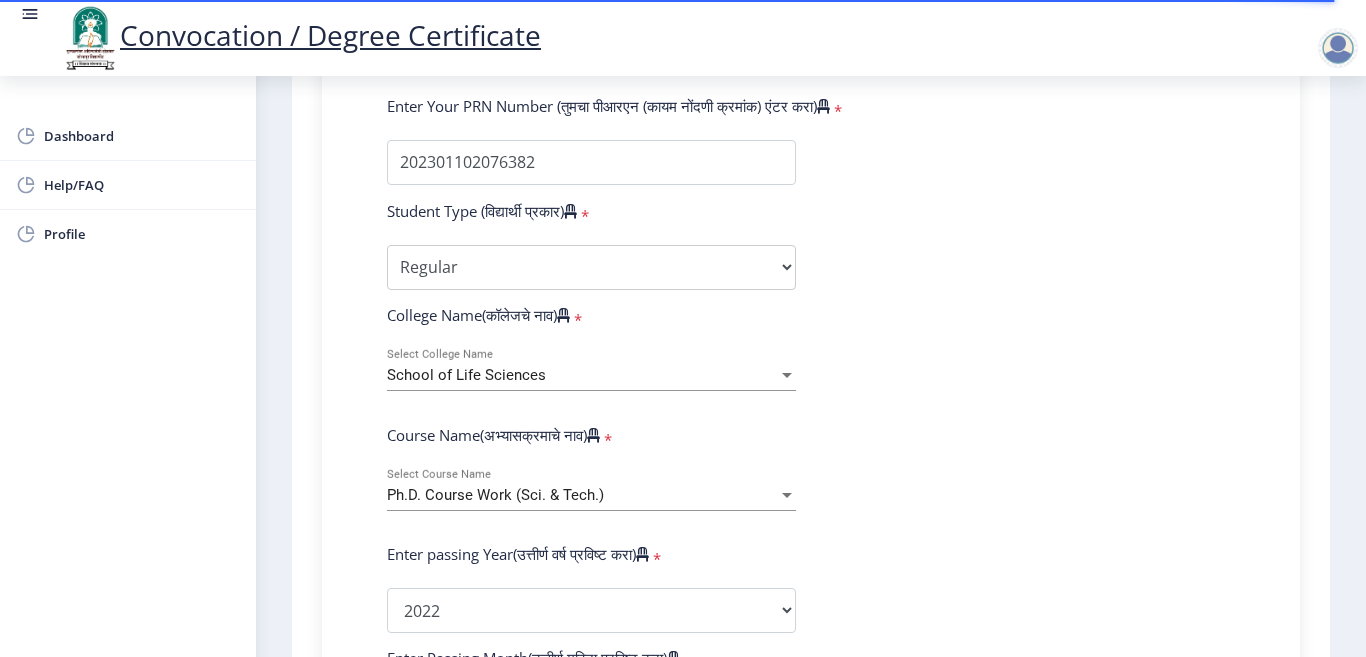 scroll, scrollTop: 573, scrollLeft: 0, axis: vertical 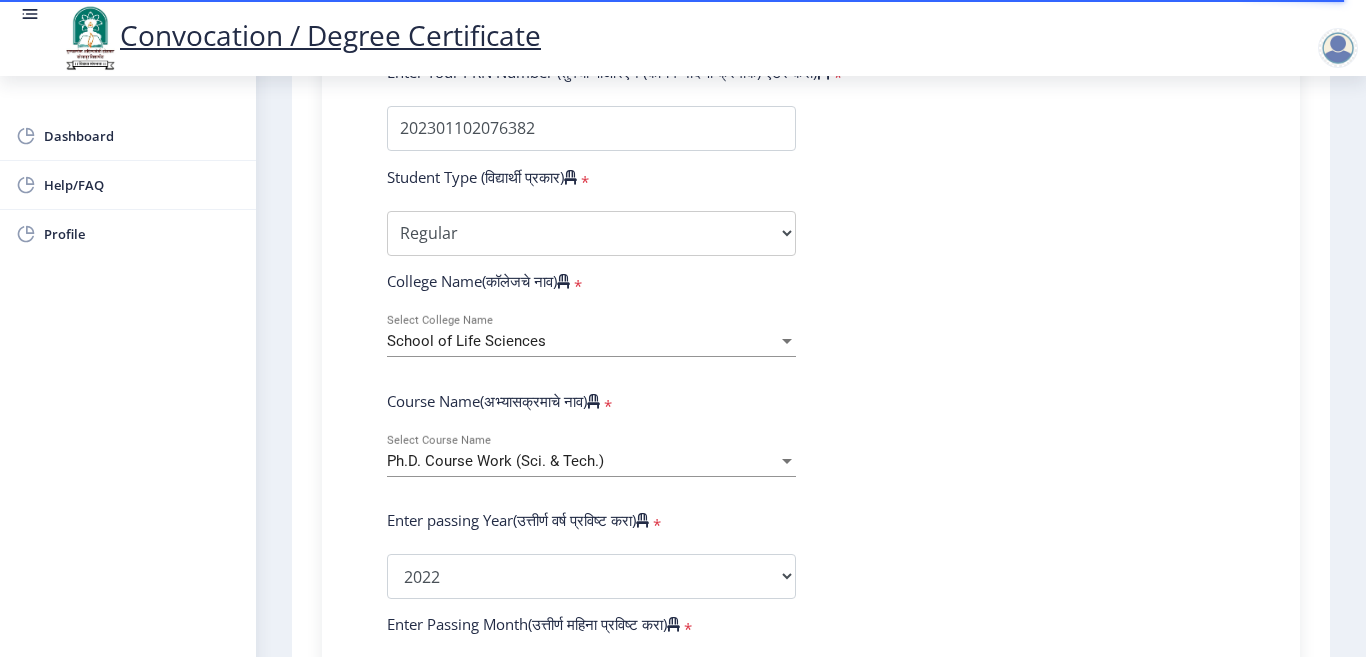 click on "Ph.D. Course Work (Sci. & Tech.)" at bounding box center (495, 461) 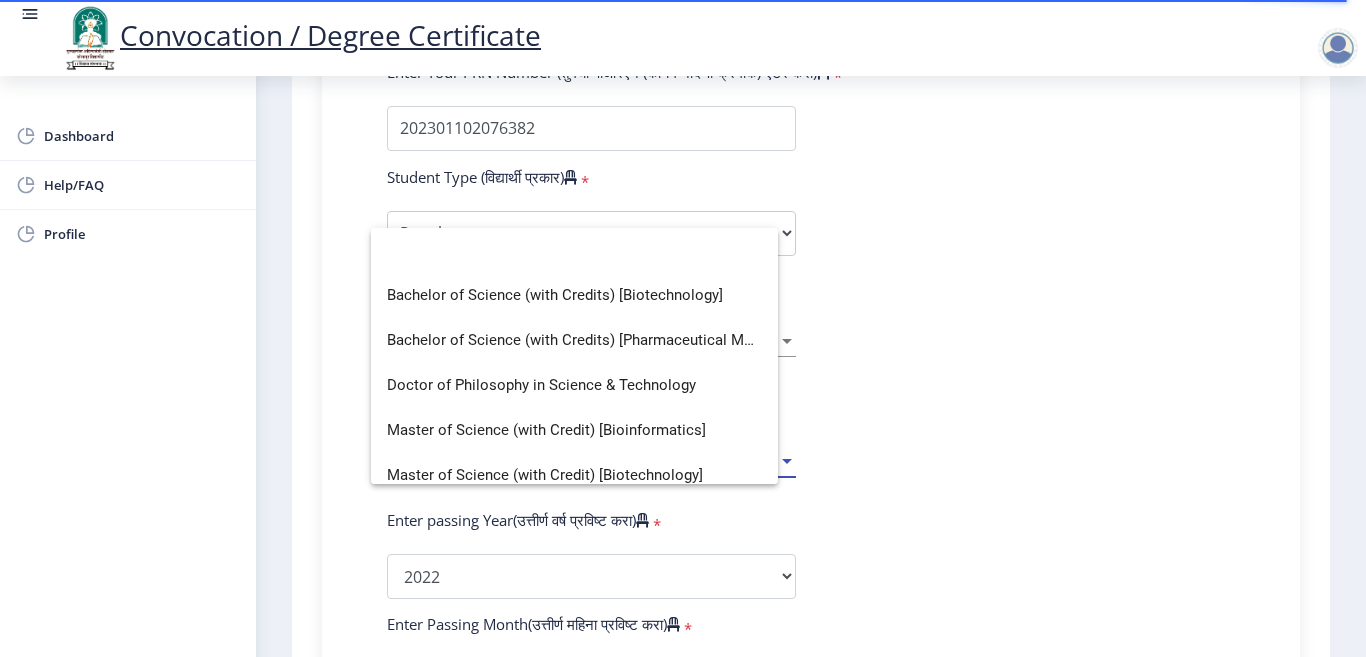 scroll, scrollTop: 0, scrollLeft: 0, axis: both 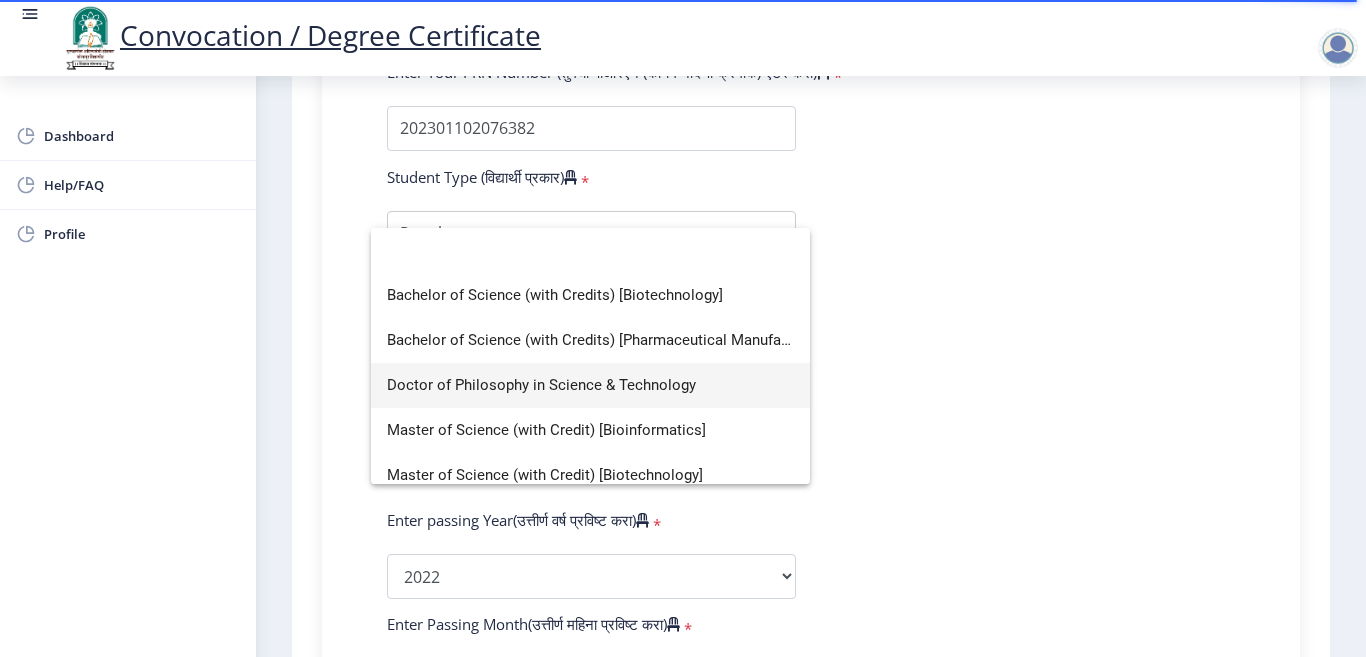 click on "Doctor of Philosophy in Science & Technology" at bounding box center [590, 385] 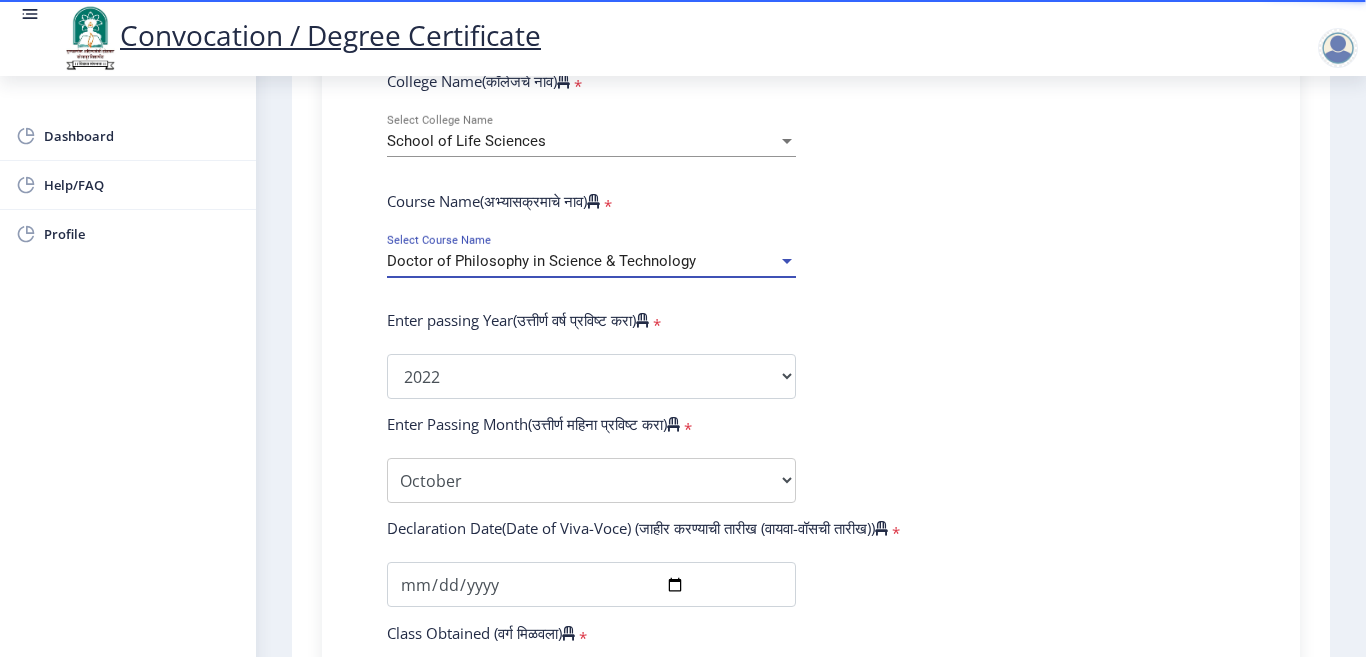 scroll, scrollTop: 673, scrollLeft: 0, axis: vertical 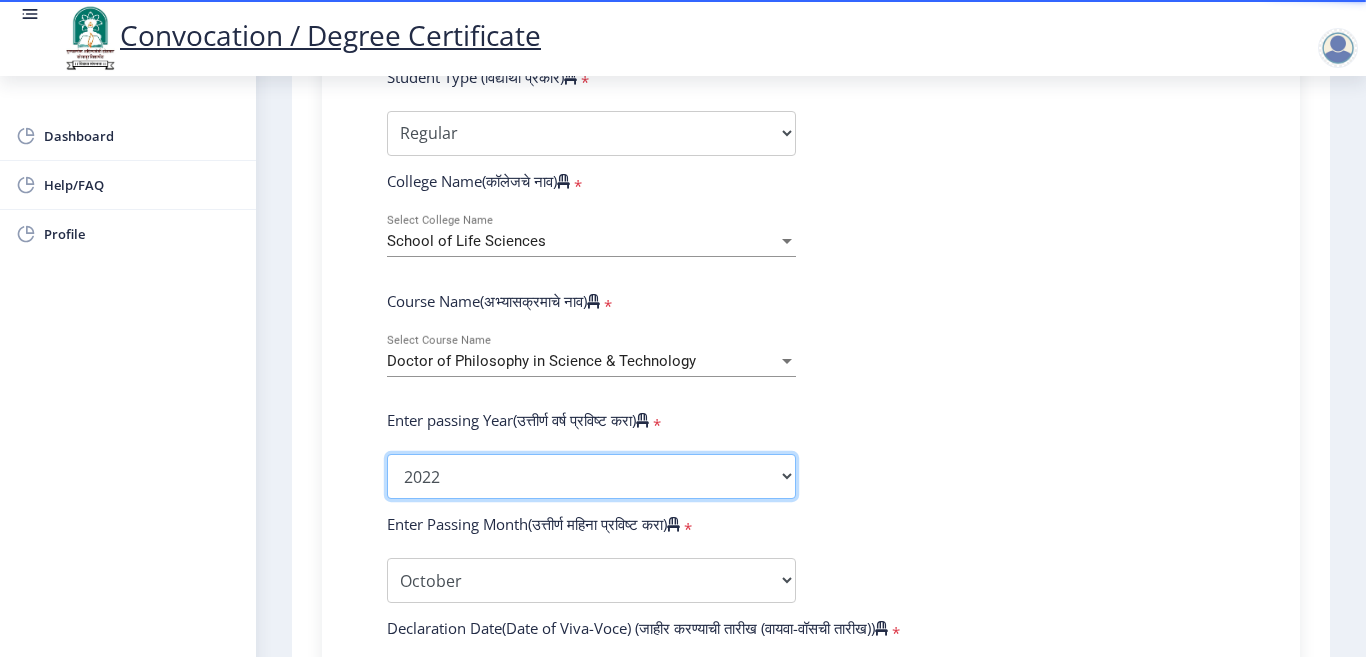 click on "2025   2024   2023   2022   2021   2020   2019   2018   2017   2016   2015   2014   2013   2012   2011   2010   2009   2008   2007   2006   2005   2004   2003   2002   2001   2000   1999   1998   1997   1996   1995   1994   1993   1992   1991   1990   1989   1988   1987   1986   1985   1984   1983   1982   1981   1980   1979   1978   1977   1976" 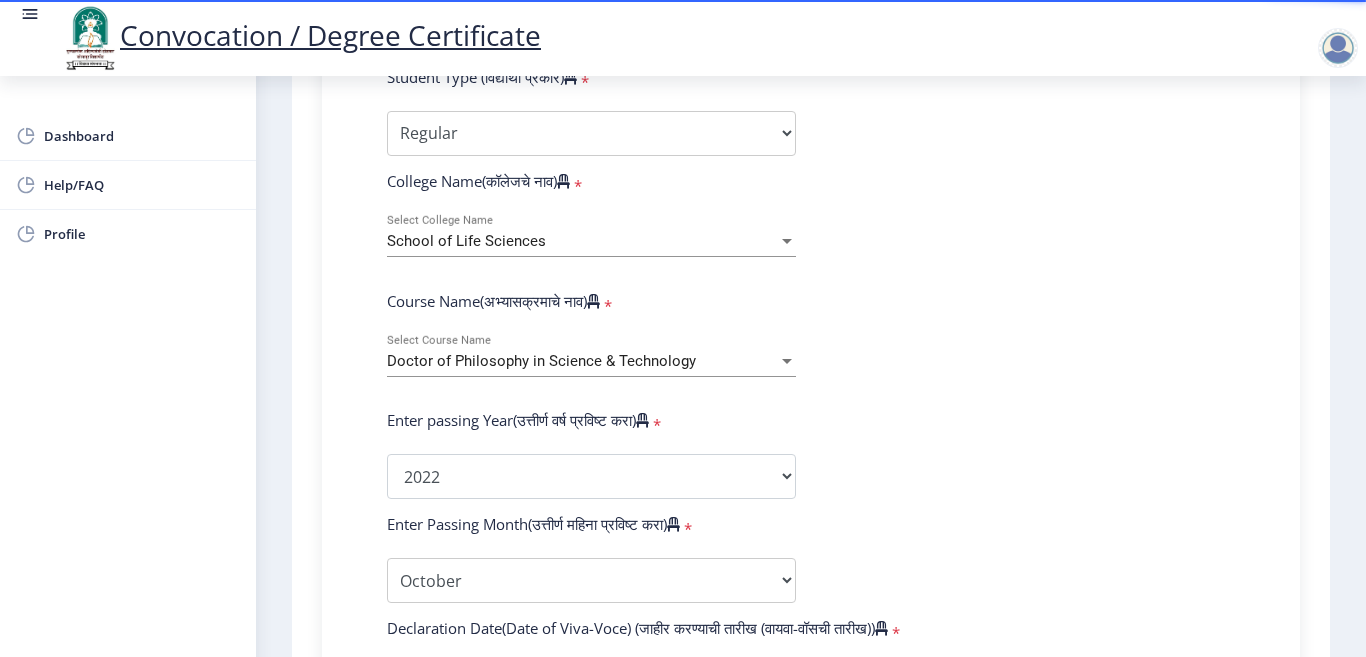 click on "Enter Your PRN Number (तुमचा पीआरएन (कायम नोंदणी क्रमांक) एंटर करा)   * Student Type (विद्यार्थी प्रकार)    * Select Student Type Regular External College Name(कॉलेजचे नाव)   * School of Life Sciences Select College Name Course Name(अभ्यासक्रमाचे नाव)   * Doctor of Philosophy in Science & Technology Select Course Name Enter passing Year(उत्तीर्ण वर्ष प्रविष्ट करा)   *  2025   2024   2023   2022   2021   2020   2019   2018   2017   2016   2015   2014   2013   2012   2011   2010   2009   2008   2007   2006   2005   2004   2003   2002   2001   2000   1999   1998   1997   1996   1995   1994   1993   1992   1991   1990   1989   1988   1987   1986   1985   1984   1983   1982   1981   1980   1979   1978   1977   1976  * Enter Passing Month March April May October November December * [DATE] * FIRST CLASS *" 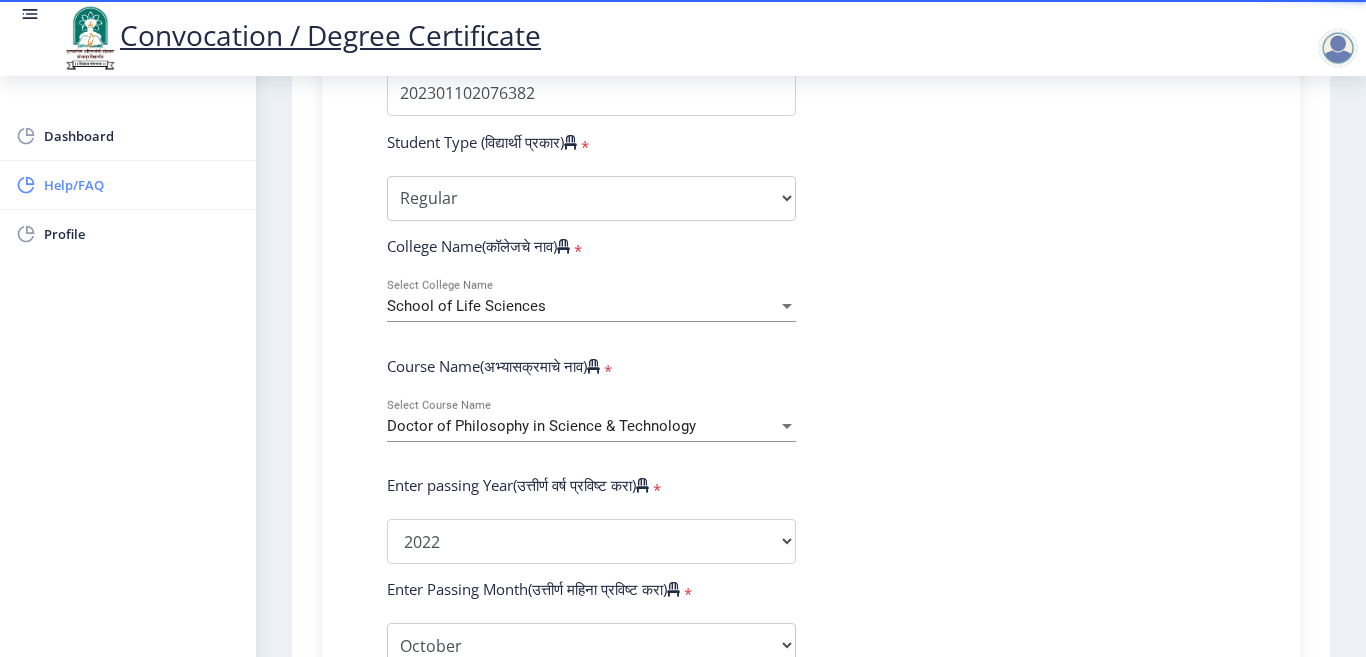 scroll, scrollTop: 573, scrollLeft: 0, axis: vertical 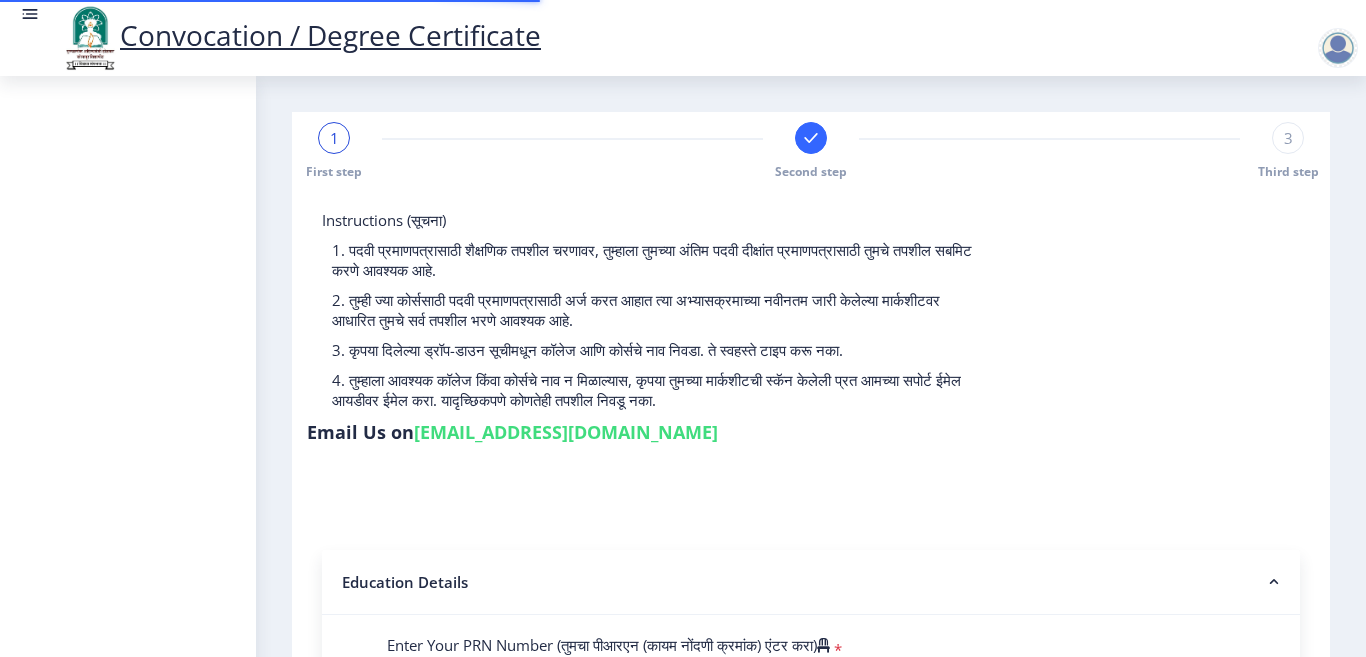 select 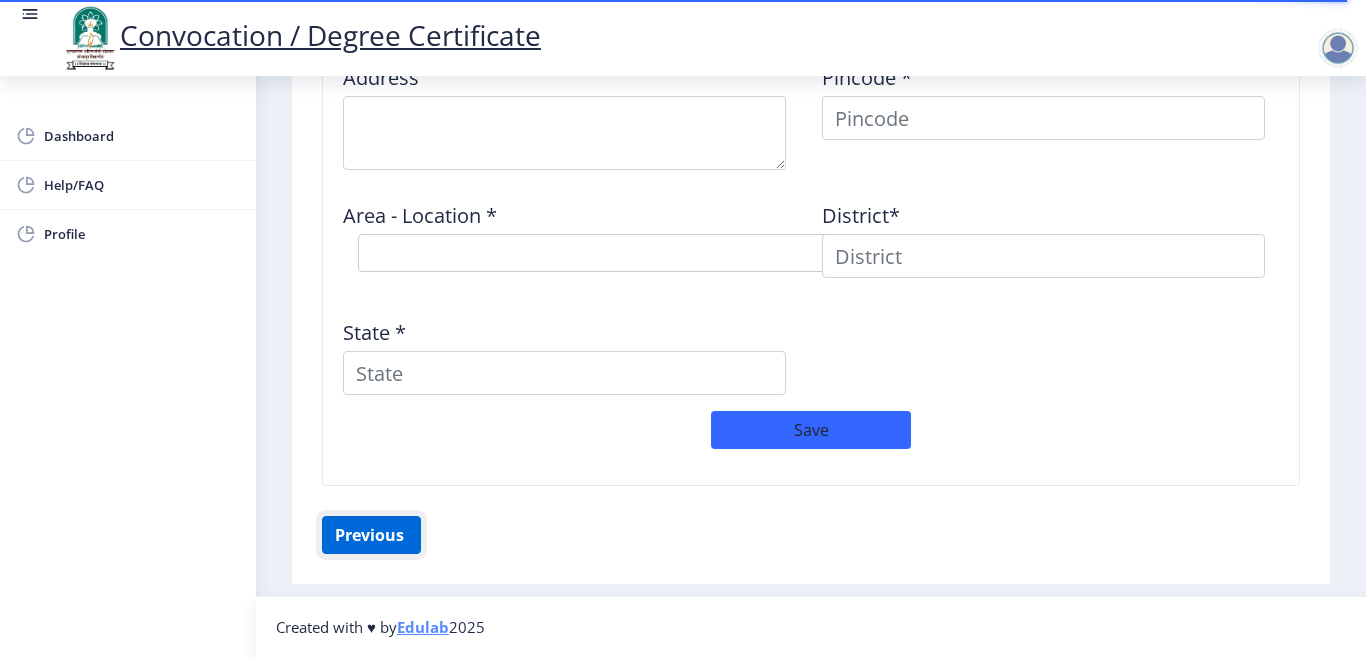 click on "Previous ‍" 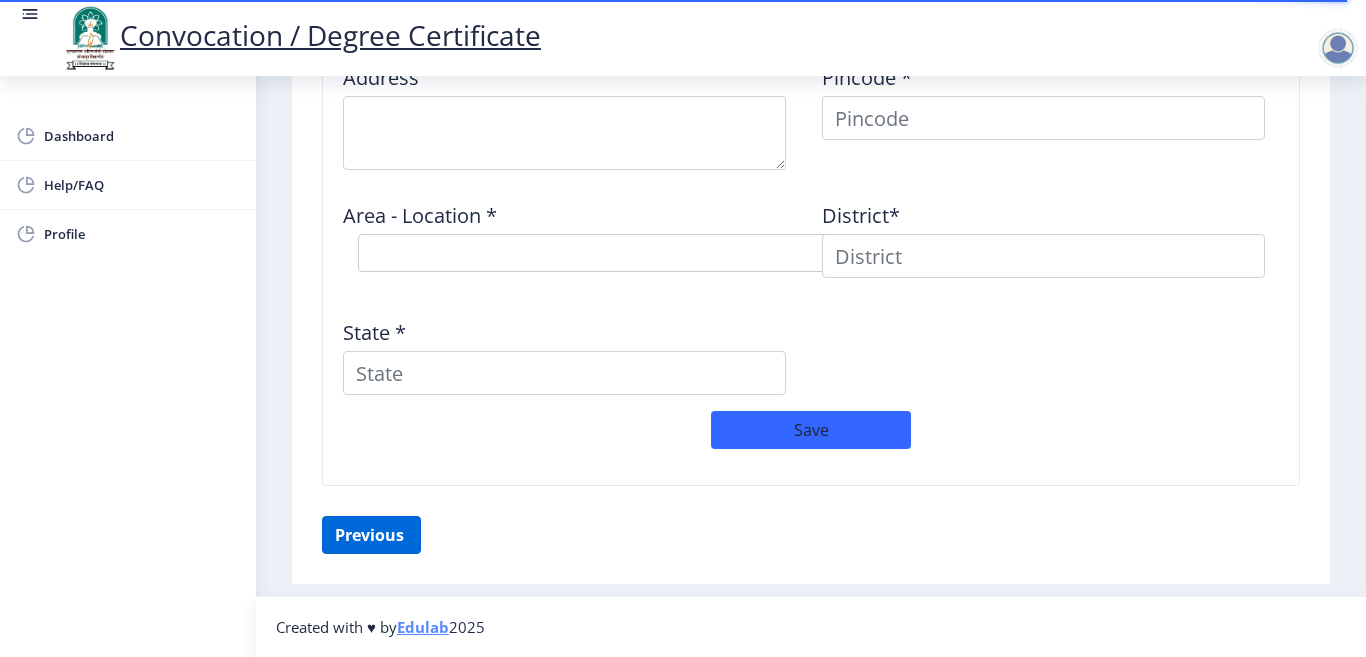scroll, scrollTop: 373, scrollLeft: 0, axis: vertical 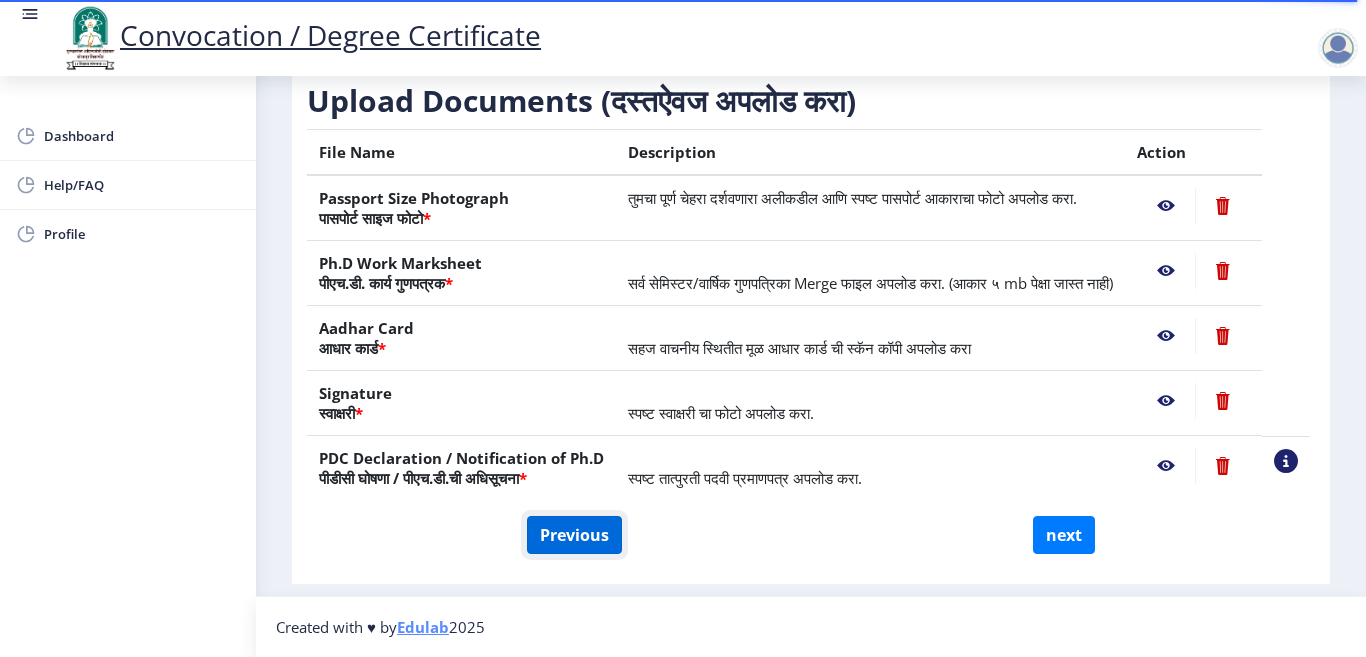 click on "Previous" 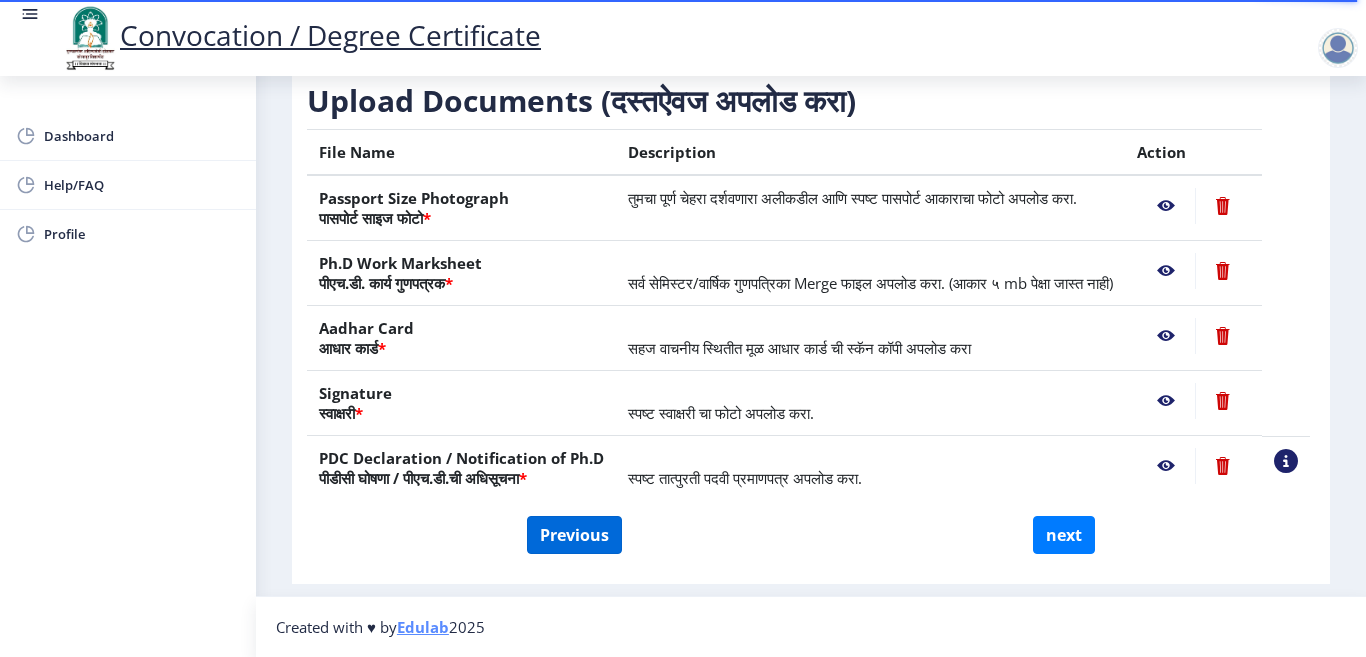 select on "Regular" 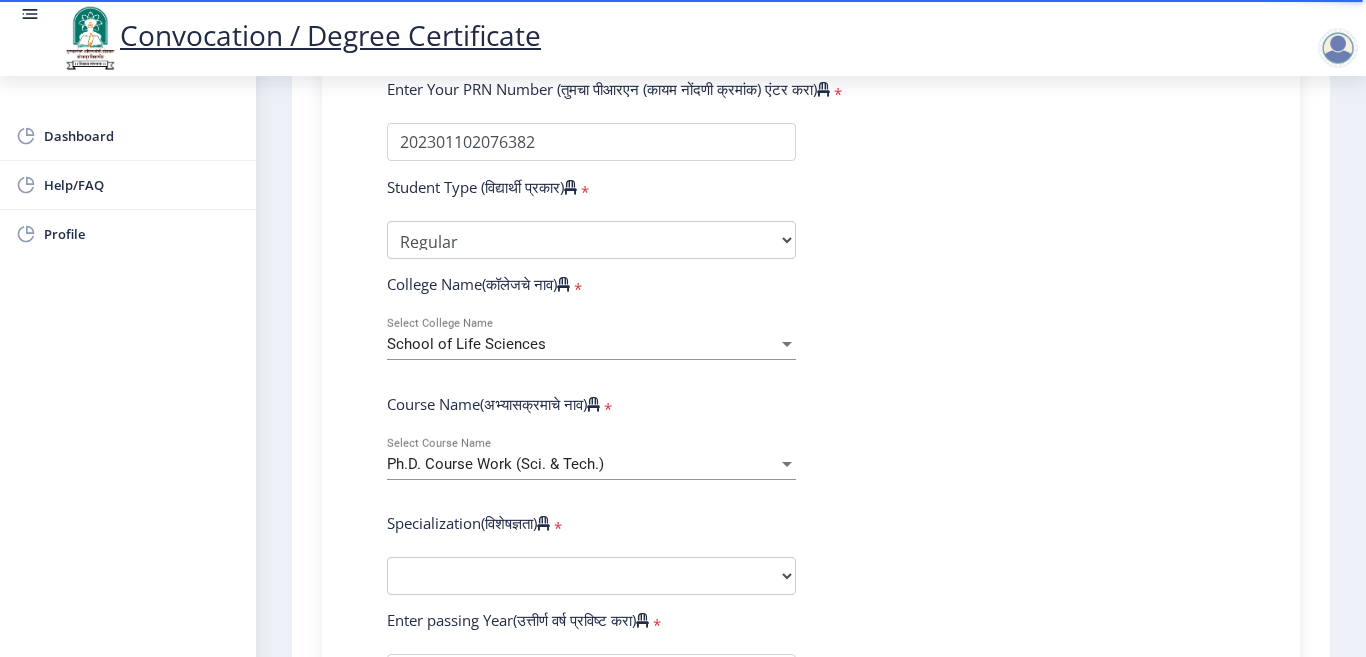 scroll, scrollTop: 573, scrollLeft: 0, axis: vertical 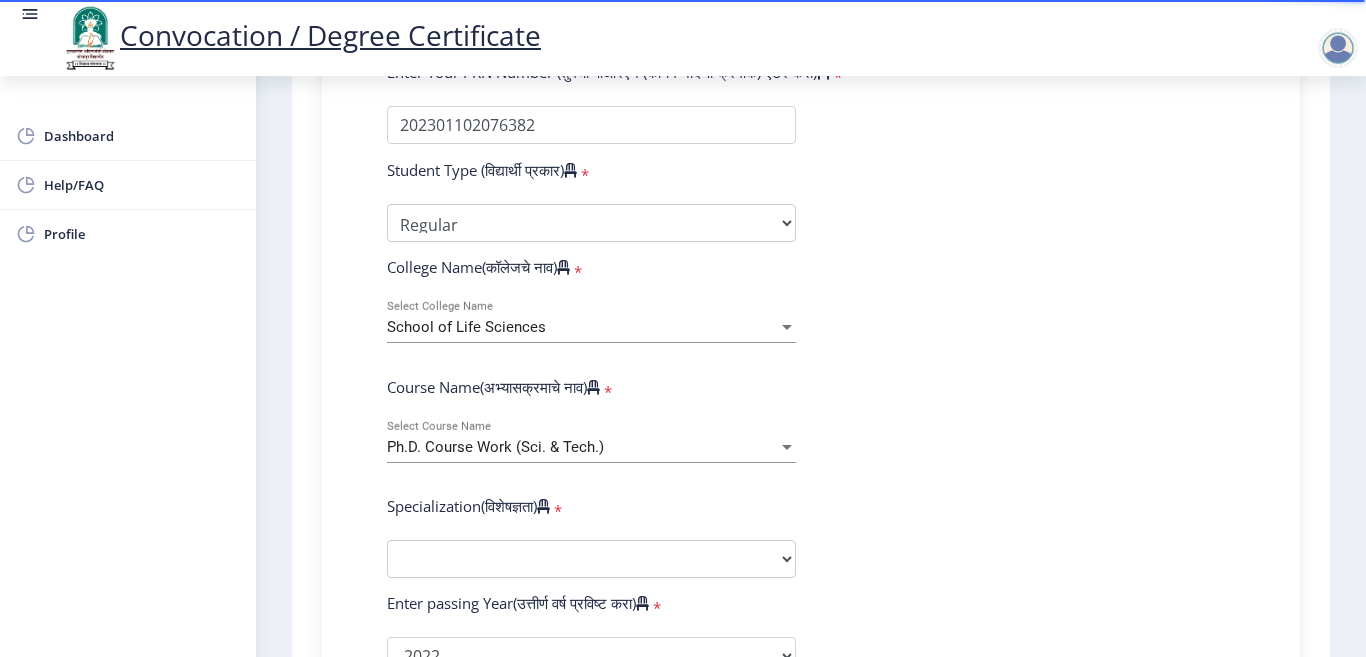 click on "School of Life Sciences" at bounding box center (466, 327) 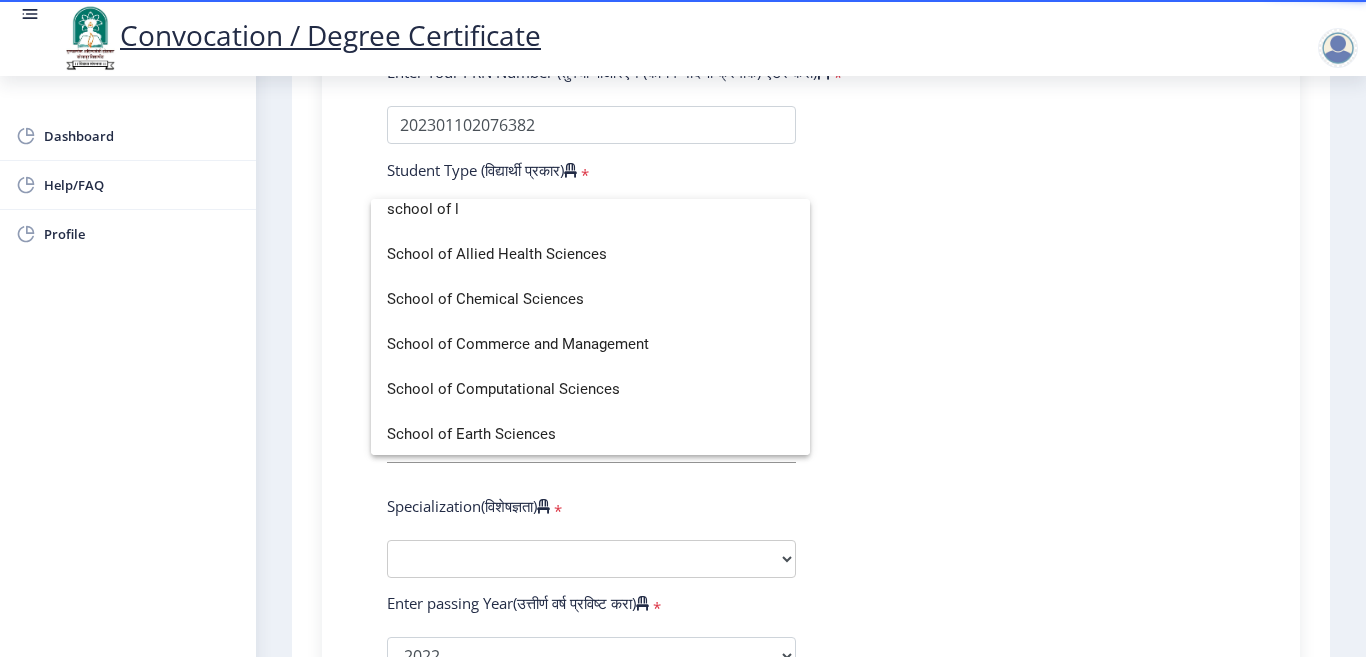 scroll, scrollTop: 0, scrollLeft: 0, axis: both 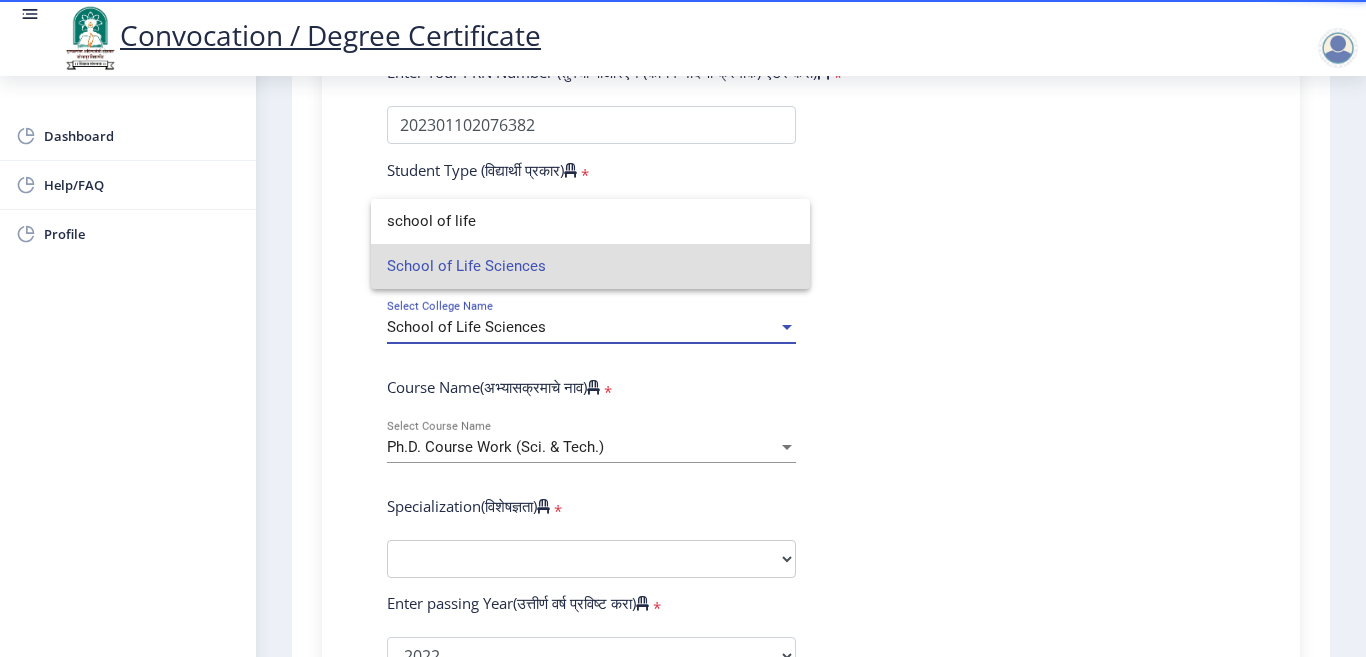 type on "school of life" 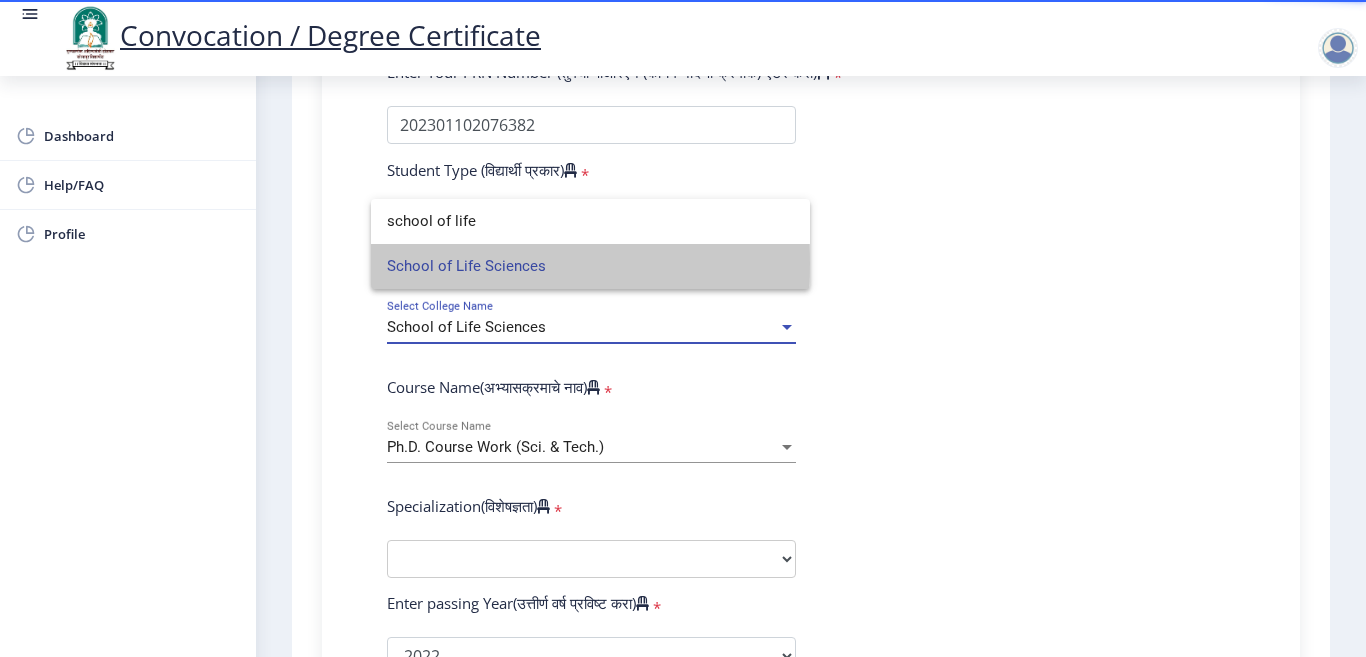 click on "School of Life Sciences" at bounding box center (590, 266) 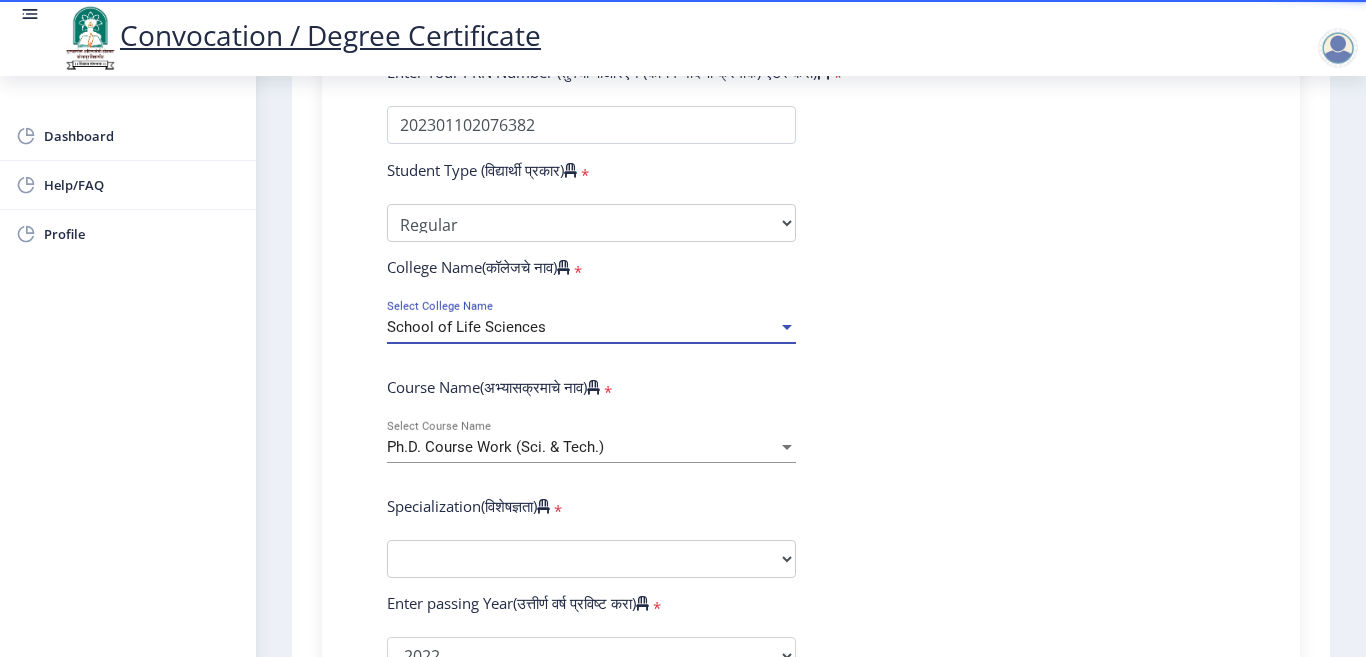 scroll, scrollTop: 673, scrollLeft: 0, axis: vertical 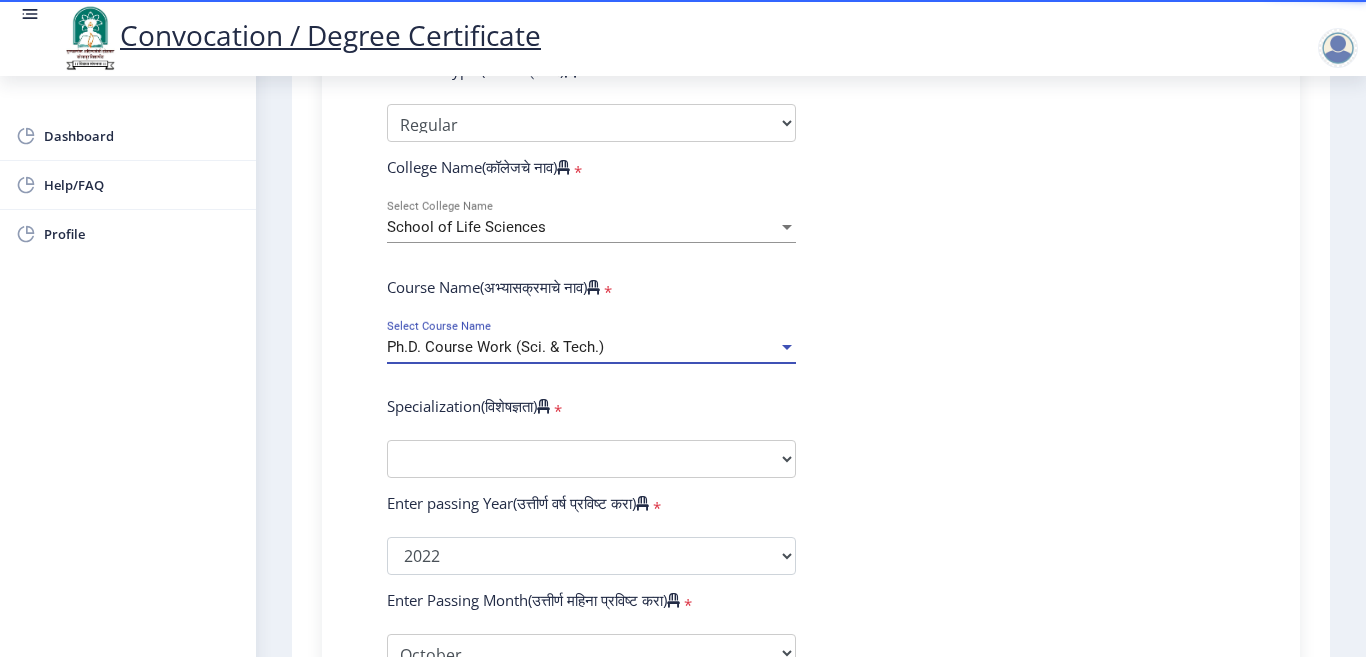 click on "Ph.D. Course Work (Sci. & Tech.)" at bounding box center [495, 347] 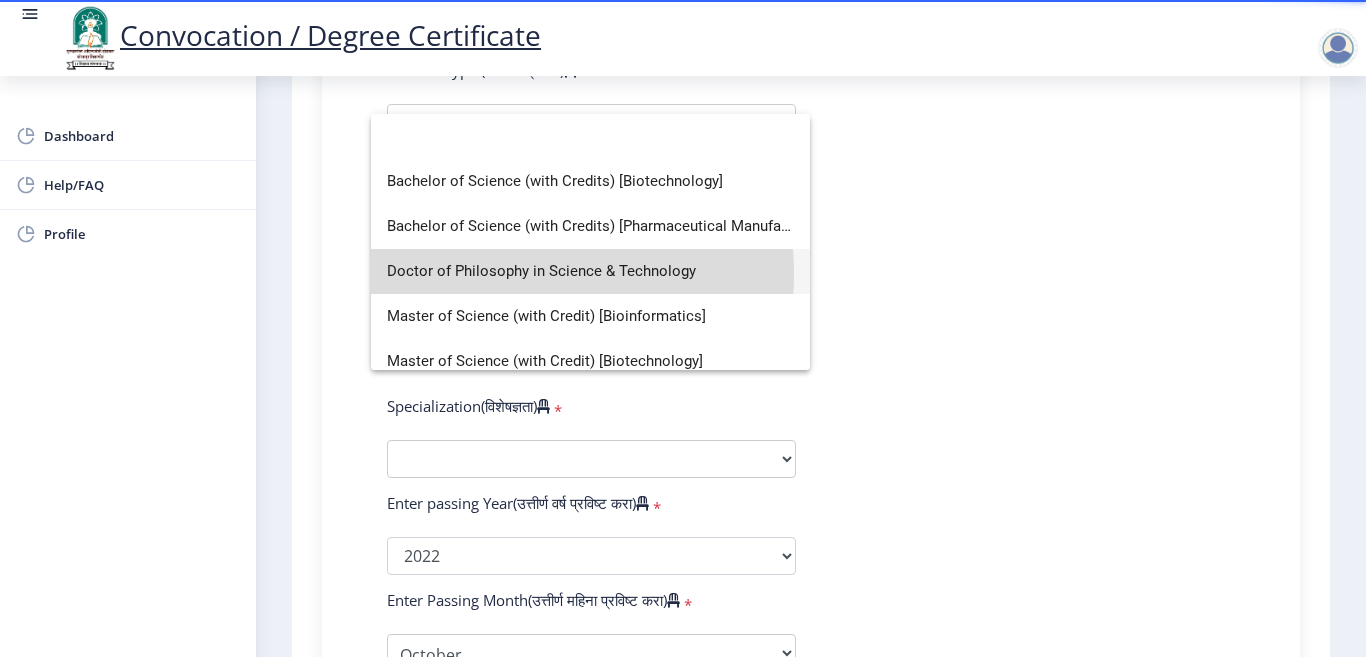 click on "Doctor of Philosophy in Science & Technology" at bounding box center [590, 271] 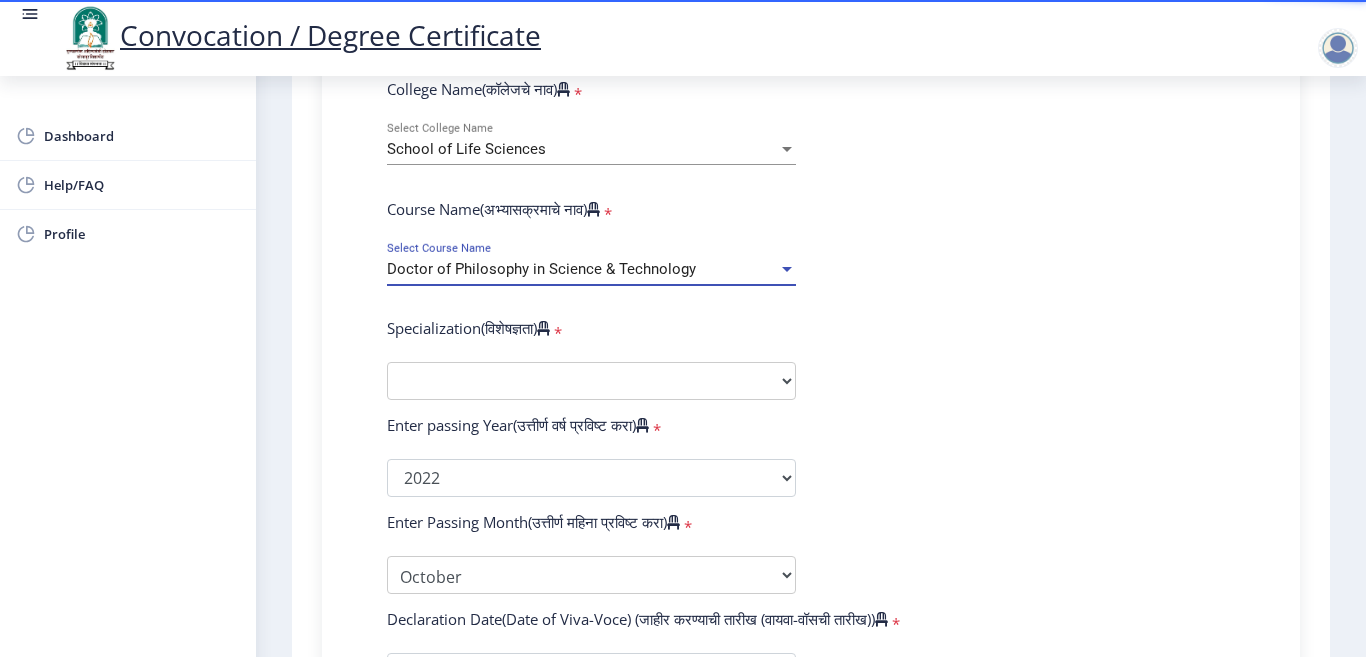 scroll, scrollTop: 873, scrollLeft: 0, axis: vertical 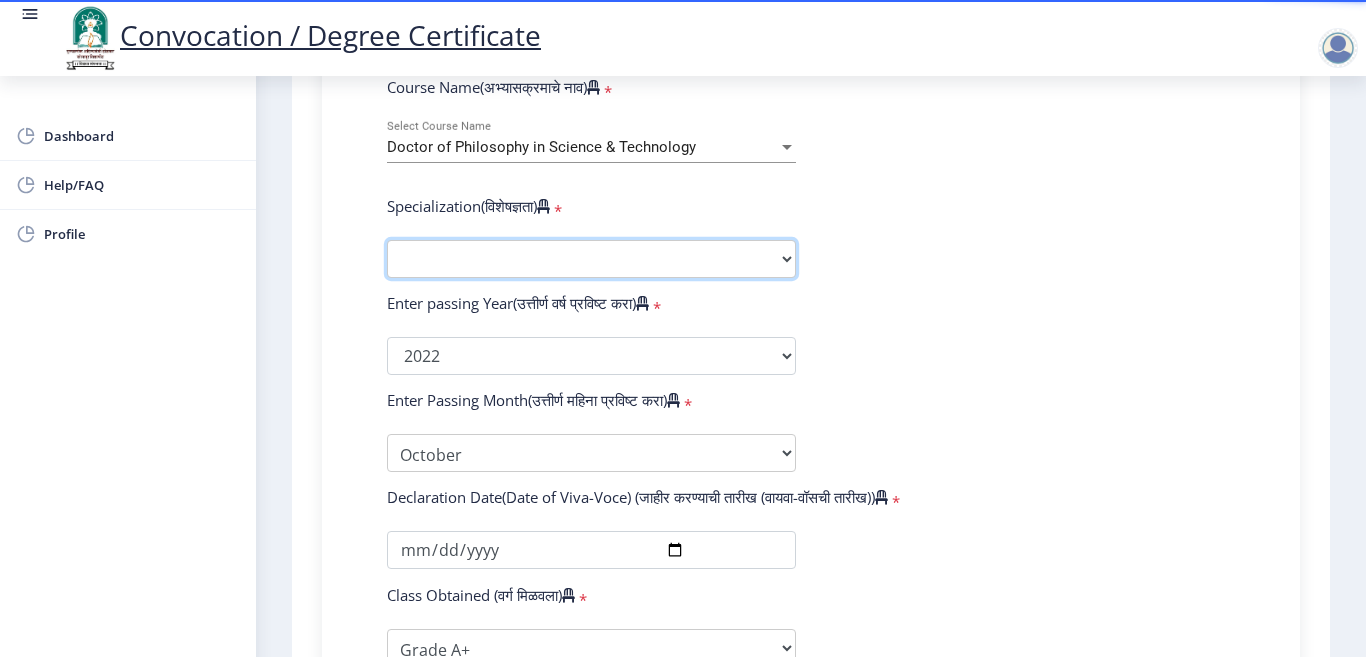 click on "Specialization Biotechnology Botany Chemistry Civil Engineering Computer Science Computer Science & Engineering Electronics Electronics & Telecommunincation Engg. Electronics Engieering Geography Mathematics Mechanical Engineering Pharmacy Physics Zoology Statistics Other" at bounding box center [591, 259] 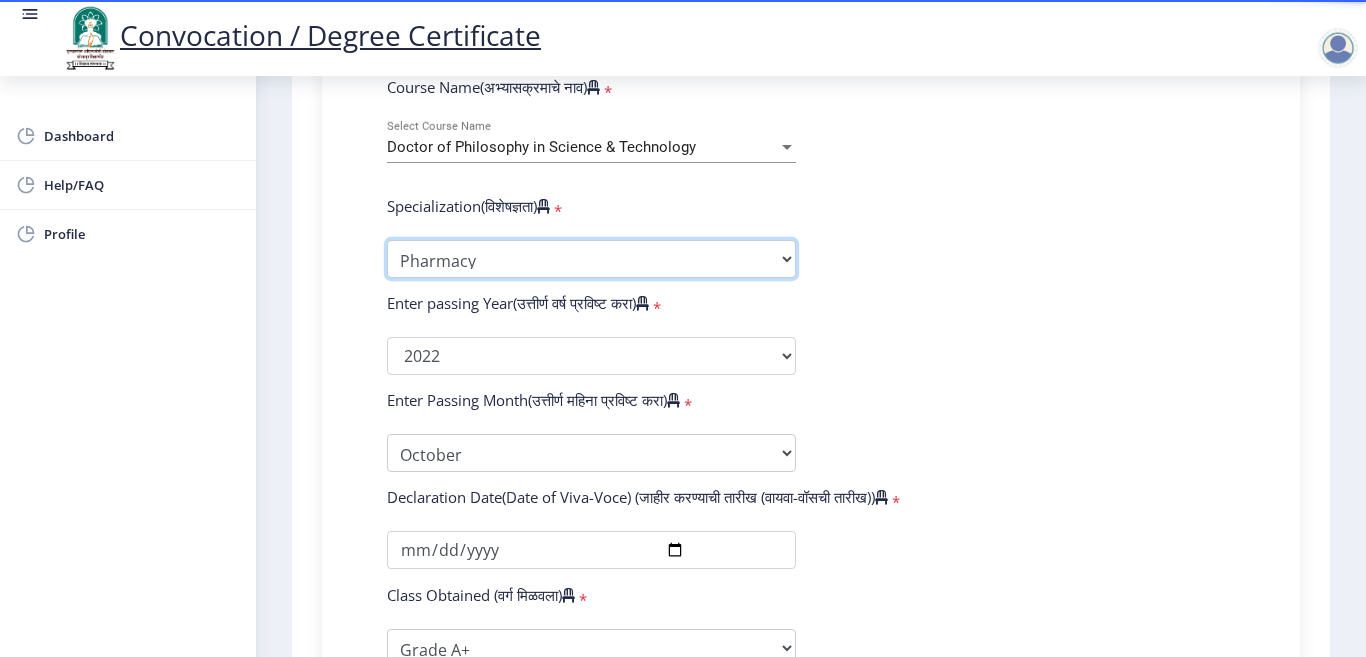 click on "Specialization Biotechnology Botany Chemistry Civil Engineering Computer Science Computer Science & Engineering Electronics Electronics & Telecommunincation Engg. Electronics Engieering Geography Mathematics Mechanical Engineering Pharmacy Physics Zoology Statistics Other" at bounding box center (591, 259) 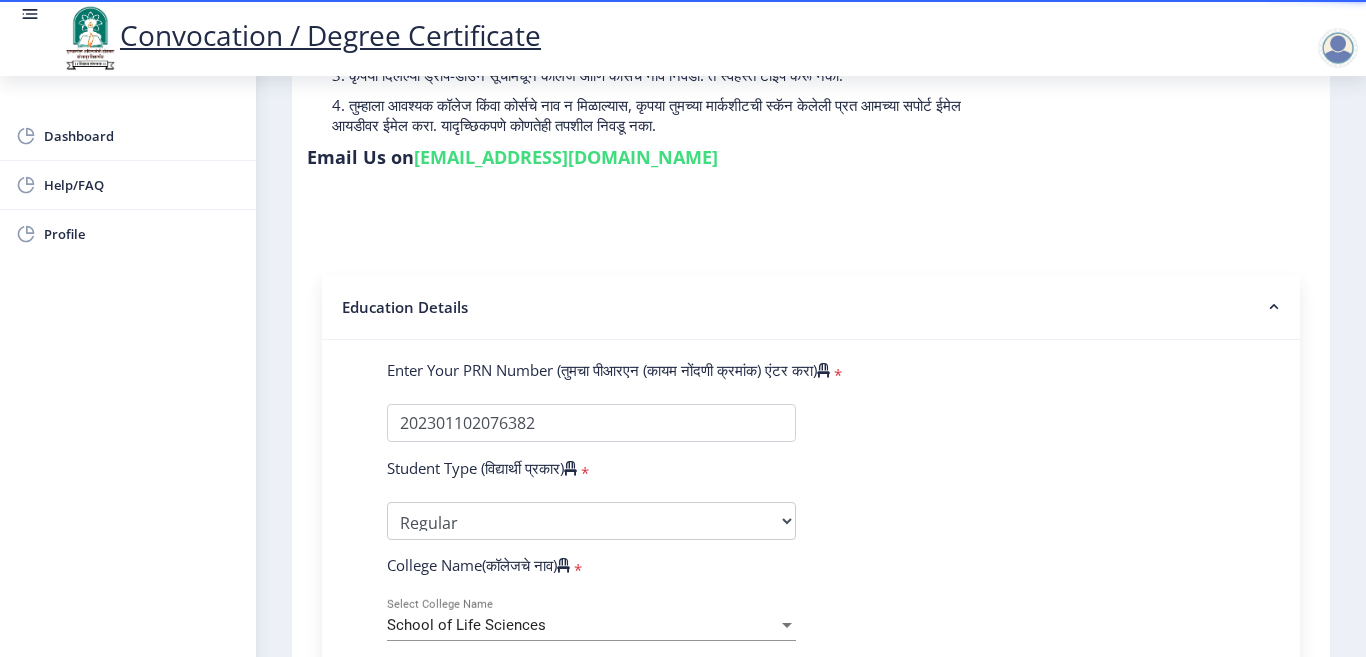 scroll, scrollTop: 273, scrollLeft: 0, axis: vertical 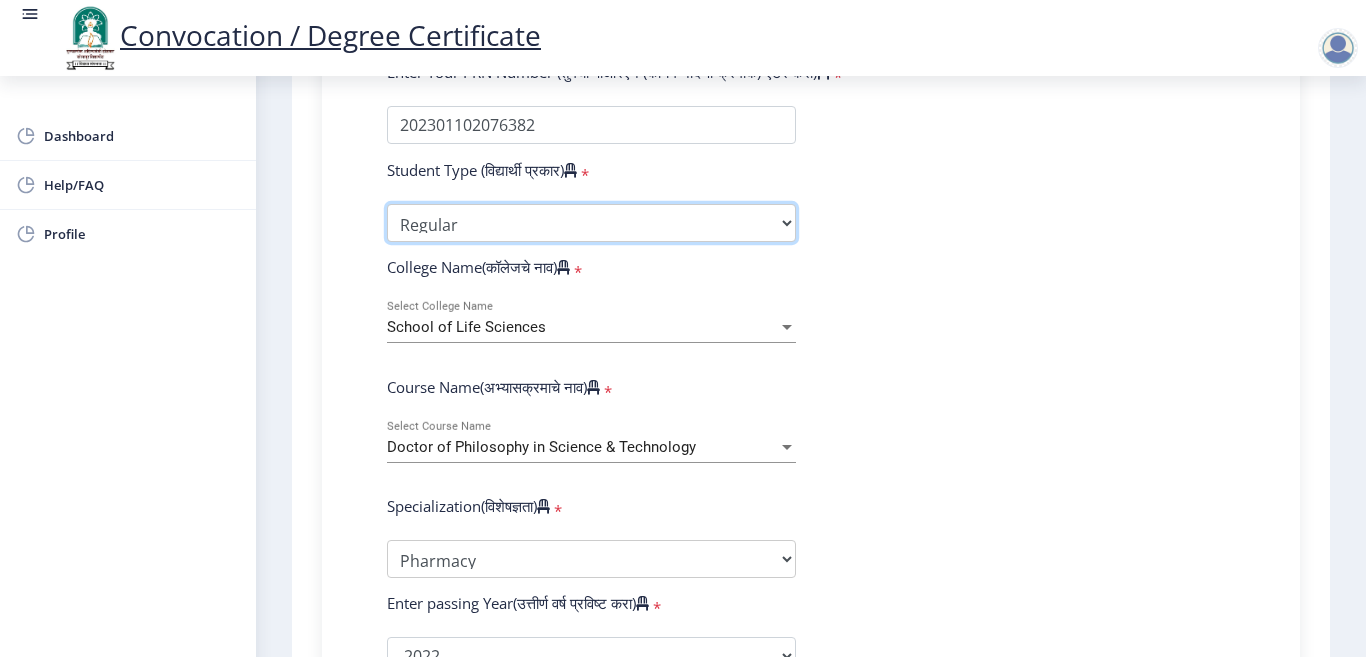 click on "Select Student Type Regular External" at bounding box center [591, 223] 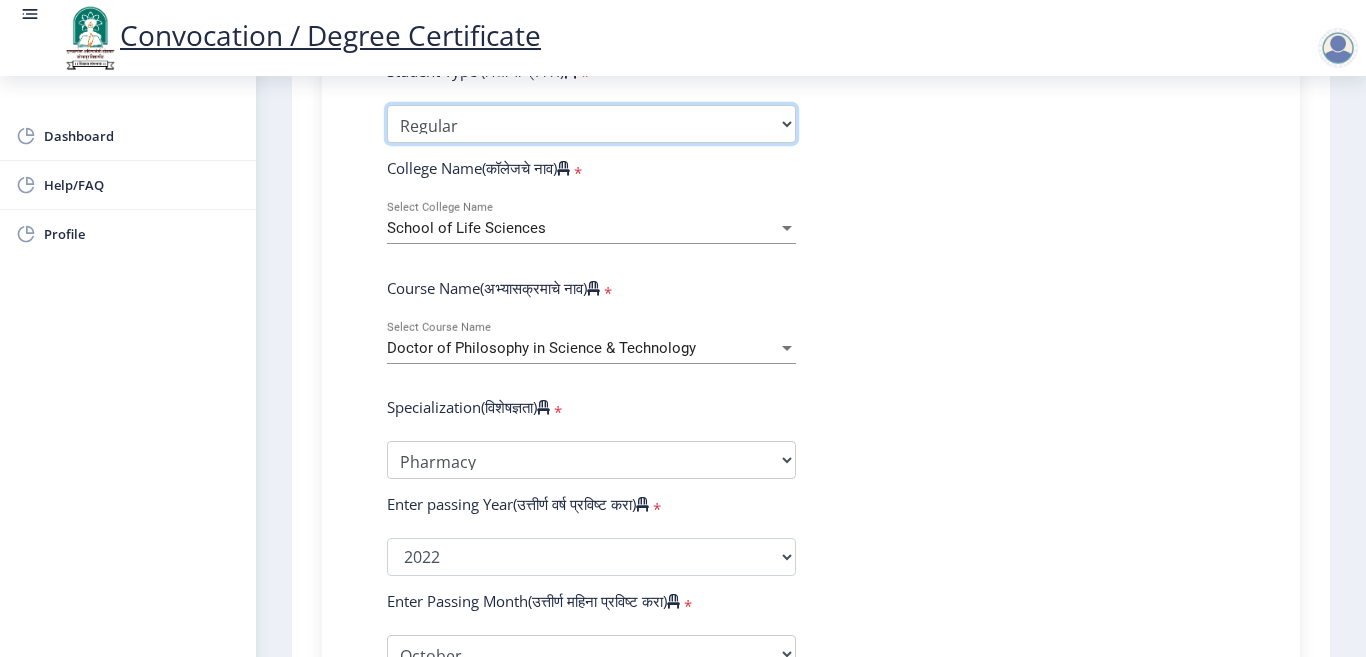 scroll, scrollTop: 673, scrollLeft: 0, axis: vertical 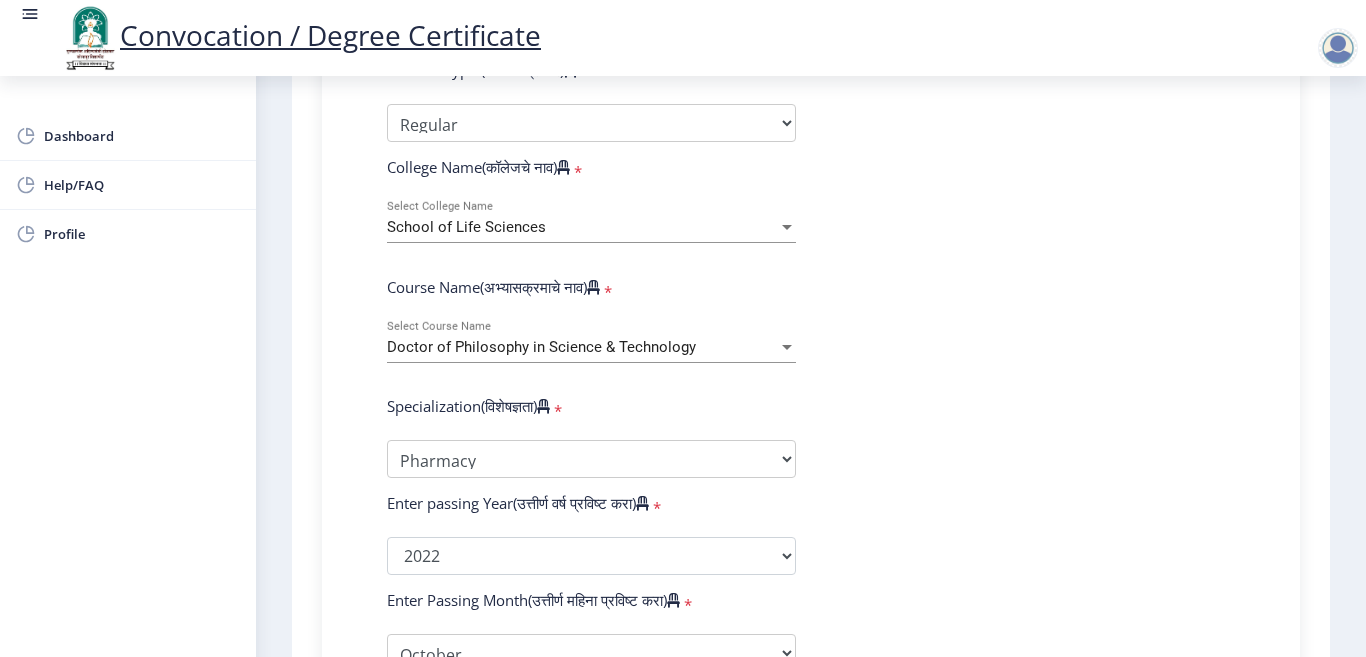click on "School of Life Sciences" at bounding box center (466, 227) 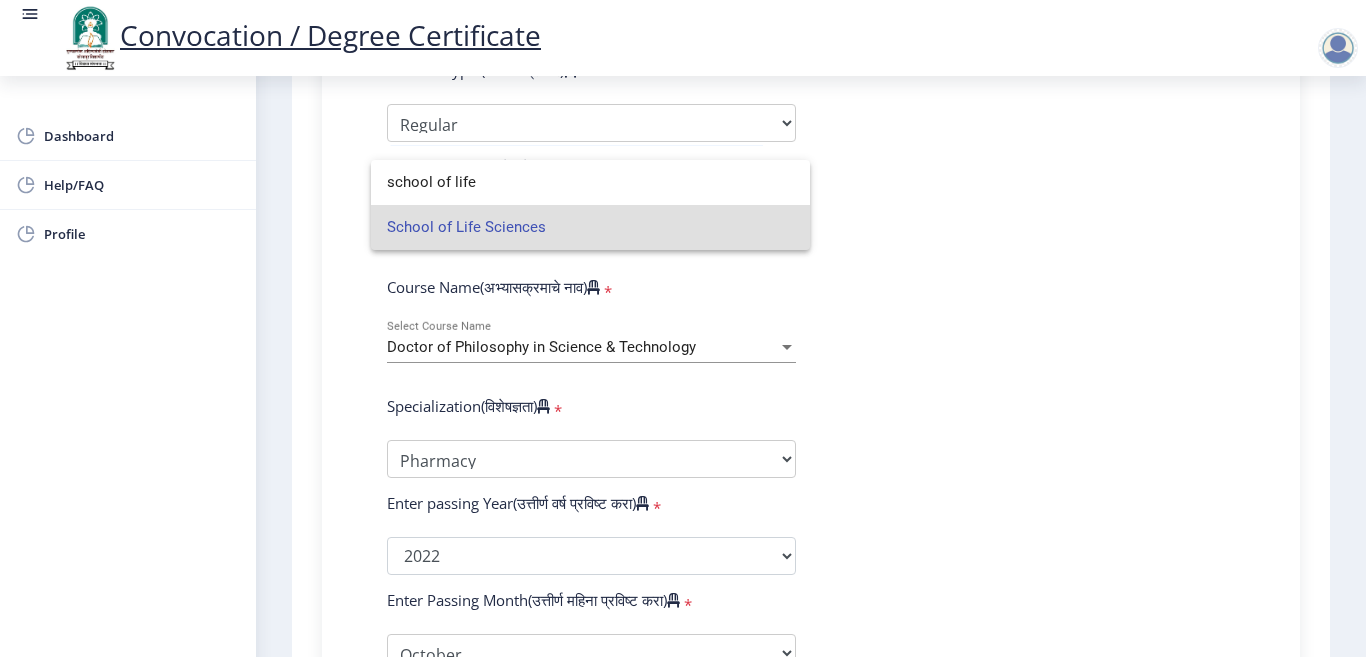 click on "School of Life Sciences" at bounding box center [590, 227] 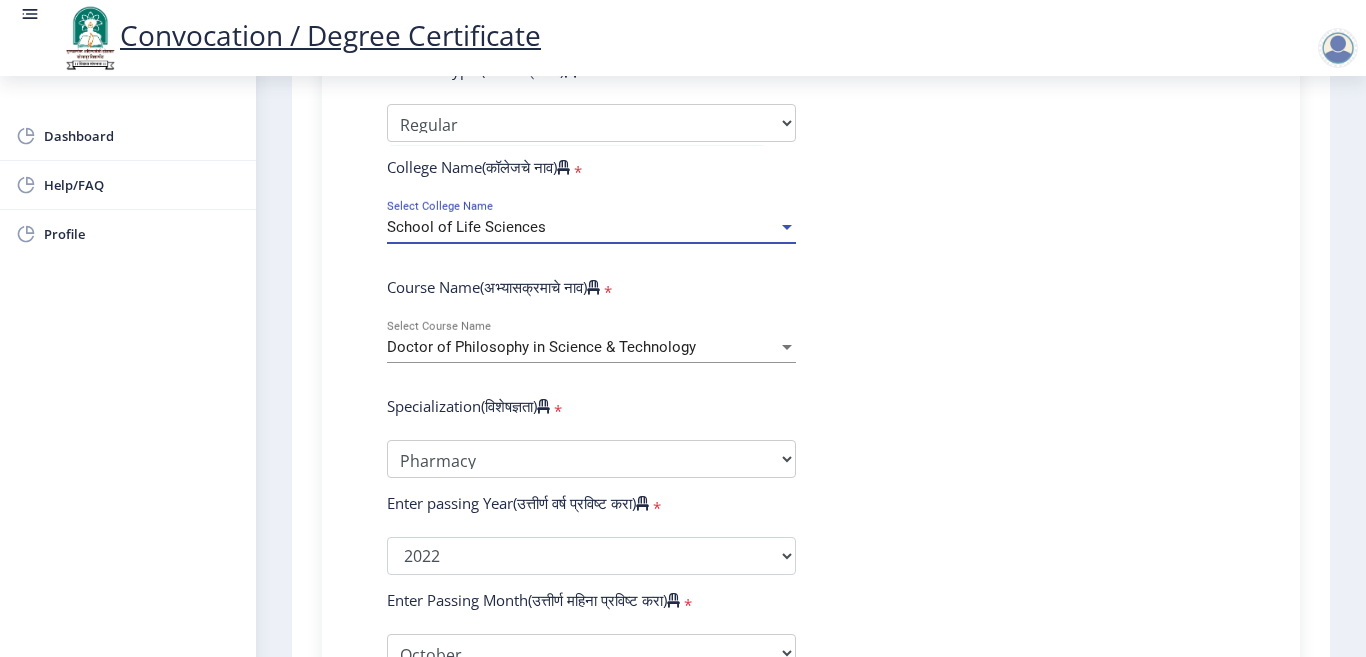 scroll, scrollTop: 773, scrollLeft: 0, axis: vertical 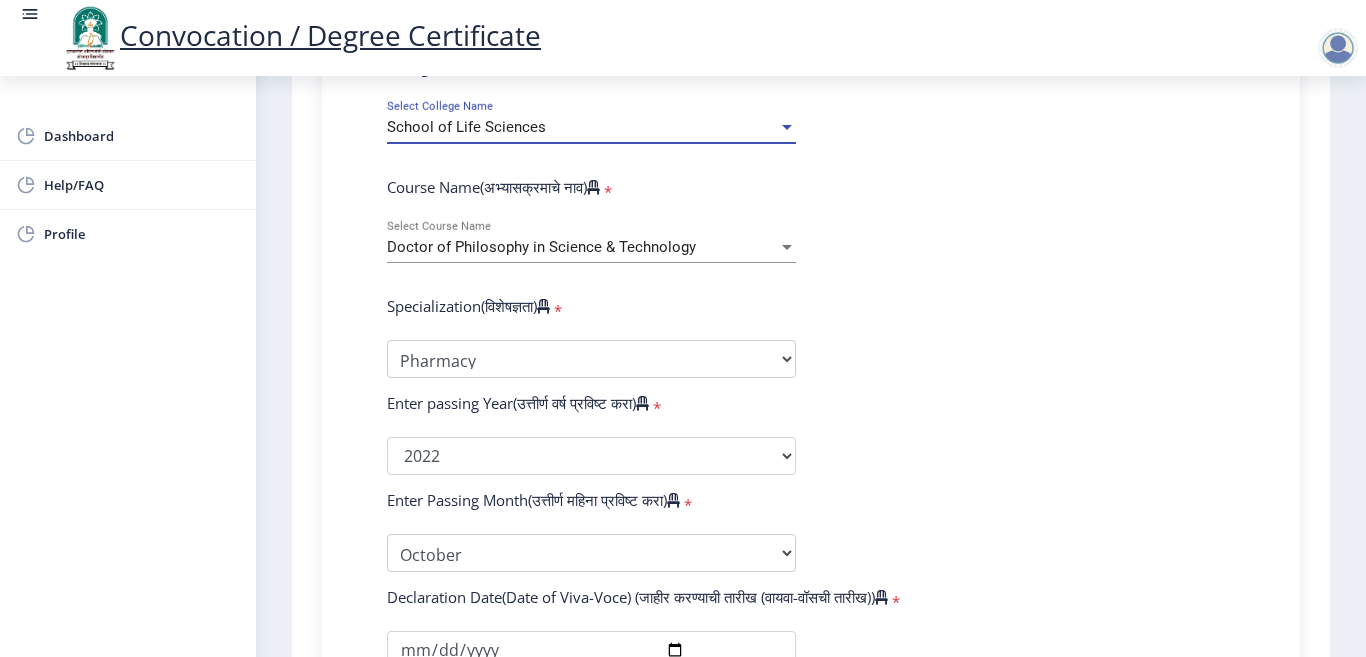 click on "Doctor of Philosophy in Science & Technology" at bounding box center (541, 247) 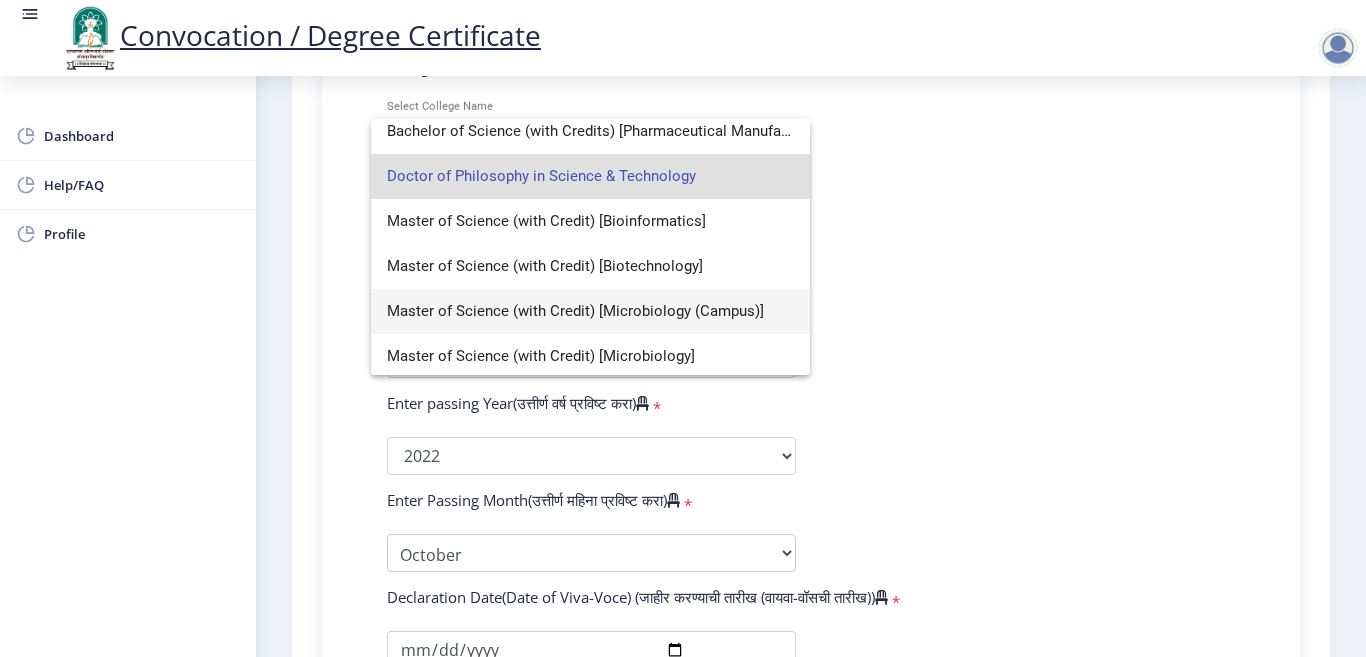 scroll, scrollTop: 149, scrollLeft: 0, axis: vertical 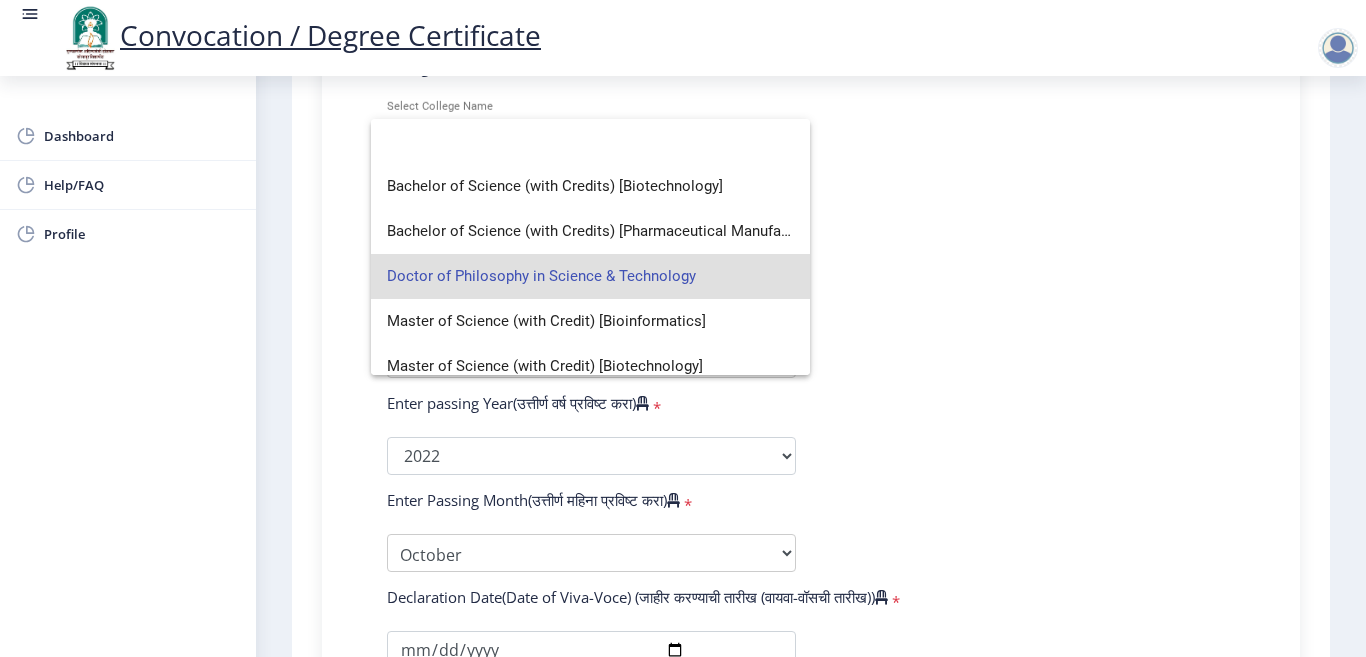 click on "Doctor of Philosophy in Science & Technology" at bounding box center [590, 276] 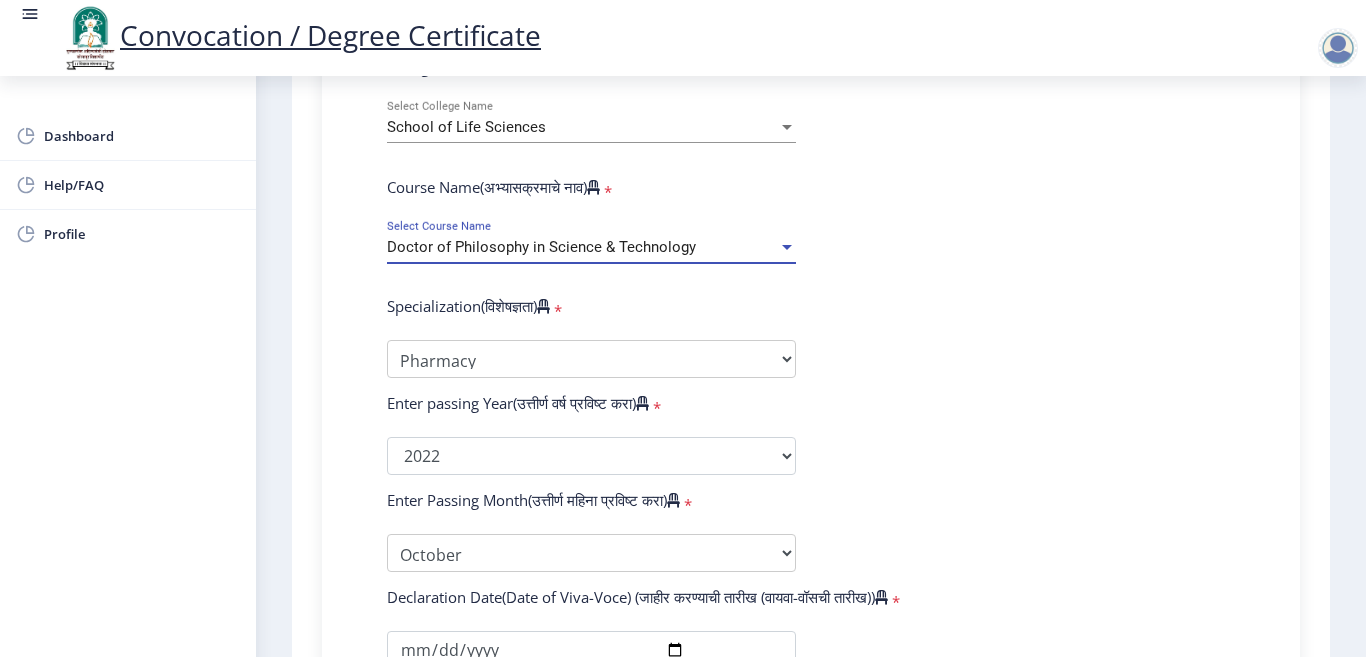 click on "Doctor of Philosophy in Science & Technology" at bounding box center (541, 247) 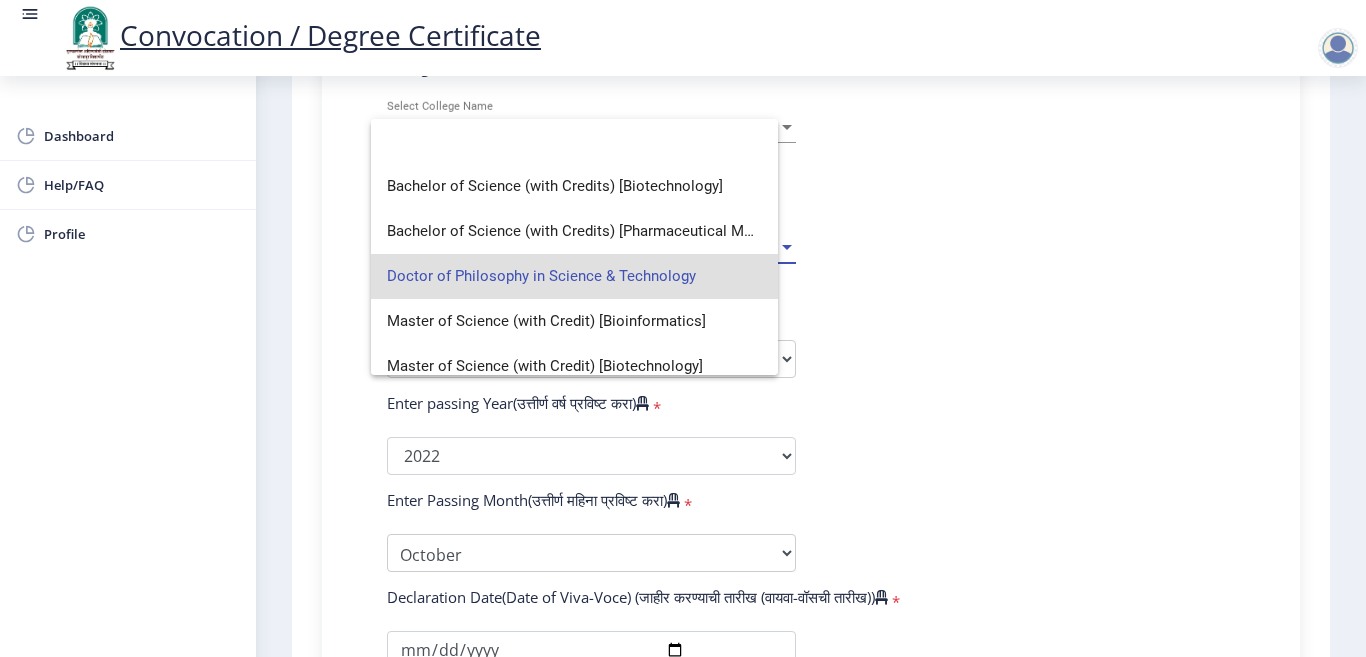 scroll, scrollTop: 0, scrollLeft: 0, axis: both 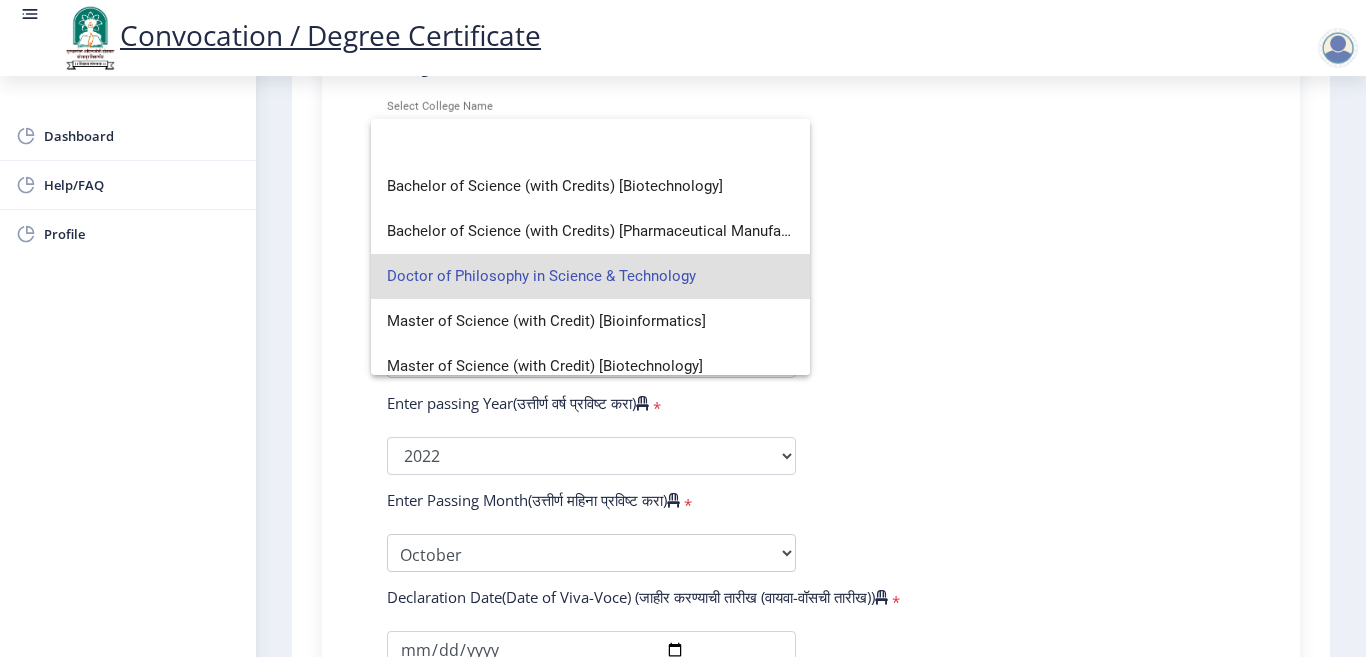 click on "Doctor of Philosophy in Science & Technology" at bounding box center [590, 276] 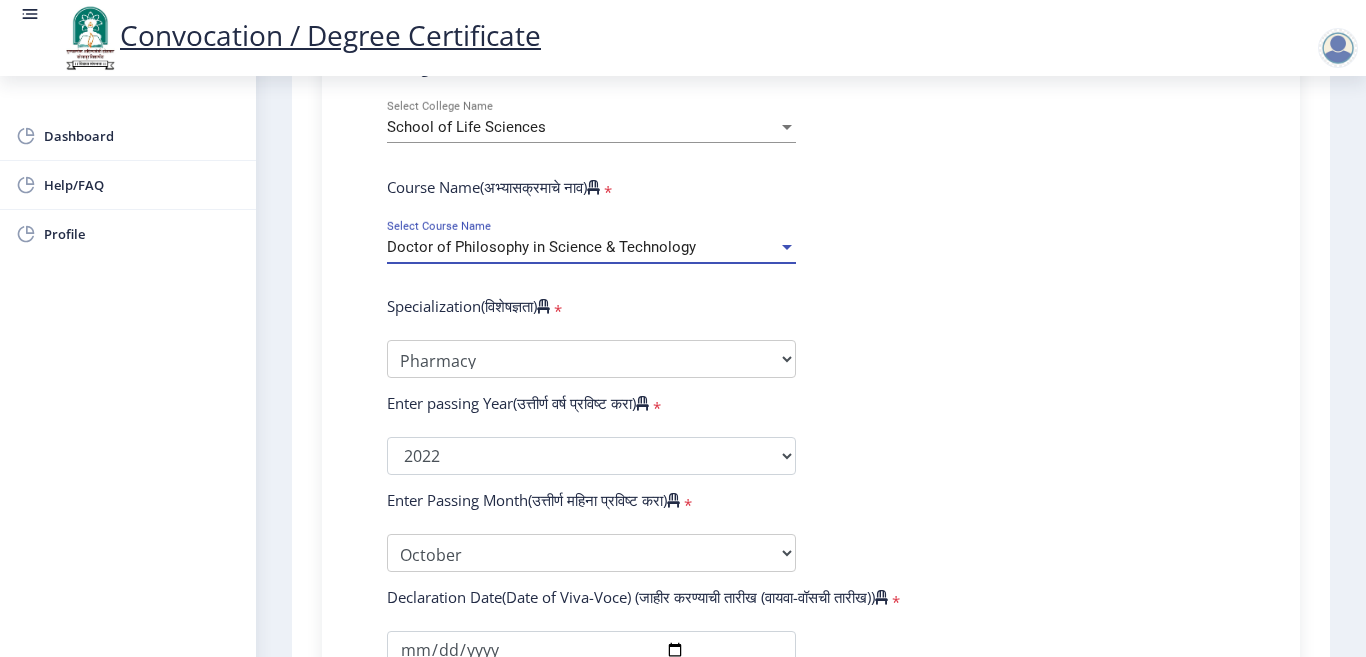 click on "Doctor of Philosophy in Science & Technology" at bounding box center (541, 247) 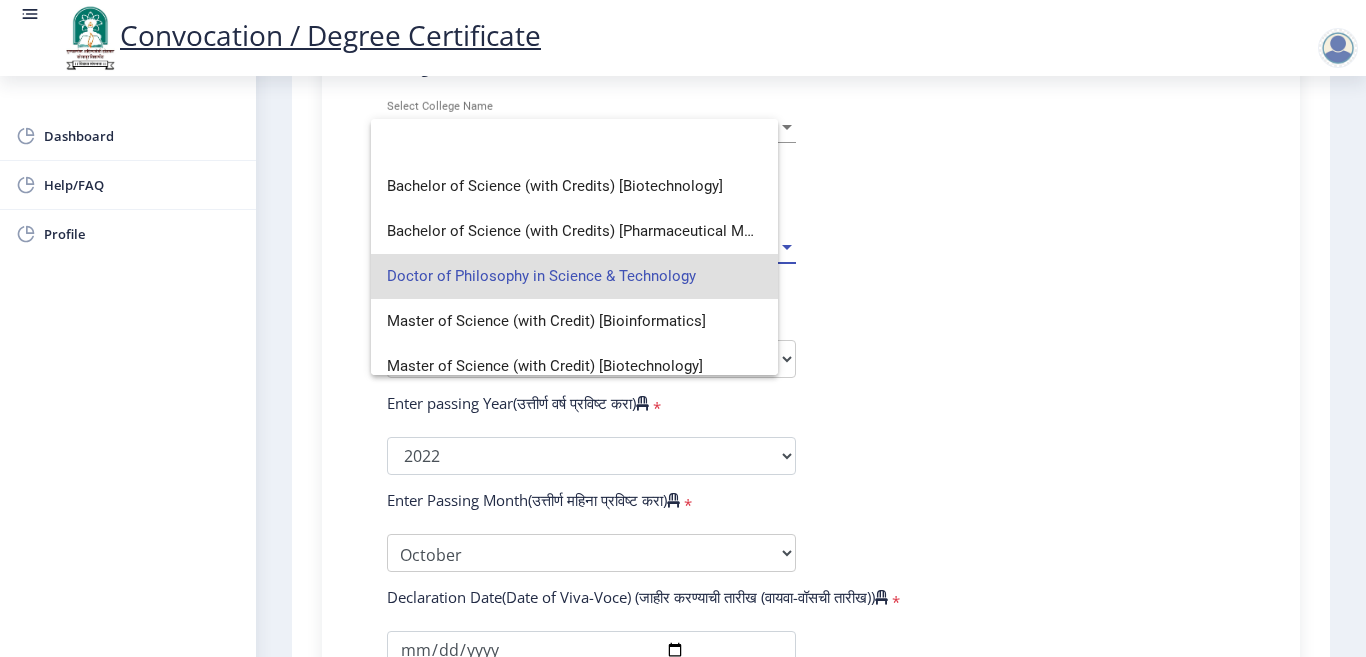 scroll, scrollTop: 0, scrollLeft: 0, axis: both 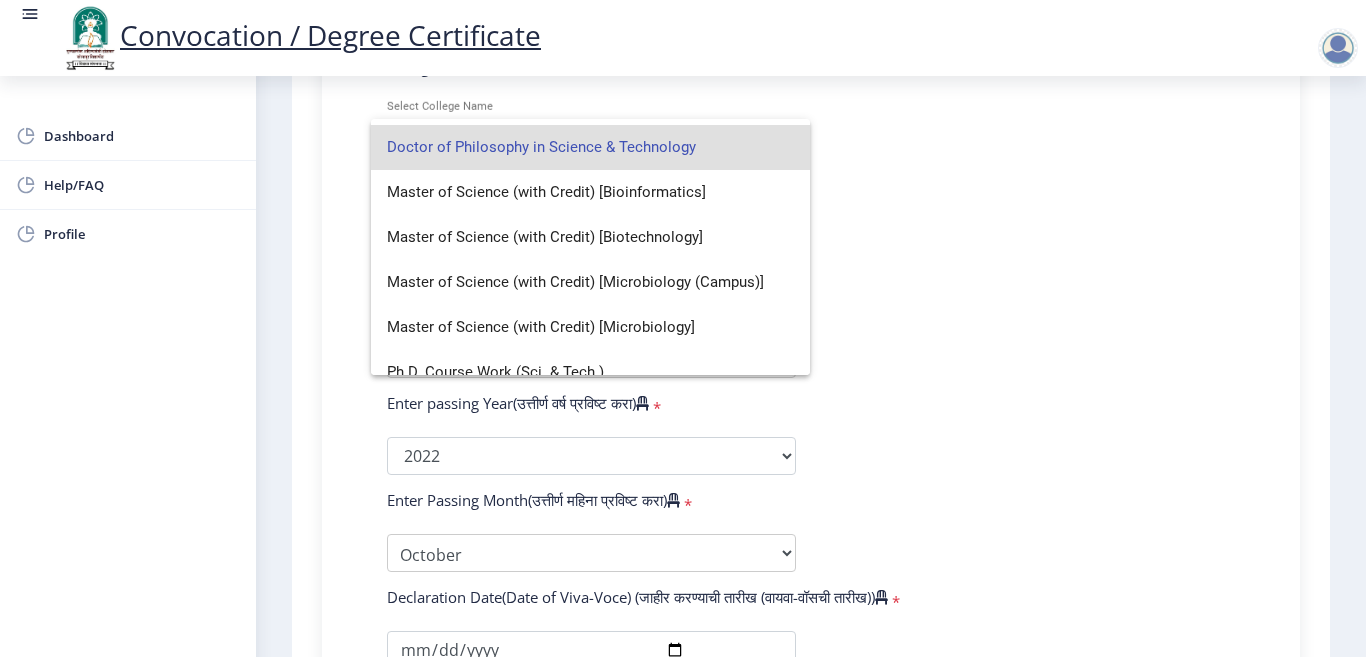 click on "Doctor of Philosophy in Science & Technology" at bounding box center [590, 147] 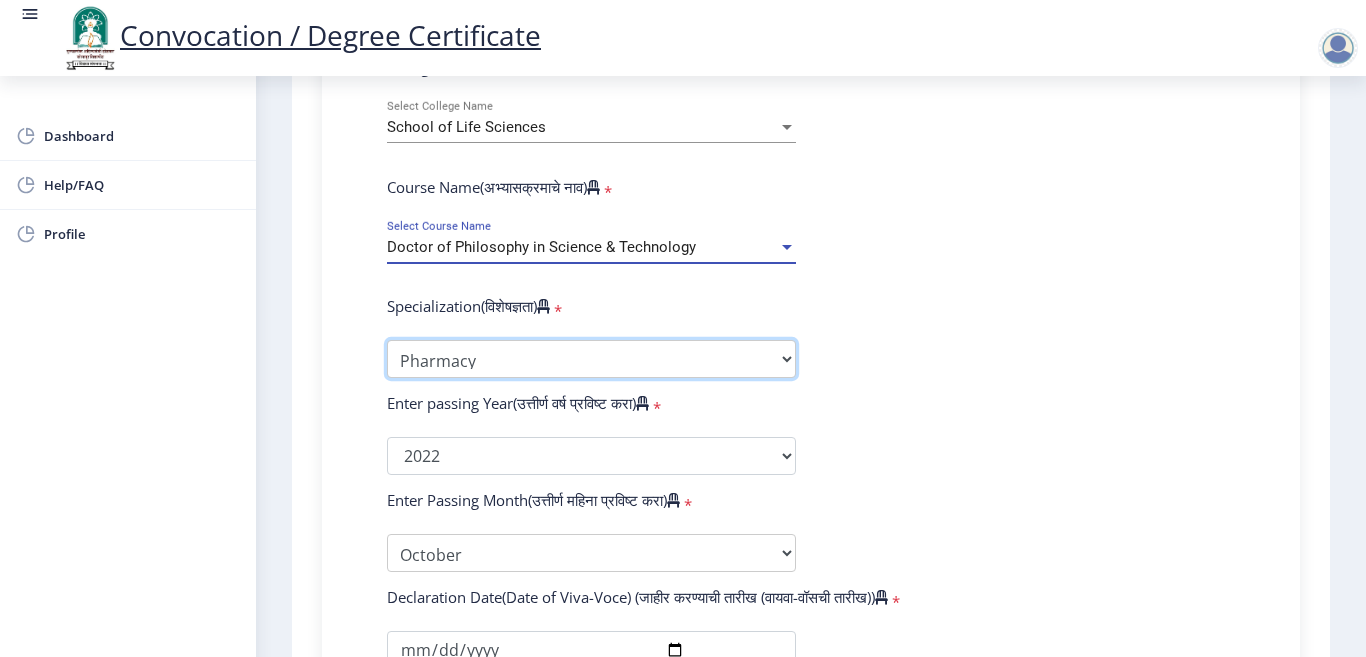 click on "Specialization Biotechnology Botany Chemistry Civil Engineering Computer Science Computer Science & Engineering Electronics Electronics & Telecommunincation Engg. Electronics Engieering Geography Mathematics Mechanical Engineering Pharmacy Physics Zoology Statistics Other" at bounding box center [591, 359] 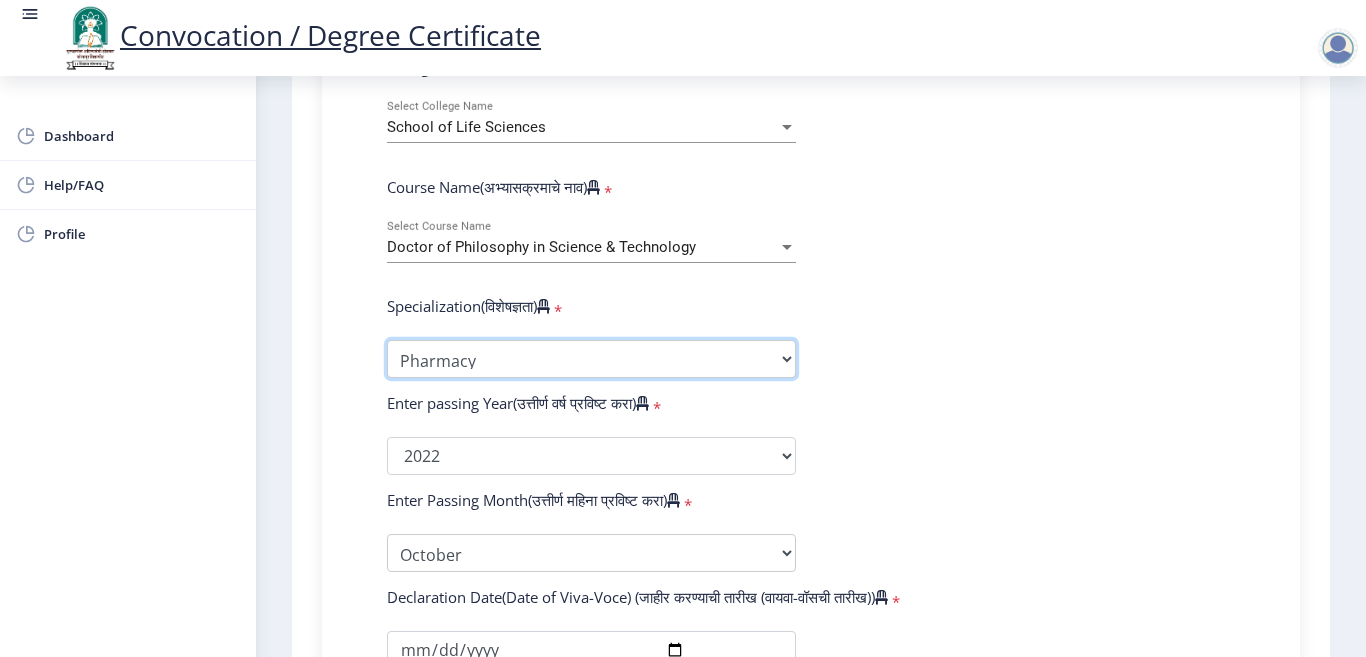 click on "Specialization Biotechnology Botany Chemistry Civil Engineering Computer Science Computer Science & Engineering Electronics Electronics & Telecommunincation Engg. Electronics Engieering Geography Mathematics Mechanical Engineering Pharmacy Physics Zoology Statistics Other" at bounding box center [591, 359] 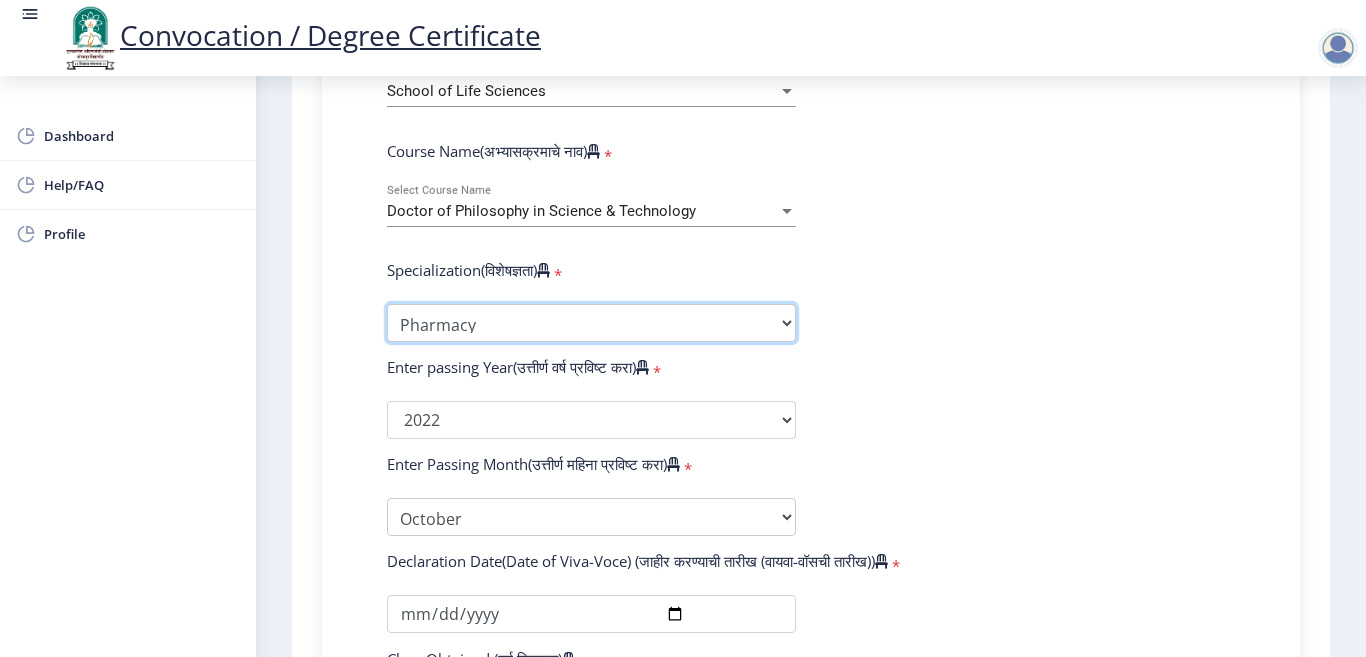 scroll, scrollTop: 873, scrollLeft: 0, axis: vertical 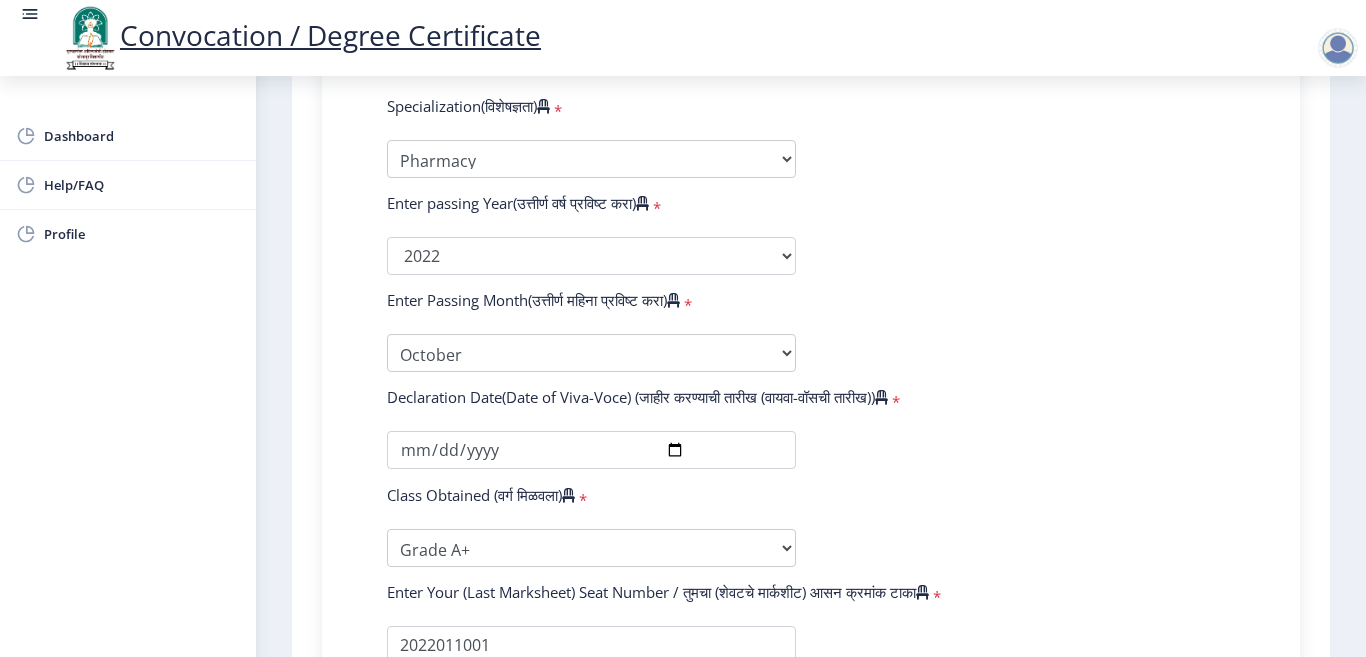 click on "Enter passing Year(उत्तीर्ण वर्ष प्रविष्ट करा)" 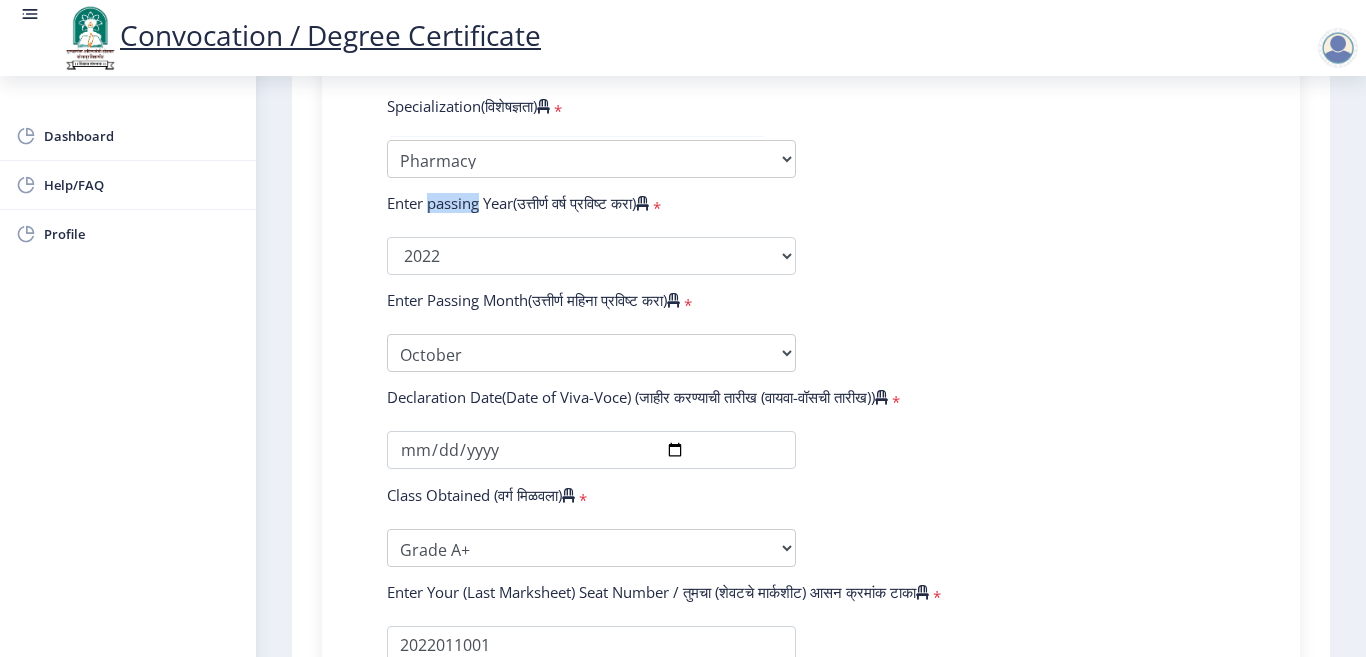 click on "Enter passing Year(उत्तीर्ण वर्ष प्रविष्ट करा)" 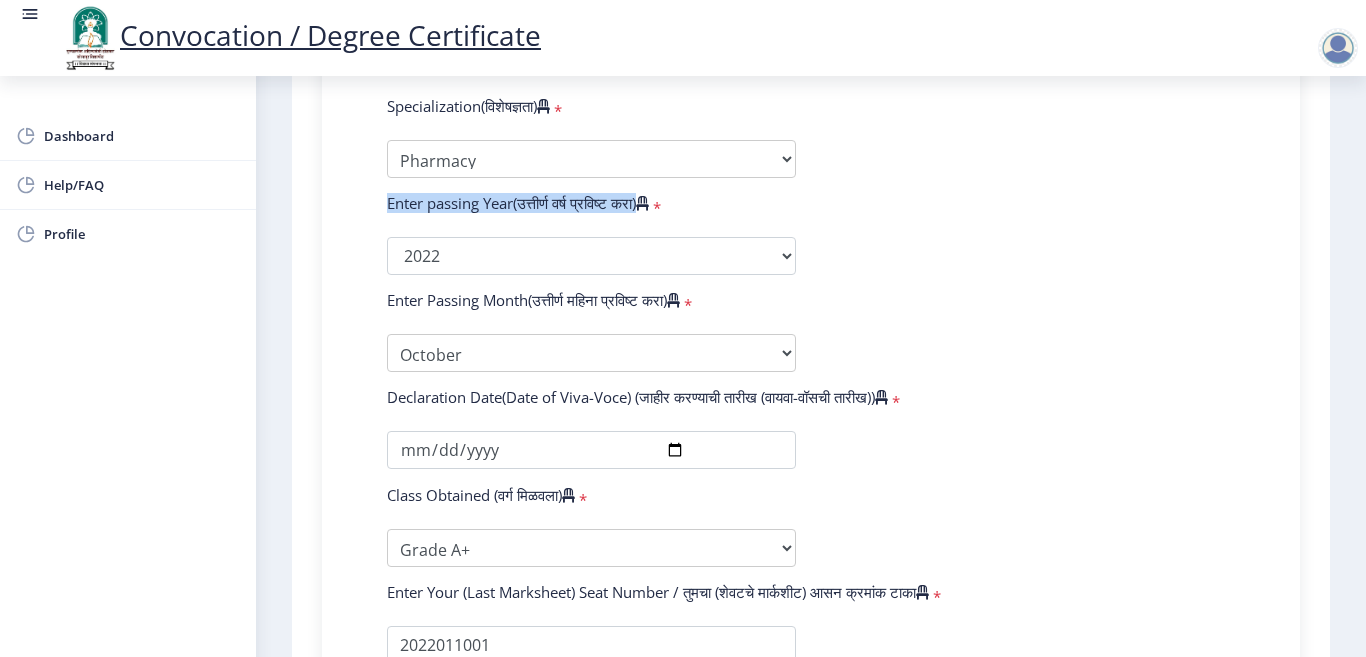 click on "Enter passing Year(उत्तीर्ण वर्ष प्रविष्ट करा)" 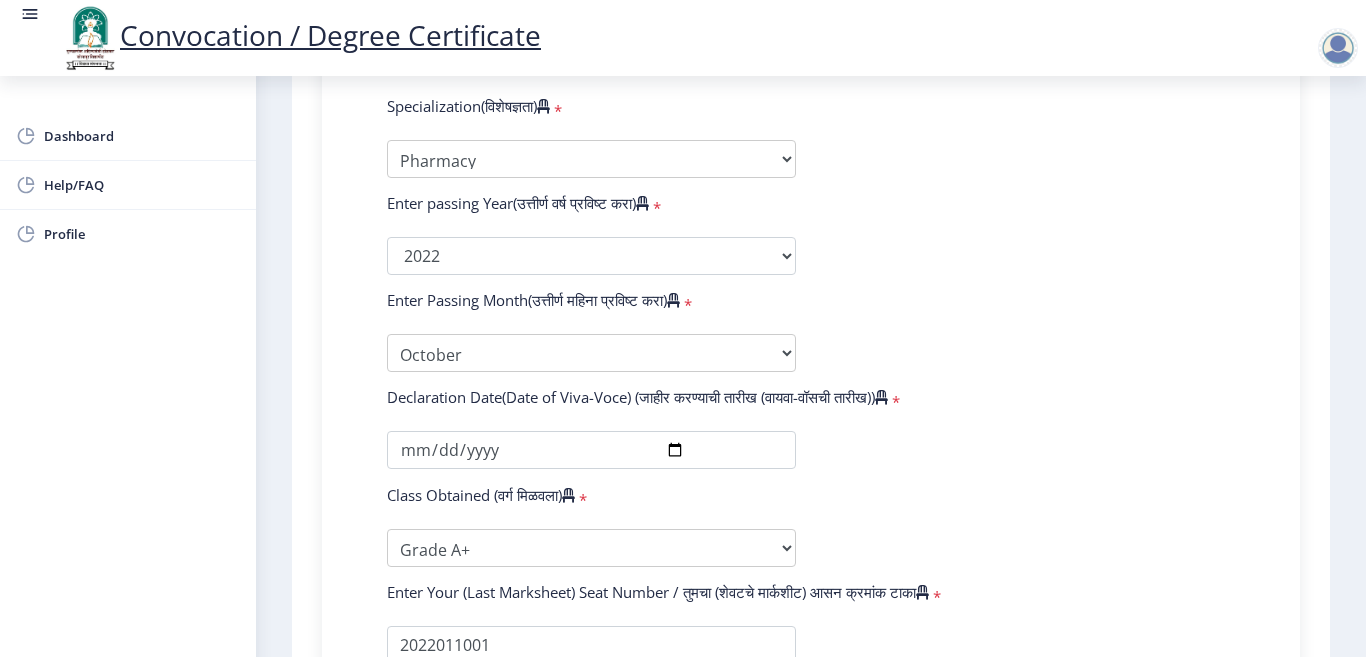 click on "Enter Your PRN Number (तुमचा पीआरएन (कायम नोंदणी क्रमांक) एंटर करा)   * Student Type (विद्यार्थी प्रकार)    * Select Student Type Regular External College Name(कॉलेजचे नाव)   * School of Life Sciences Select College Name Course Name(अभ्यासक्रमाचे नाव)   * Doctor of Philosophy in Science & Technology Select Course Name  Specialization(विशेषज्ञता)   * Specialization Biotechnology Botany Chemistry Civil Engineering Computer Science Computer Science & Engineering Electronics Electronics & Telecommunincation Engg. Electronics Engieering Geography Mathematics Mechanical Engineering Pharmacy Physics Zoology Statistics Other Enter passing Year(उत्तीर्ण वर्ष प्रविष्ट करा)   *  2025   2024   2023   2022   2021   2020   2019   2018   2017   2016   2015   2014   2013   2012   2011   2010  * *" 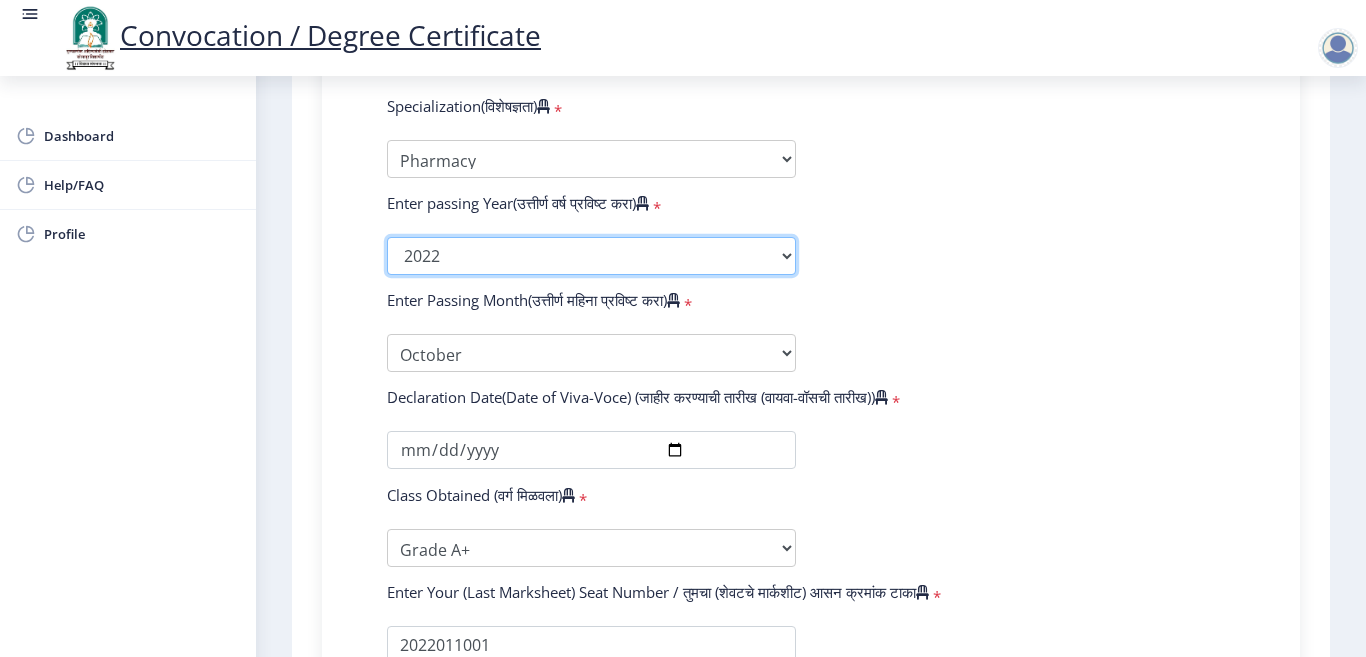 click on "2025   2024   2023   2022   2021   2020   2019   2018   2017   2016   2015   2014   2013   2012   2011   2010   2009   2008   2007   2006   2005   2004   2003   2002   2001   2000   1999   1998   1997   1996   1995   1994   1993   1992   1991   1990   1989   1988   1987   1986   1985   1984   1983   1982   1981   1980   1979   1978   1977   1976" 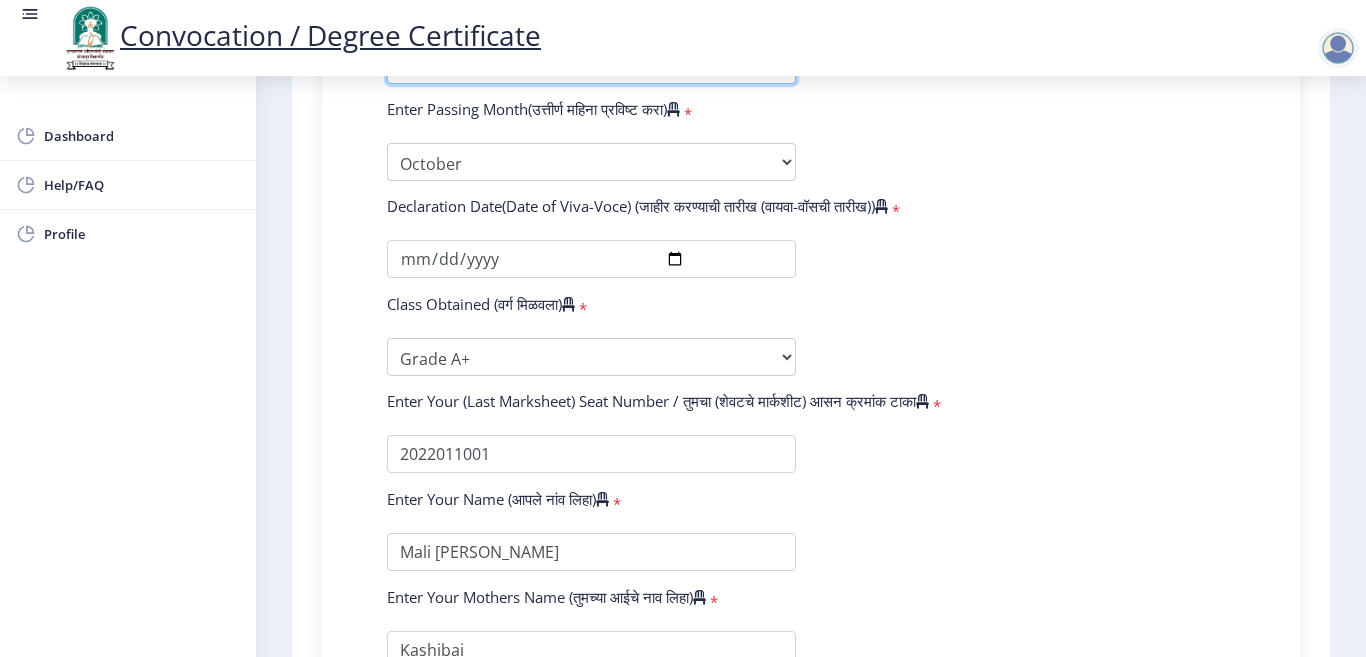 scroll, scrollTop: 1173, scrollLeft: 0, axis: vertical 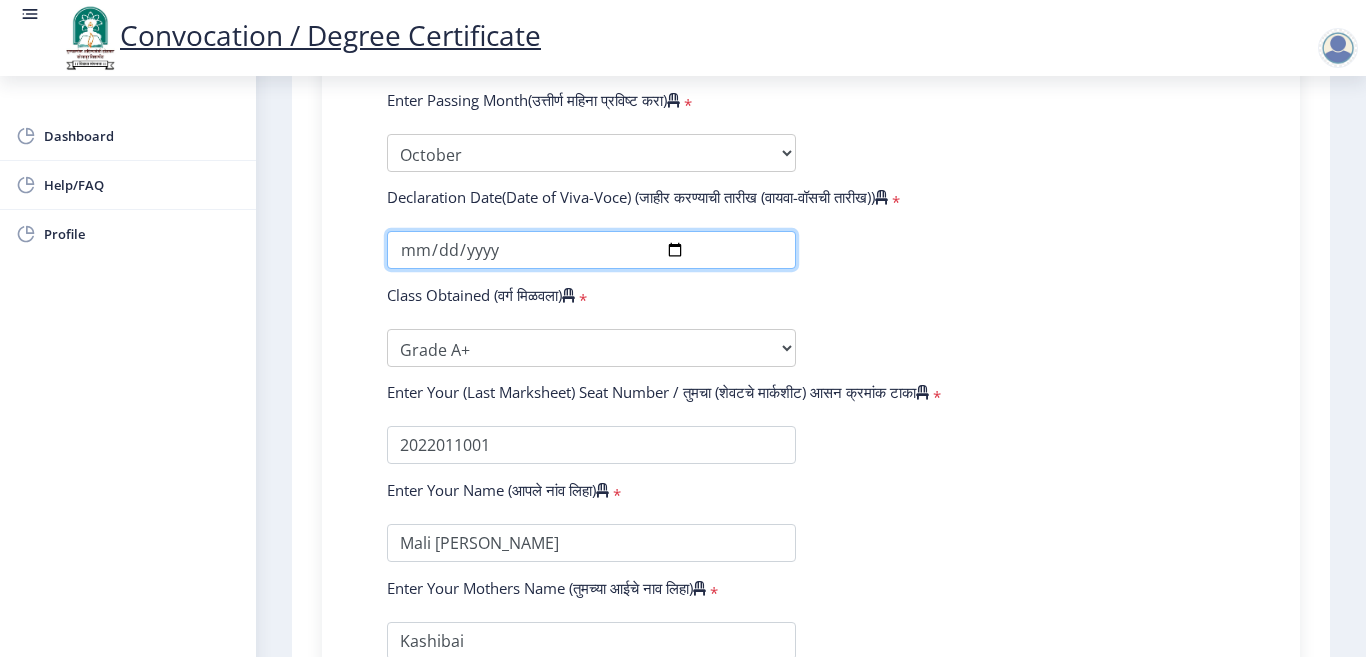 click on "[DATE]" at bounding box center [591, 250] 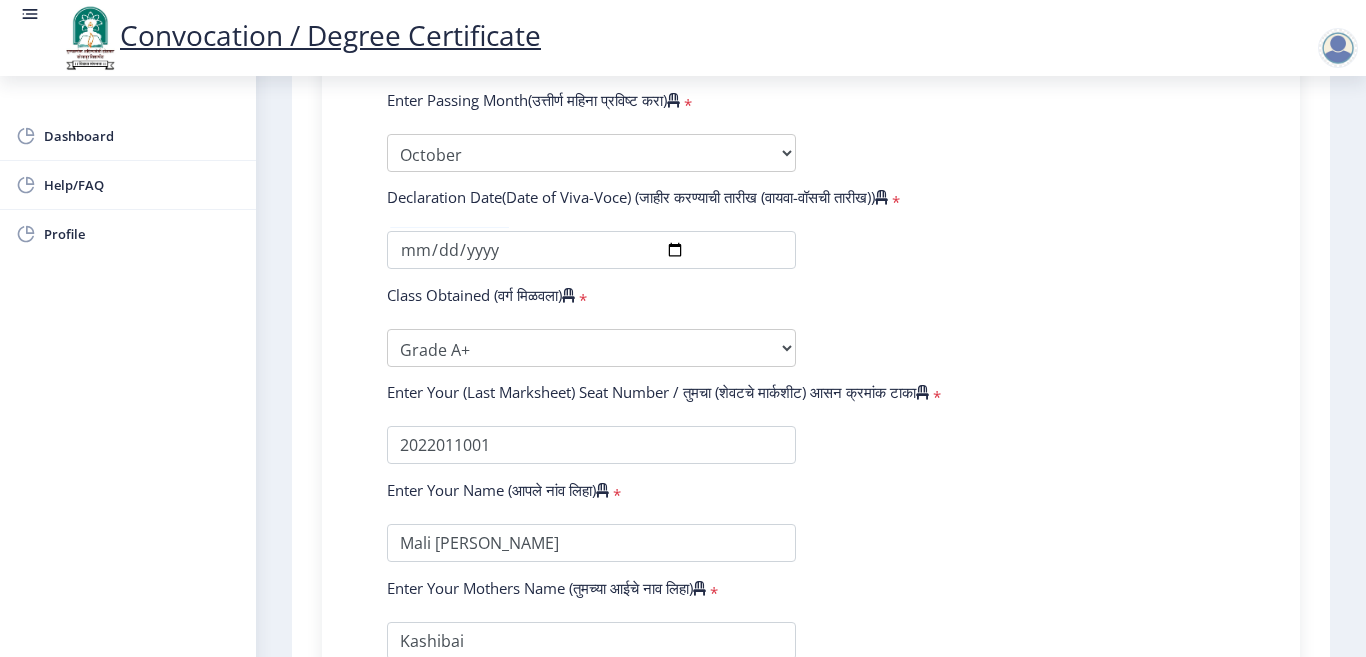 click on "1 First step Second step Third step Instructions (सूचना) 1. पदवी प्रमाणपत्रासाठी शैक्षणिक तपशील चरणावर, तुम्हाला तुमच्या अंतिम पदवी दीक्षांत प्रमाणपत्रासाठी तुमचे तपशील सबमिट करणे आवश्यक आहे.   2. तुम्ही ज्या कोर्ससाठी पदवी प्रमाणपत्रासाठी अर्ज करत आहात त्या अभ्यासक्रमाच्या नवीनतम जारी केलेल्या मार्कशीटवर आधारित तुमचे सर्व तपशील भरणे आवश्यक आहे.  Email Us on   su.sfc@studentscenter.in Education Details  * Student Type (विद्यार्थी प्रकार)    * Select Student Type Regular External * * * Botany" 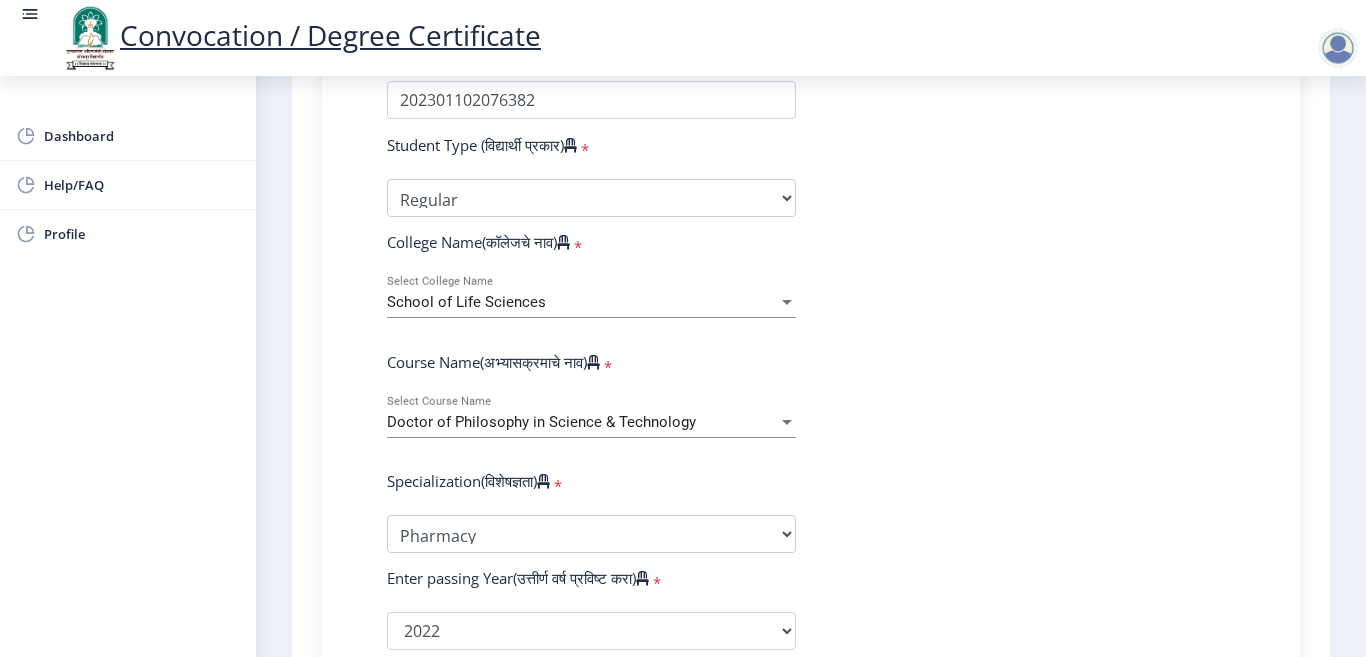 scroll, scrollTop: 633, scrollLeft: 0, axis: vertical 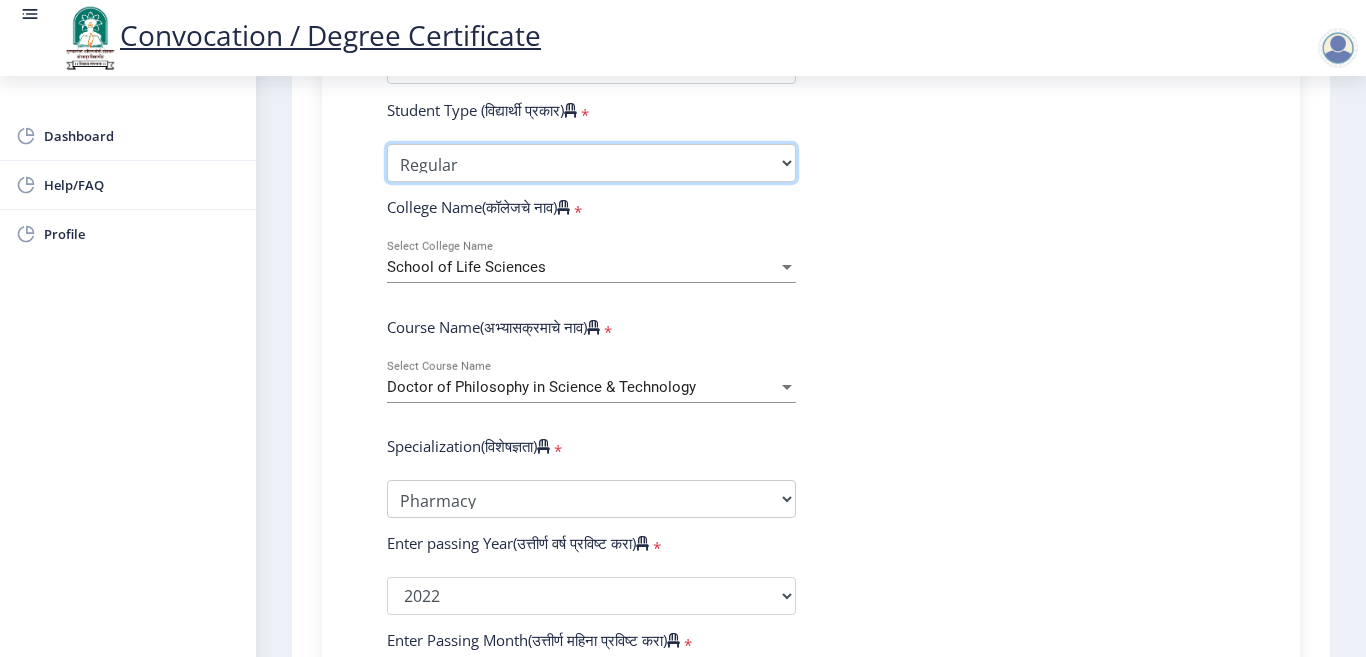 click on "Select Student Type Regular External" at bounding box center [591, 163] 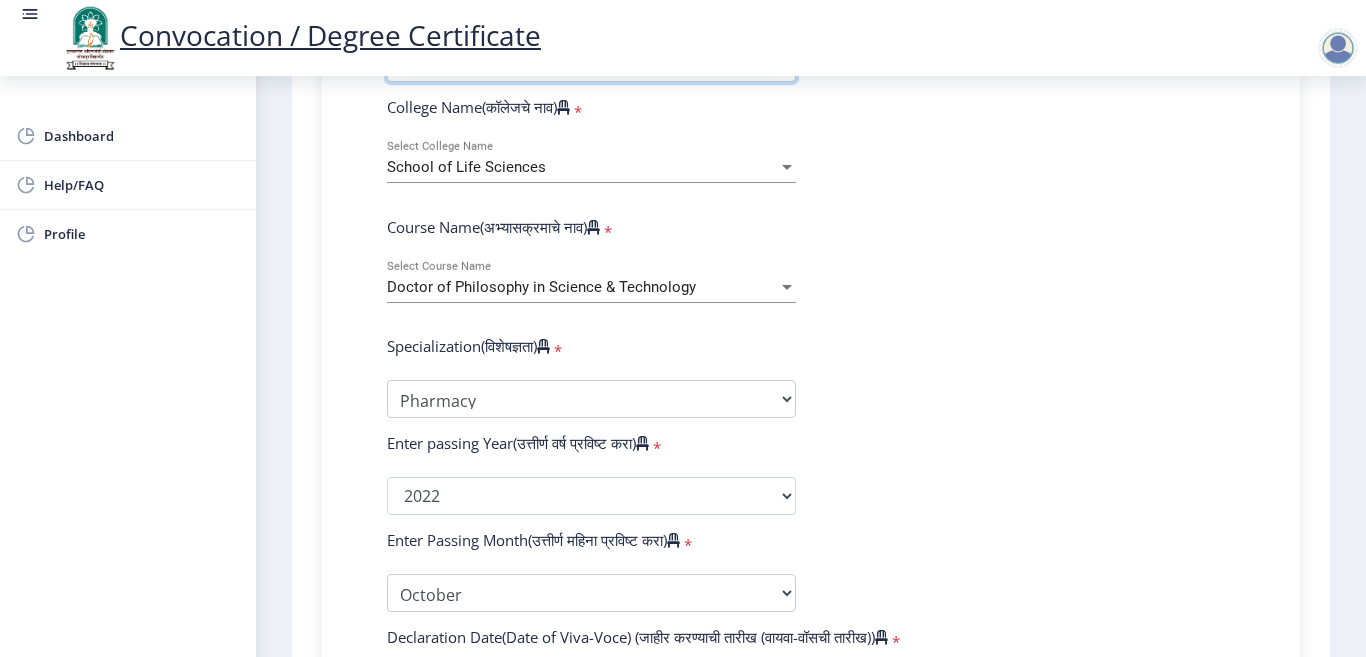 scroll, scrollTop: 633, scrollLeft: 0, axis: vertical 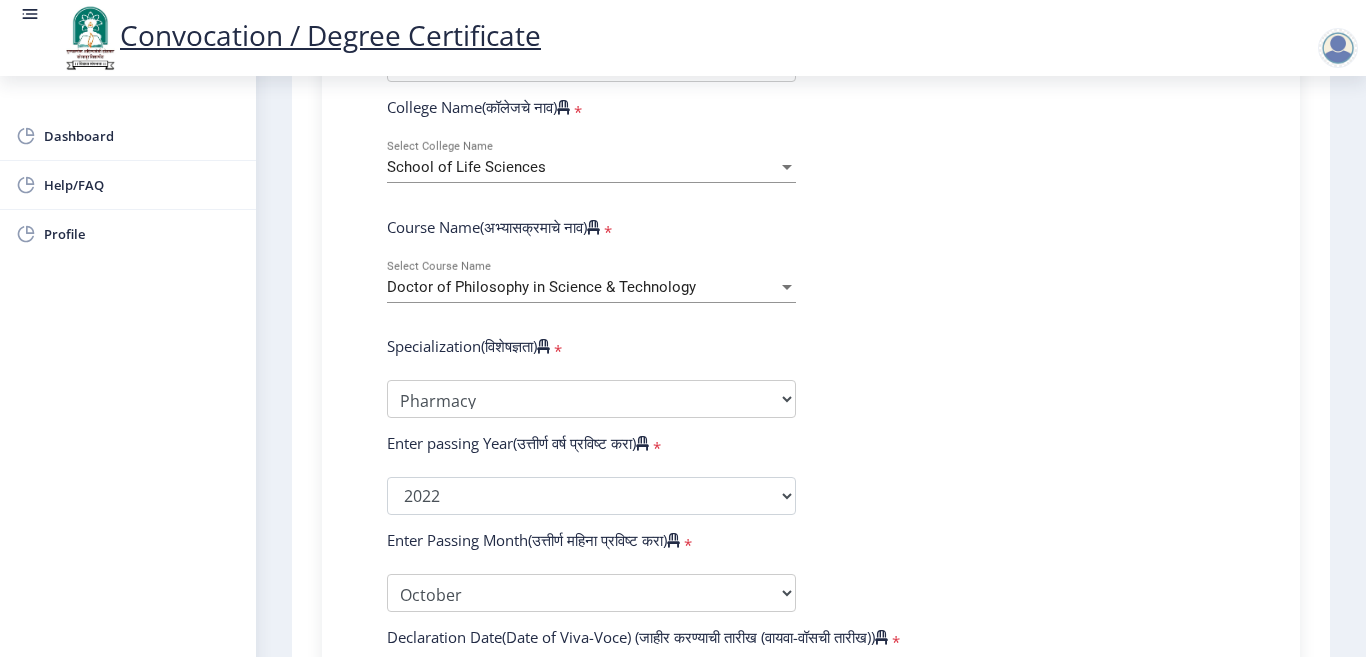 click on "Doctor of Philosophy in Science & Technology" at bounding box center [541, 287] 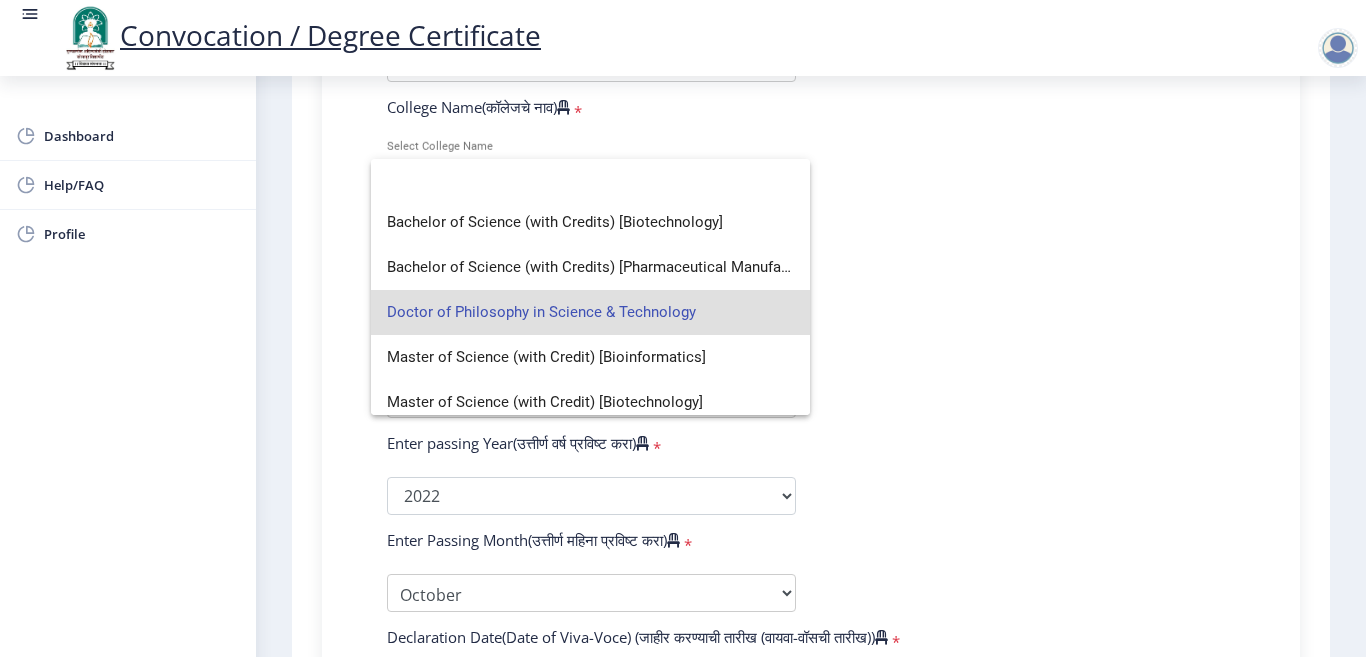 scroll, scrollTop: 0, scrollLeft: 0, axis: both 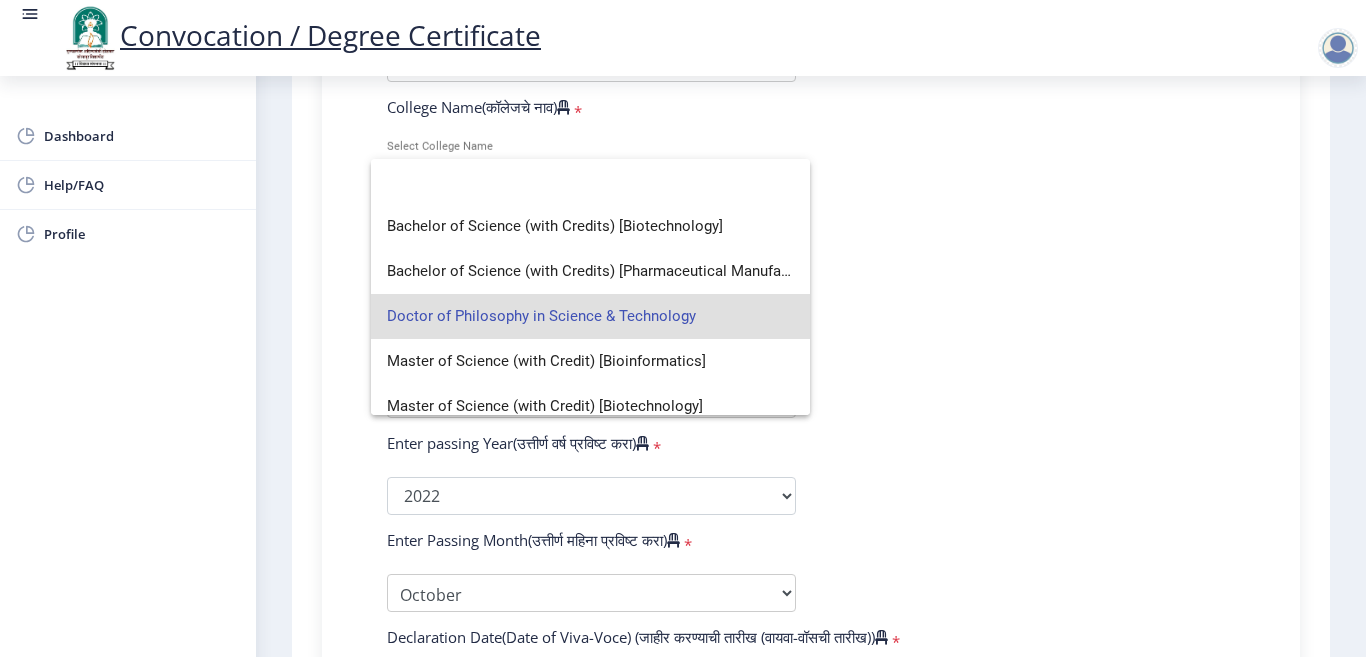 click on "Doctor of Philosophy in Science & Technology" at bounding box center [590, 316] 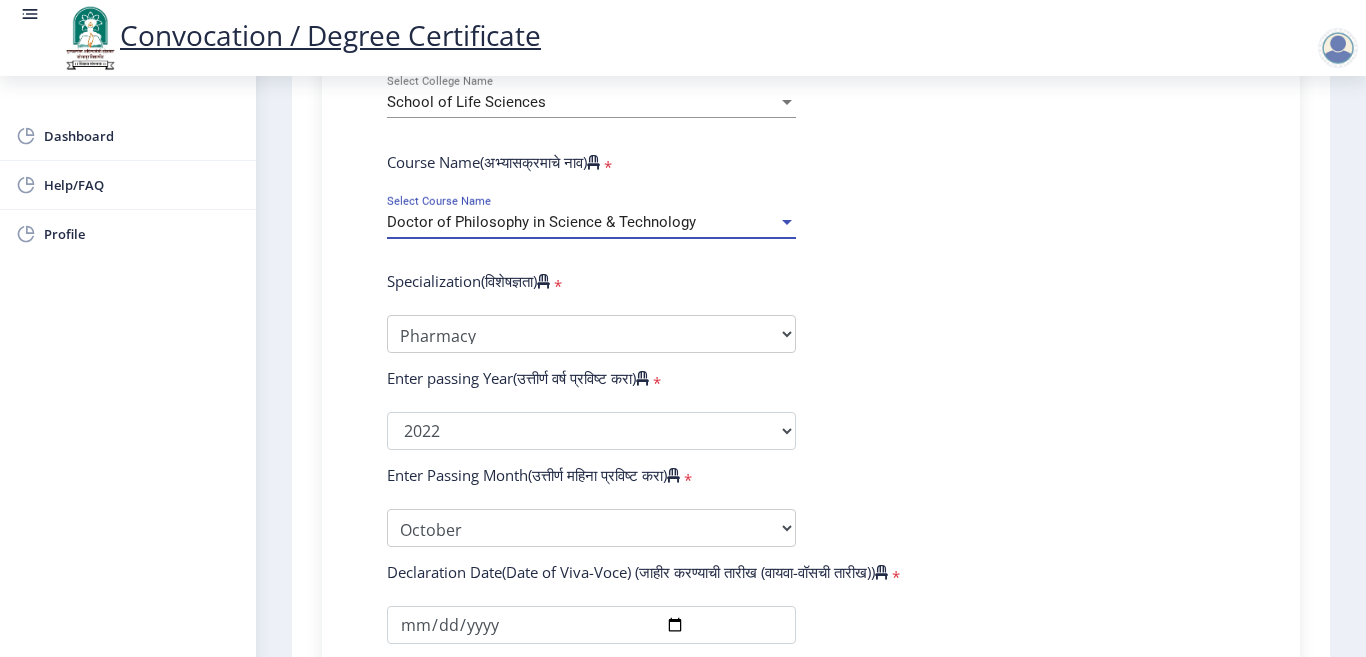 scroll, scrollTop: 833, scrollLeft: 0, axis: vertical 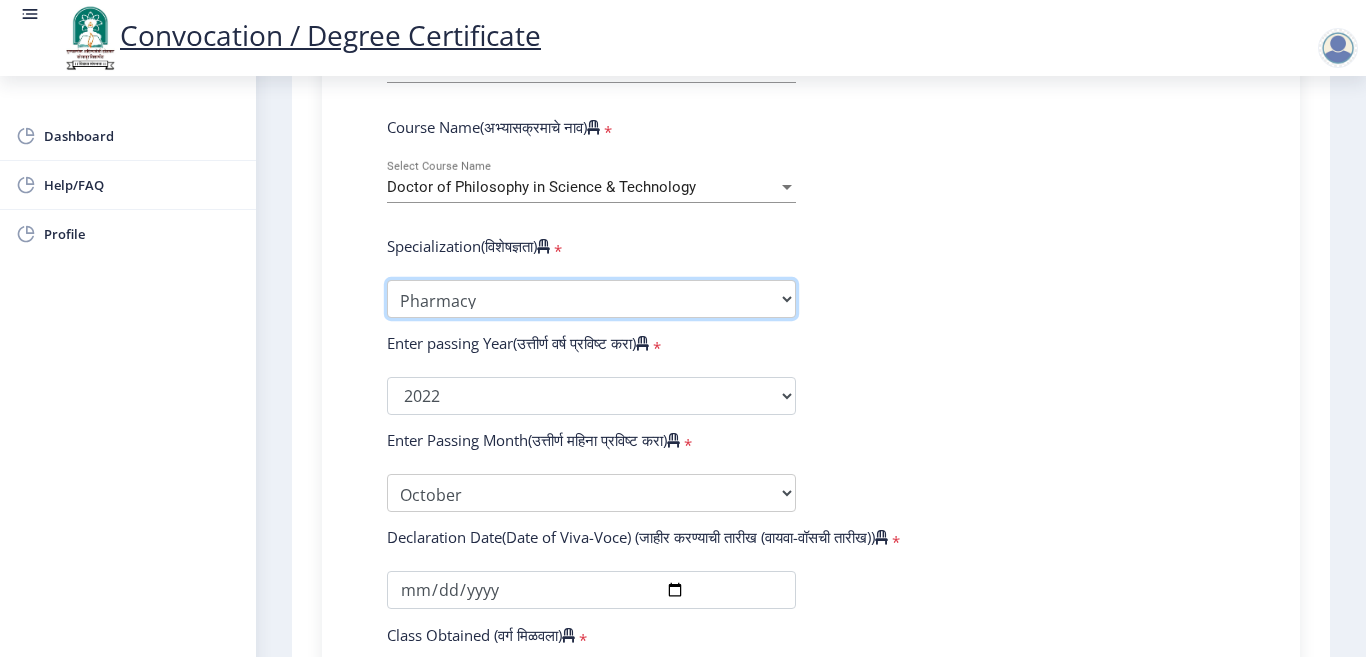 click on "Specialization Biotechnology Botany Chemistry Civil Engineering Computer Science Computer Science & Engineering Electronics Electronics & Telecommunincation Engg. Electronics Engieering Geography Mathematics Mechanical Engineering Pharmacy Physics Zoology Statistics Other" at bounding box center (591, 299) 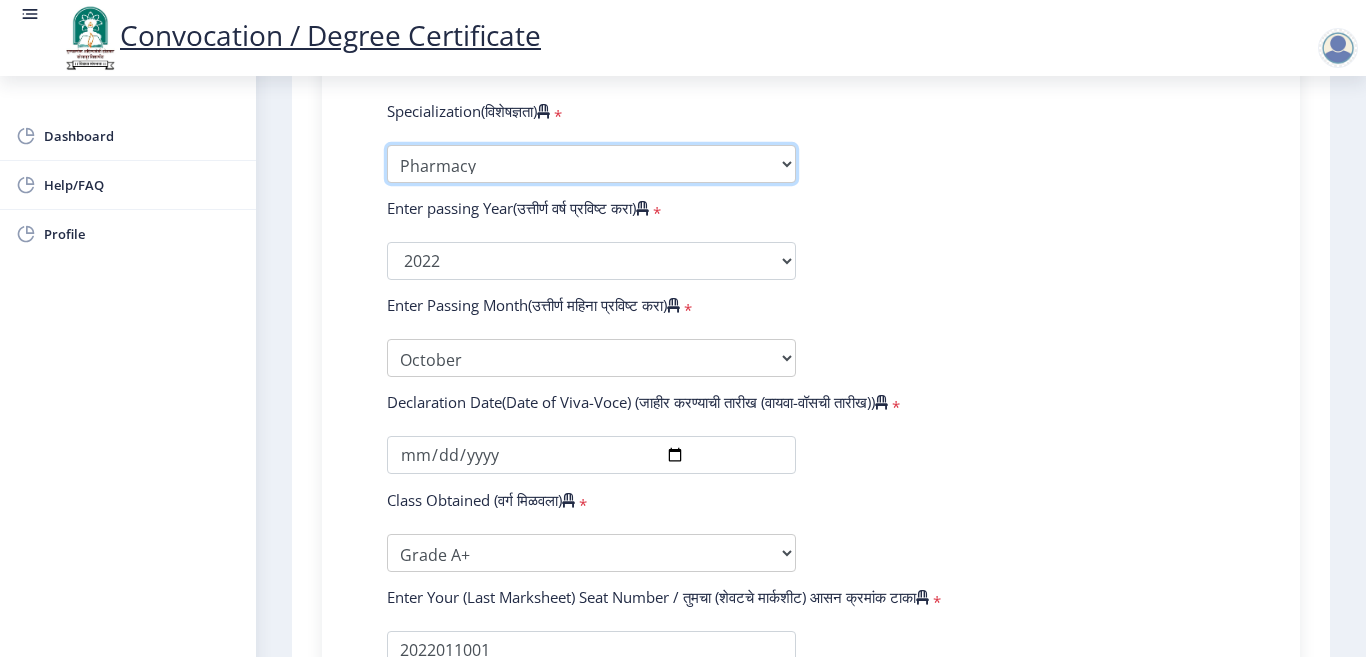 scroll, scrollTop: 933, scrollLeft: 0, axis: vertical 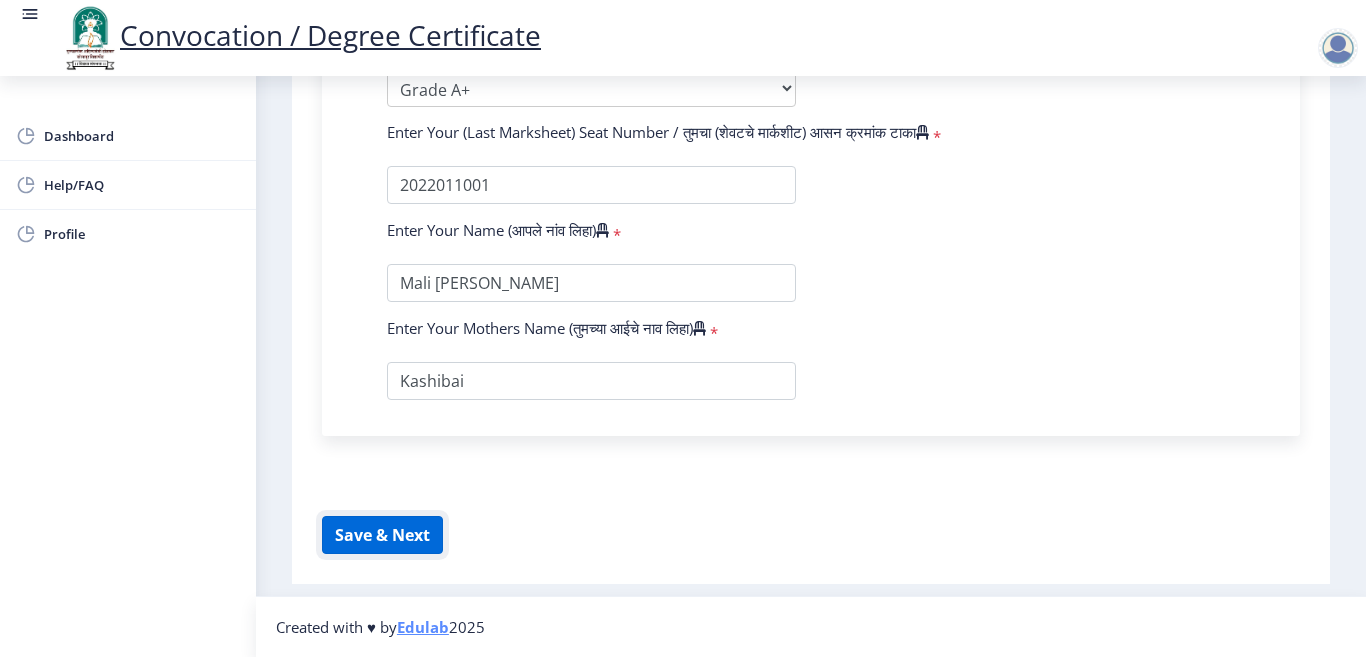 click on "Save & Next" 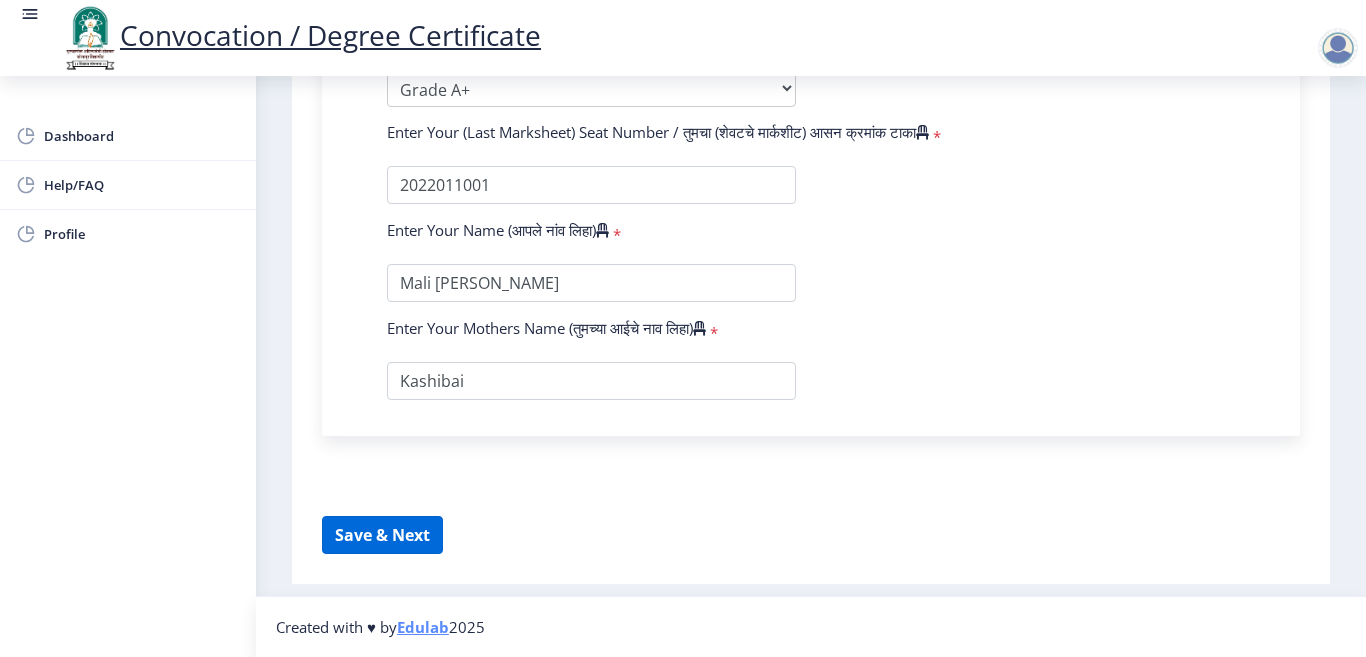 select 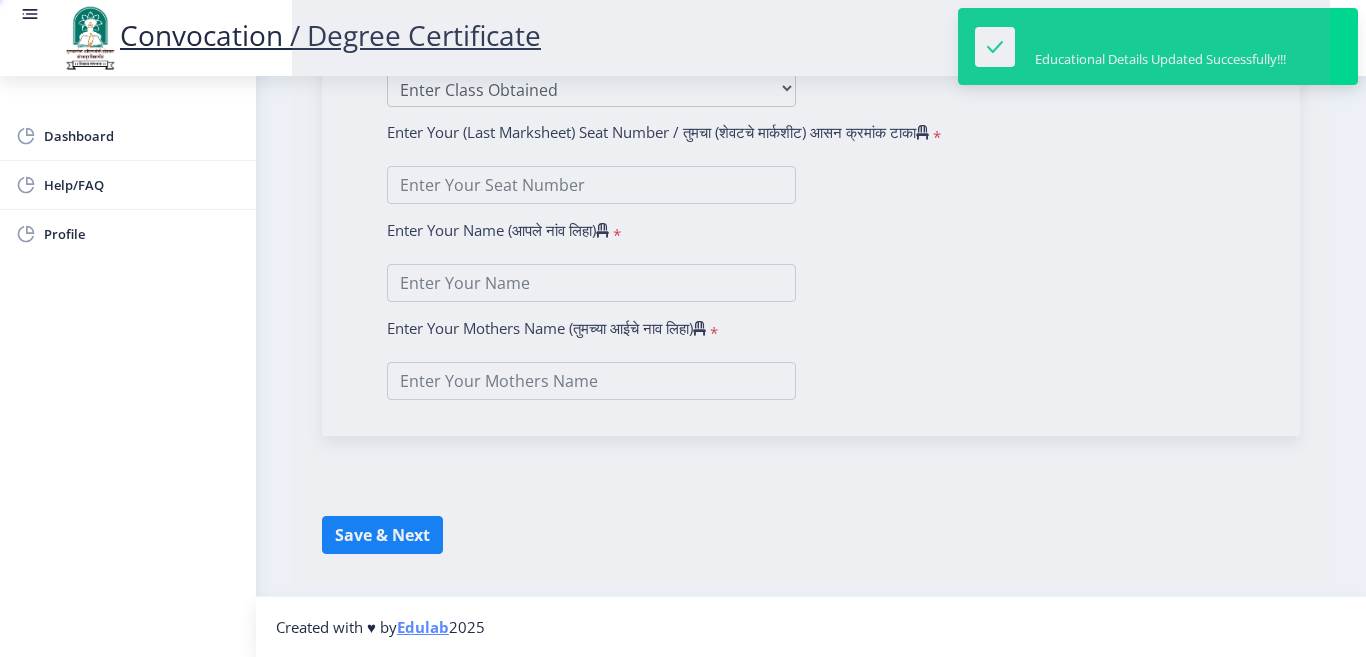 type on "Mali [PERSON_NAME]" 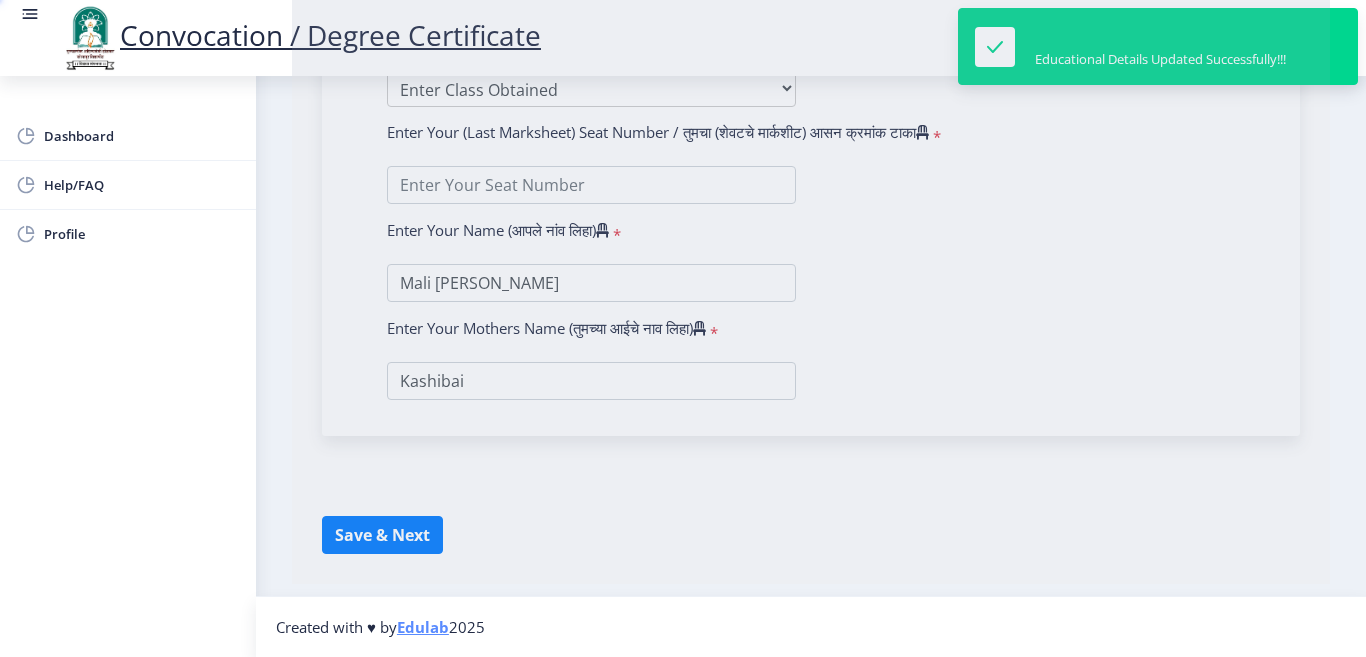 scroll, scrollTop: 0, scrollLeft: 0, axis: both 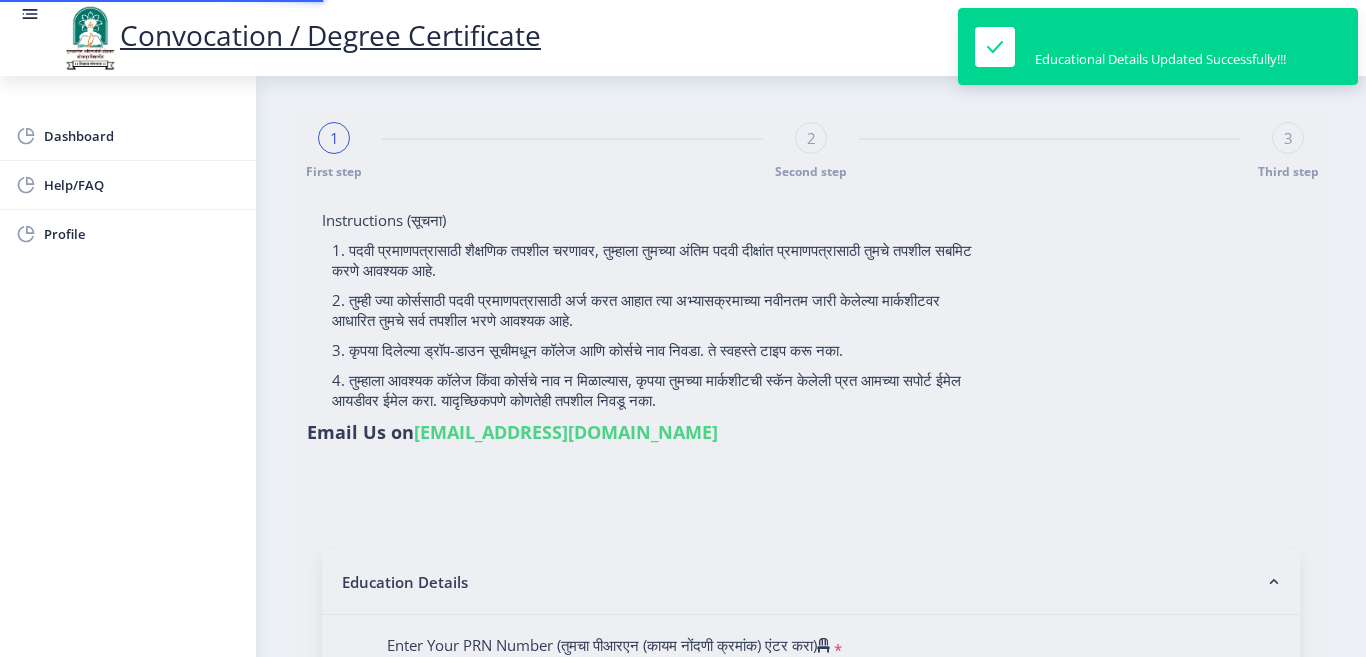 type on "202301102076382" 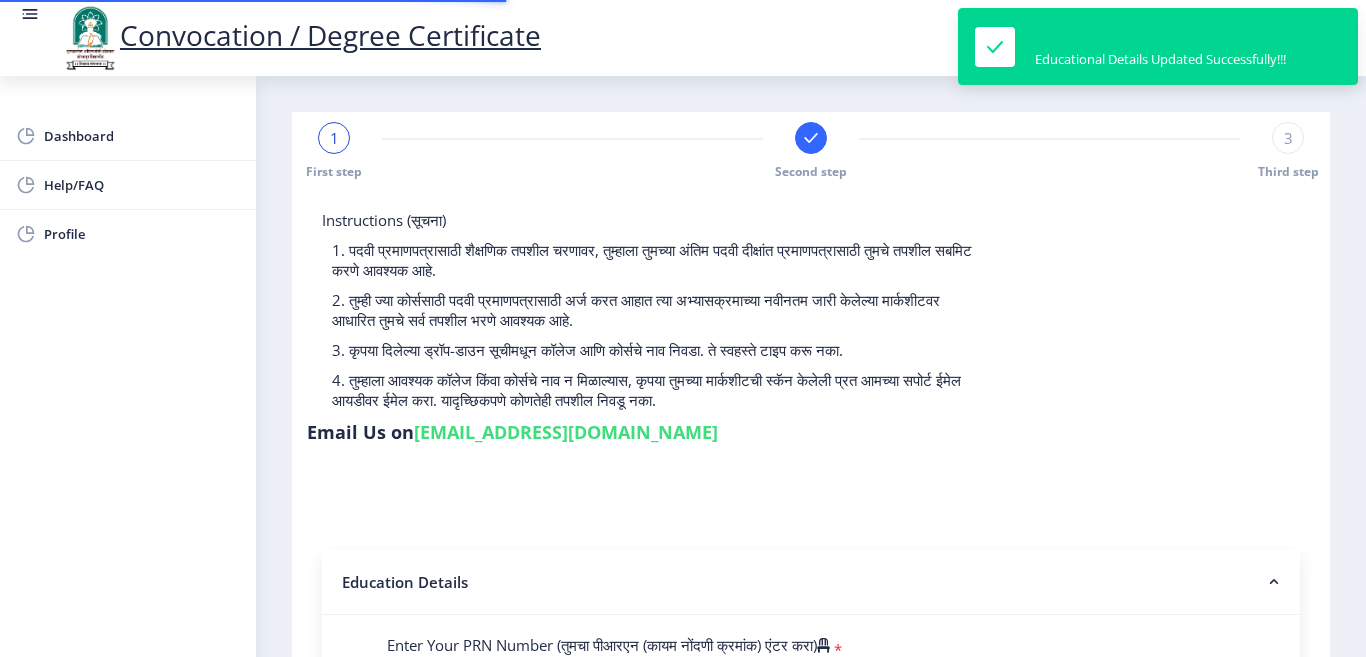 select 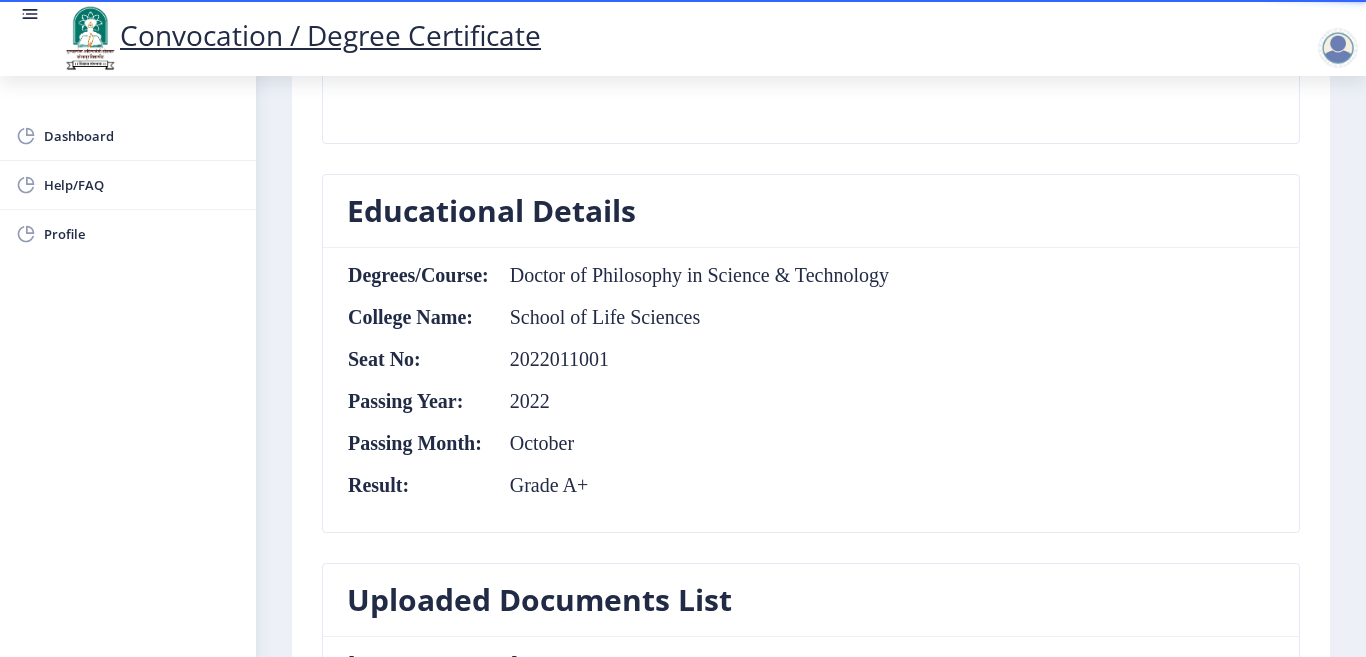 scroll, scrollTop: 900, scrollLeft: 0, axis: vertical 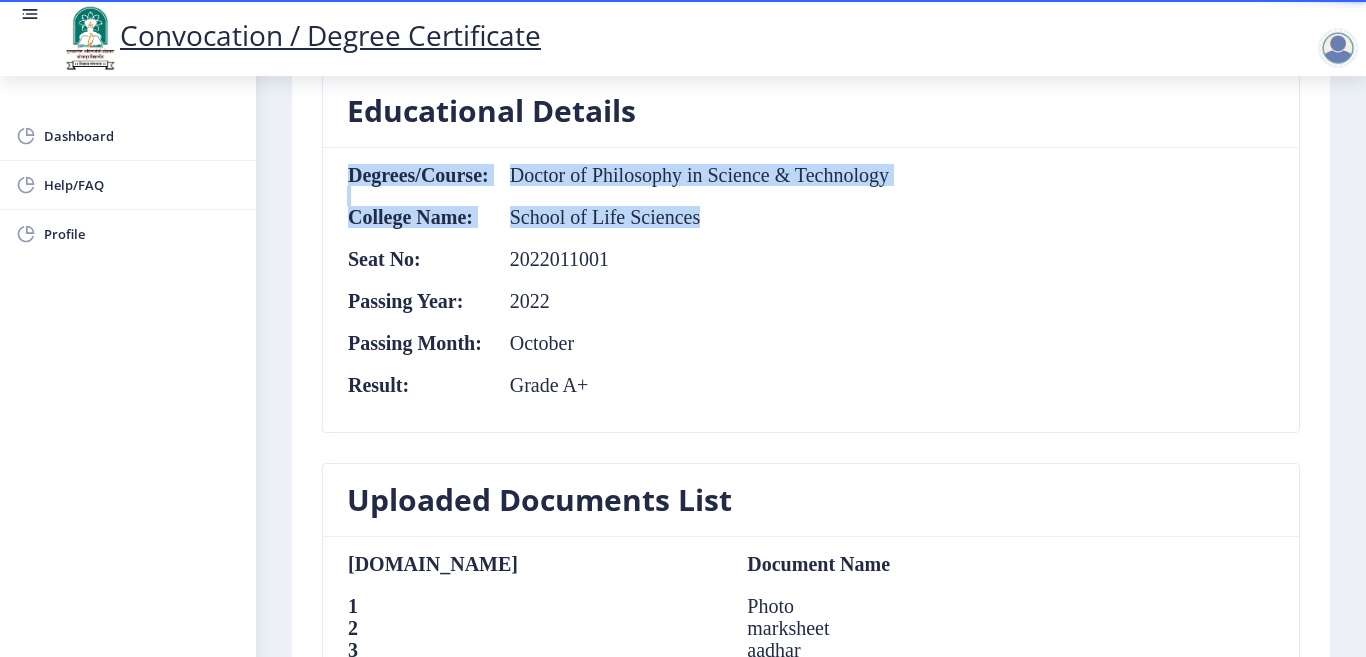 drag, startPoint x: 702, startPoint y: 218, endPoint x: 335, endPoint y: 166, distance: 370.66562 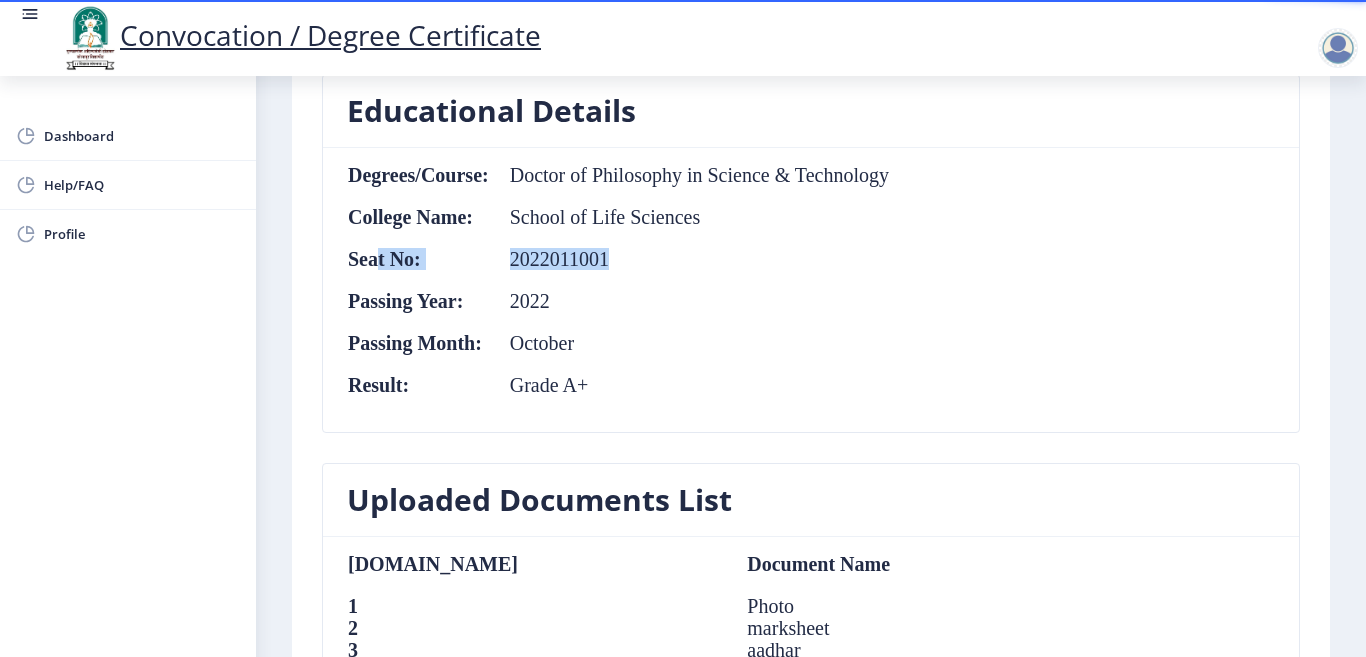 drag, startPoint x: 381, startPoint y: 250, endPoint x: 625, endPoint y: 258, distance: 244.13112 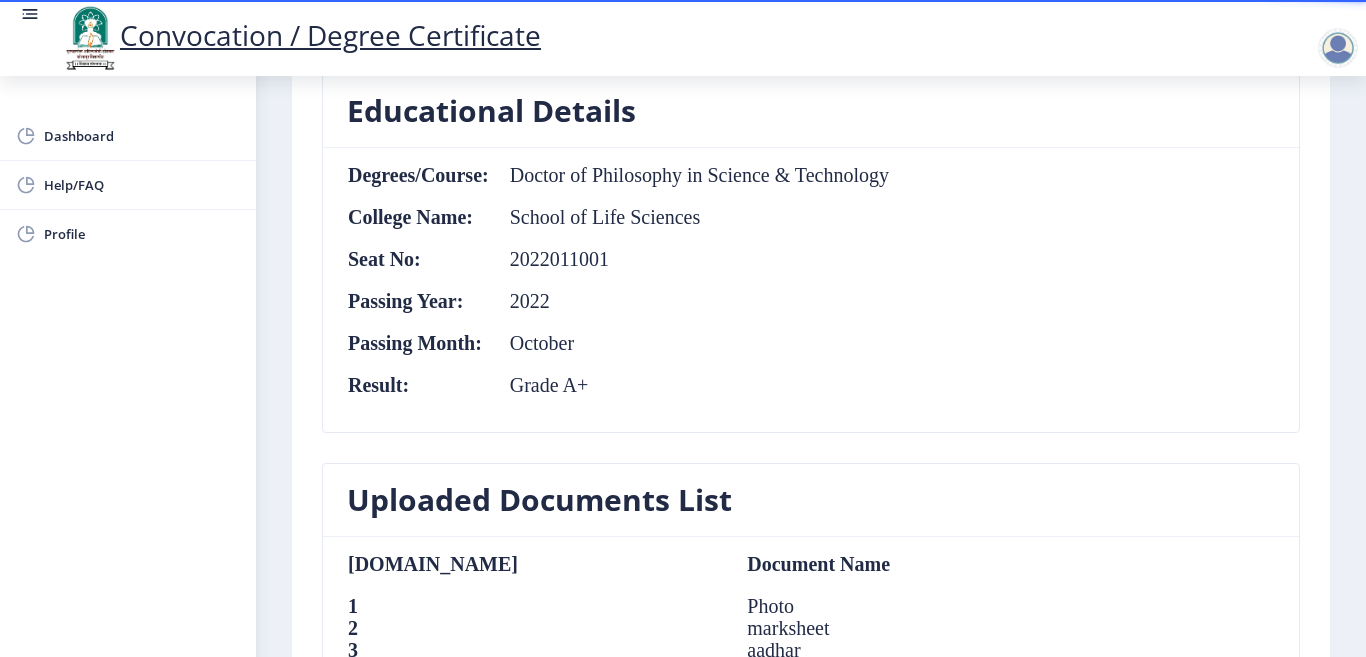 click on "Degrees/Course:  Doctor of Philosophy in Science & Technology  College Name:  School of Life Sciences Seat No:  2022011001 Passing Year:  2022 Passing Month:  October  Result:  Grade A+" 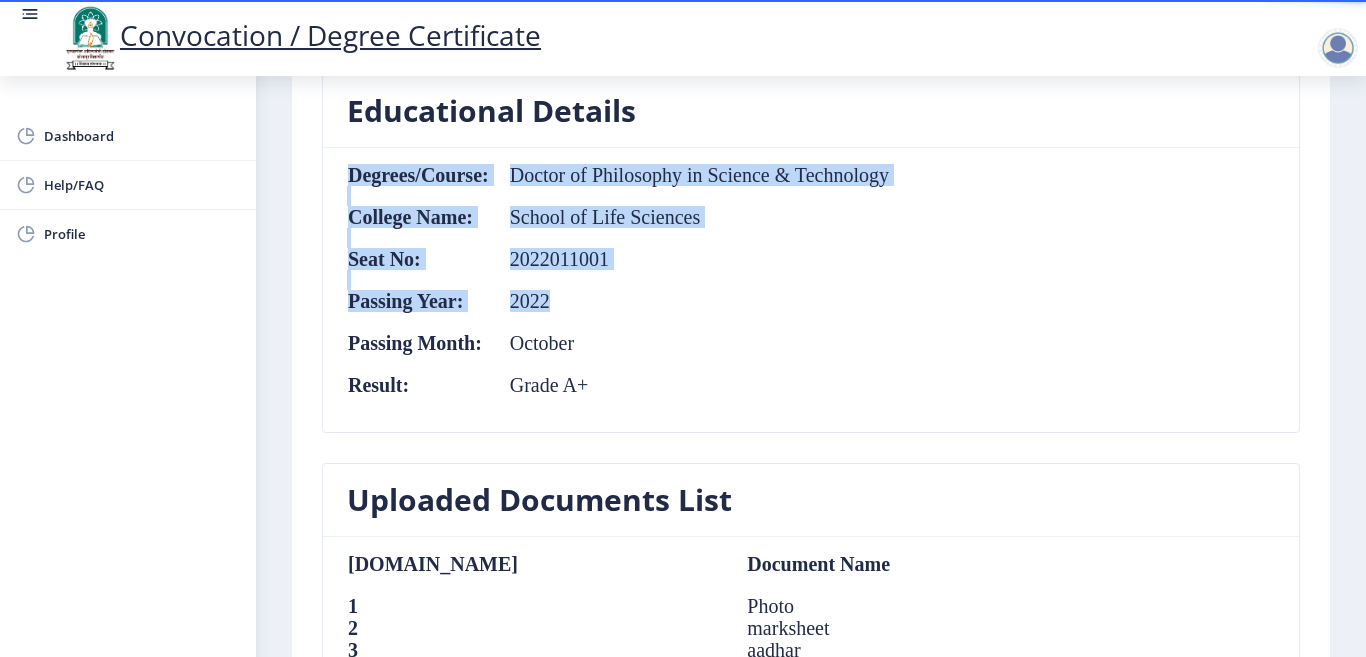 drag, startPoint x: 556, startPoint y: 309, endPoint x: 331, endPoint y: 171, distance: 263.94885 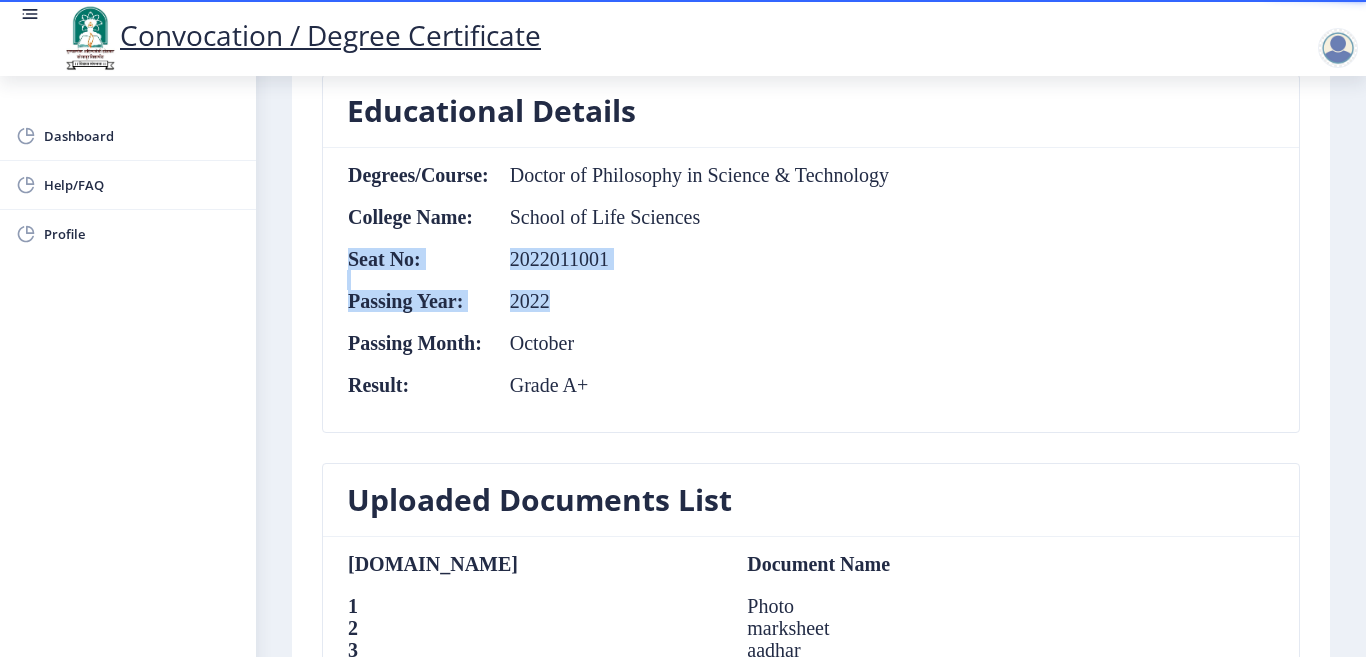 drag, startPoint x: 557, startPoint y: 310, endPoint x: 444, endPoint y: 314, distance: 113.07078 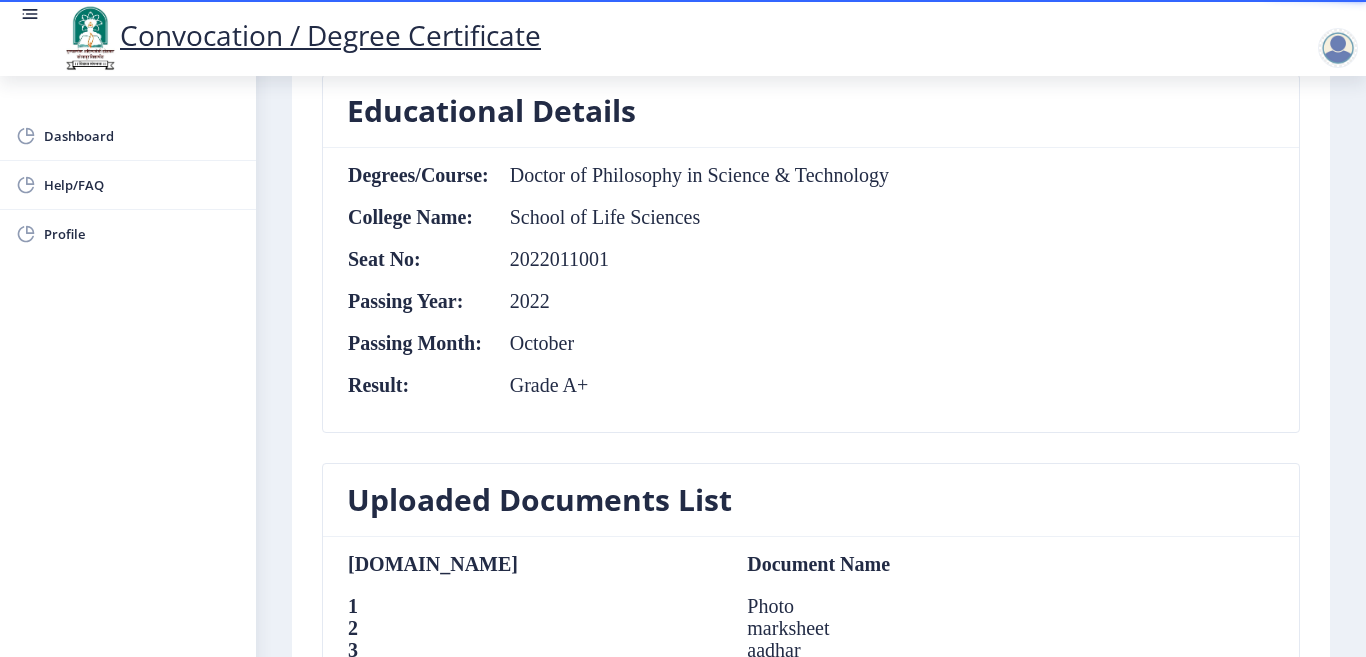 click on "Degrees/Course:  Doctor of Philosophy in Science & Technology  College Name:  School of Life Sciences Seat No:  2022011001 Passing Year:  2022 Passing Month:  October  Result:  Grade A+" 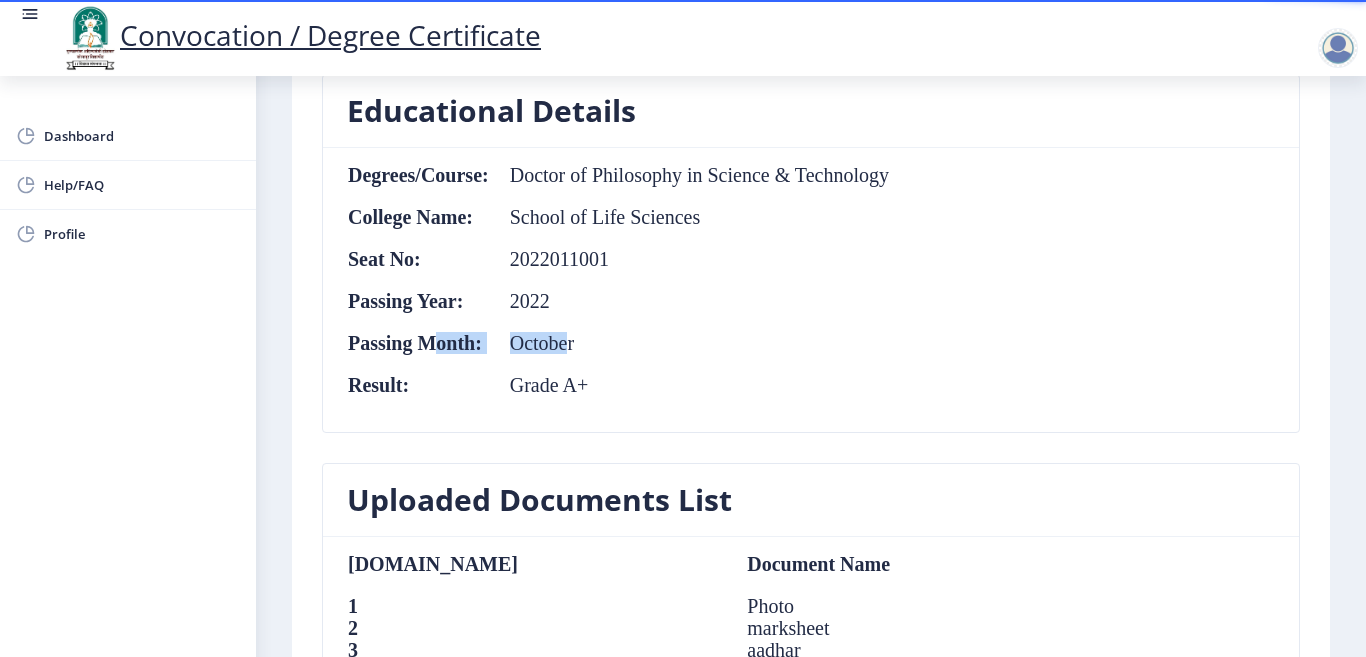 drag, startPoint x: 440, startPoint y: 342, endPoint x: 570, endPoint y: 341, distance: 130.00385 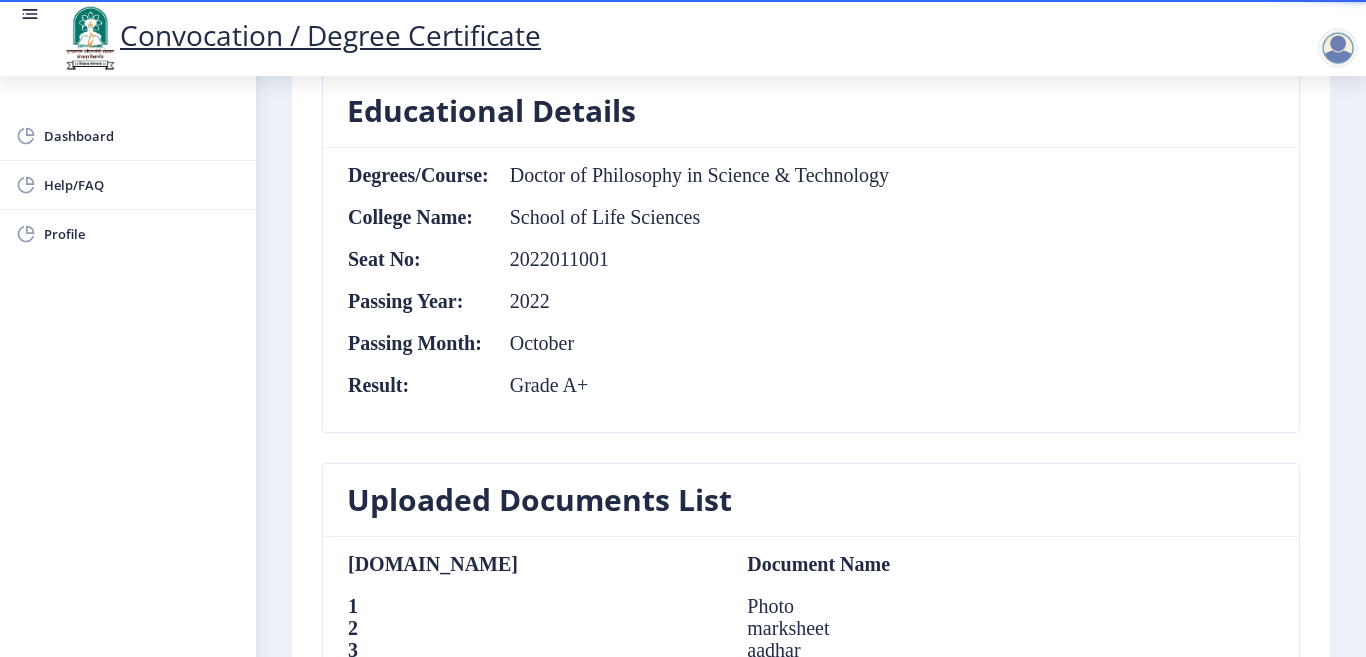 click on "Degrees/Course:  Doctor of Philosophy in Science & Technology  College Name:  School of Life Sciences Seat No:  2022011001 Passing Year:  2022 Passing Month:  October  Result:  Grade A+" 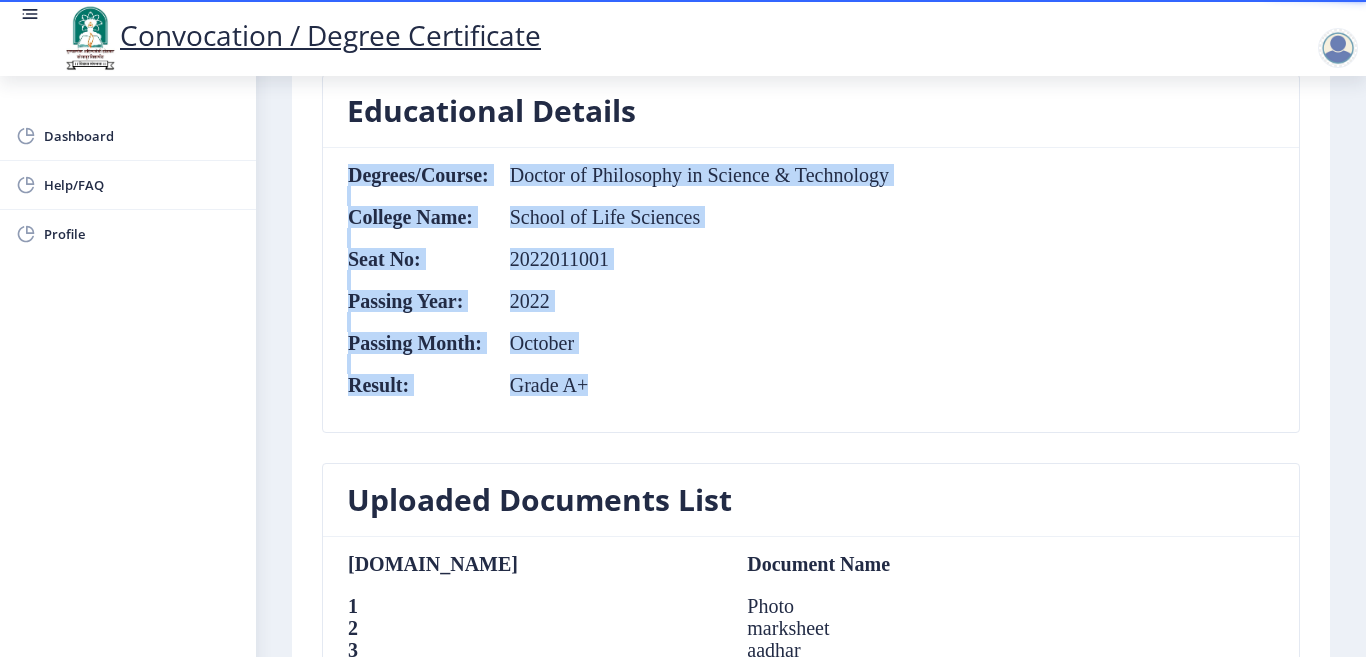 drag, startPoint x: 601, startPoint y: 391, endPoint x: 334, endPoint y: 197, distance: 330.03787 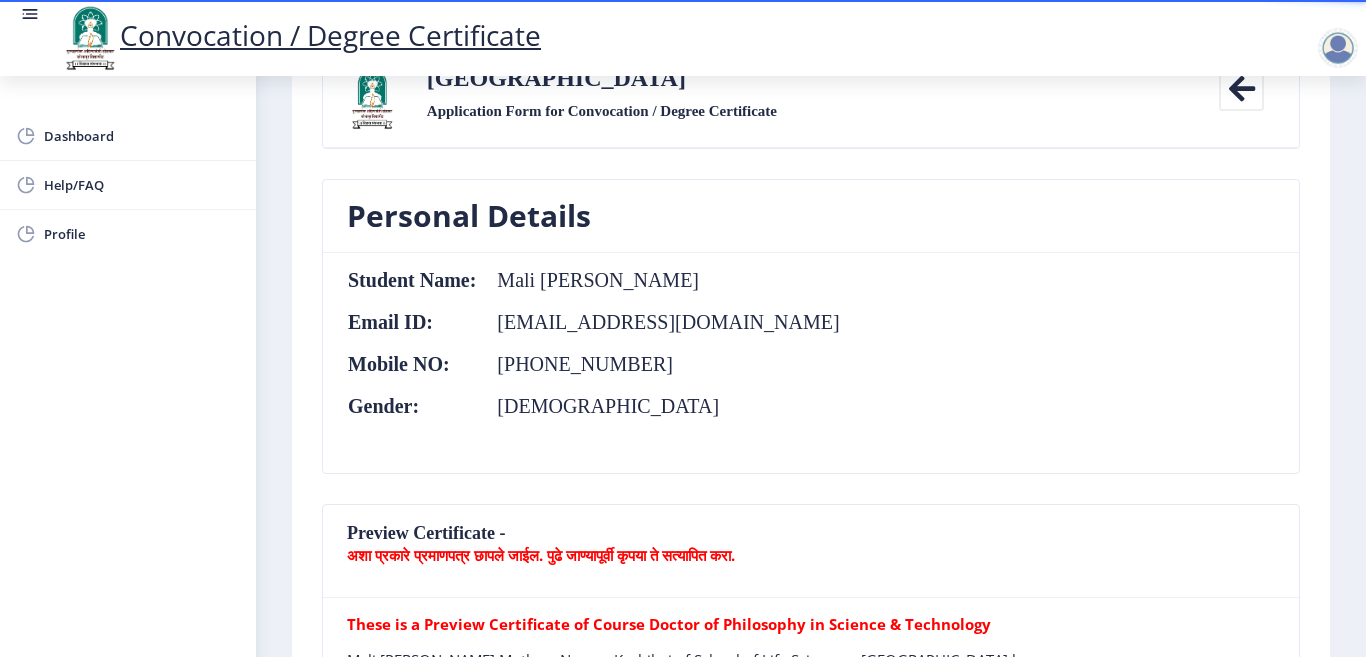 scroll, scrollTop: 0, scrollLeft: 0, axis: both 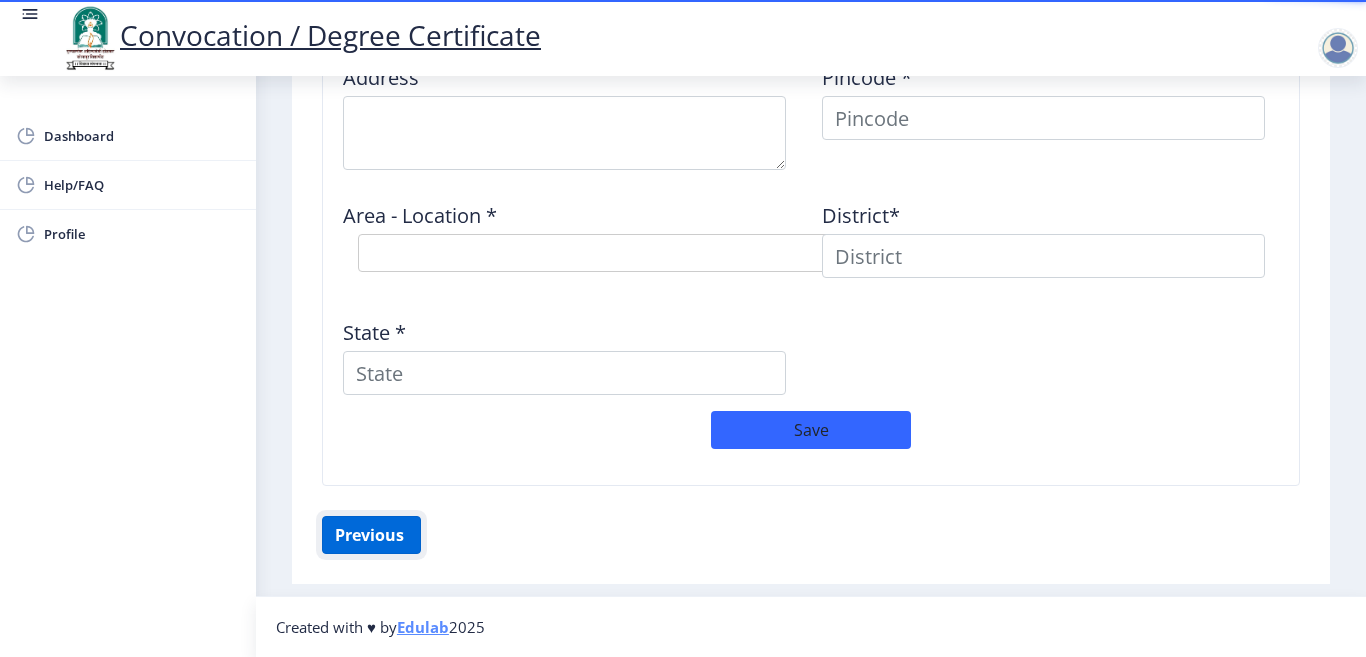 click on "Previous ‍" 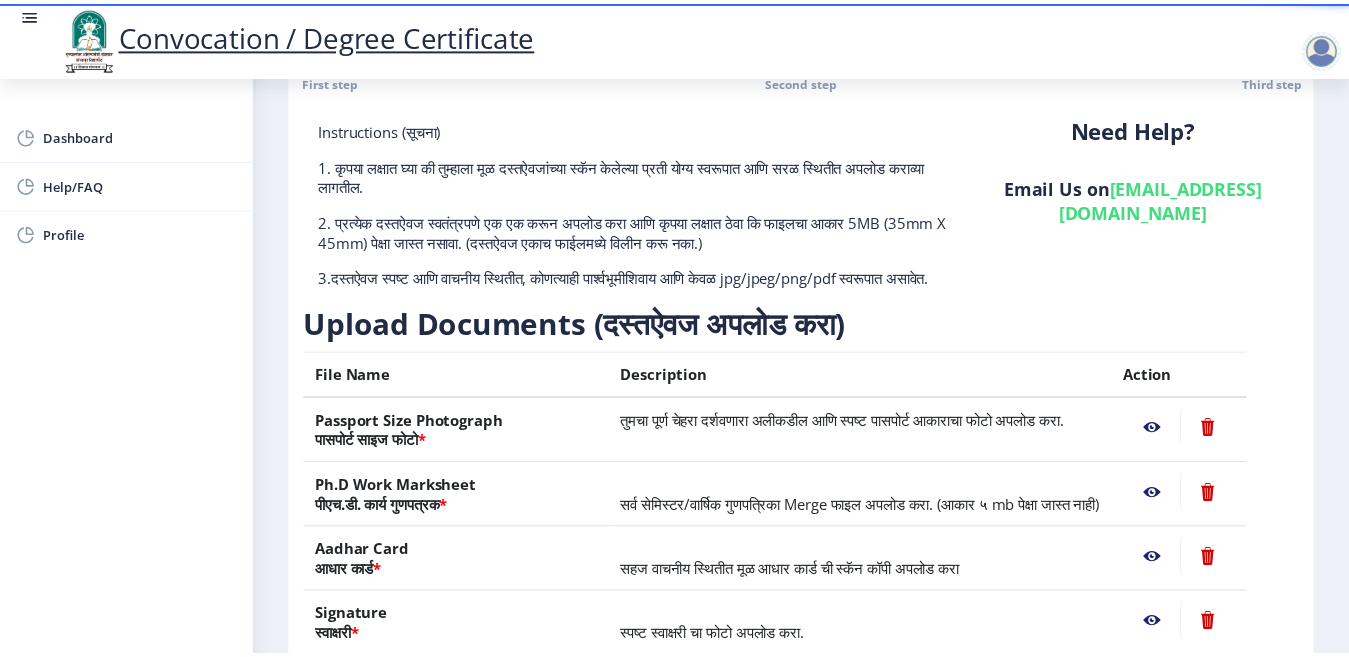 scroll, scrollTop: 200, scrollLeft: 0, axis: vertical 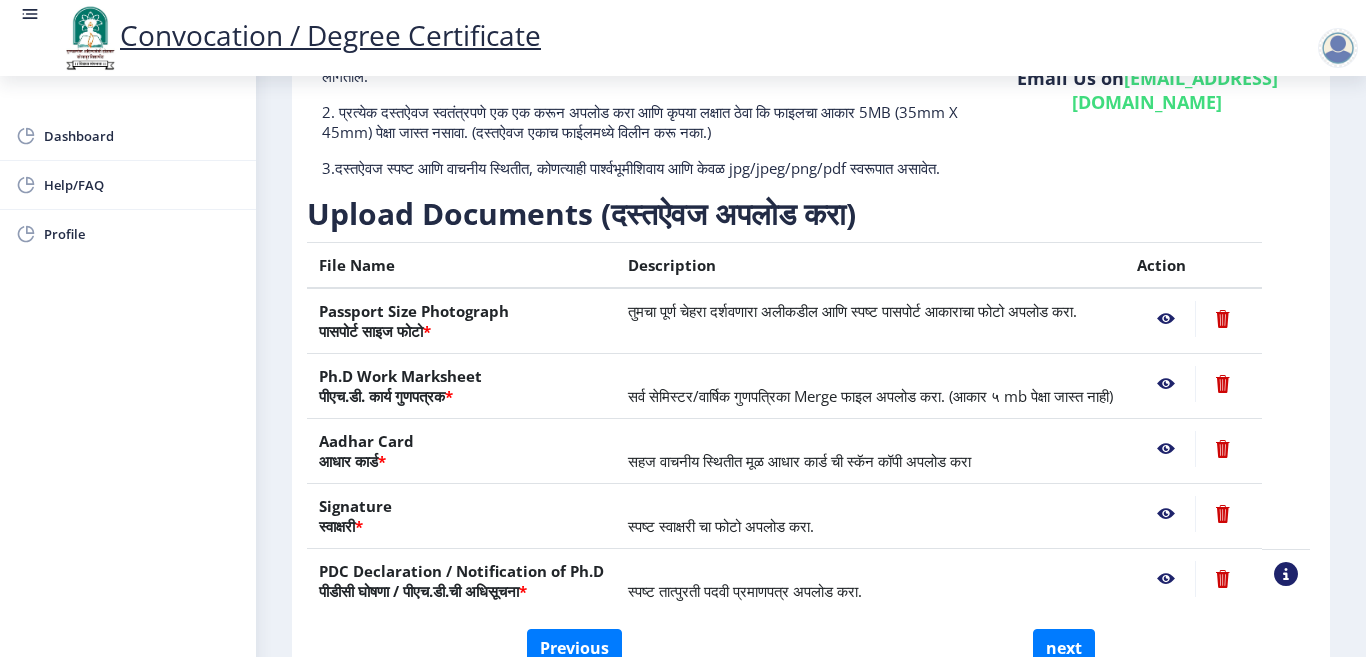 click 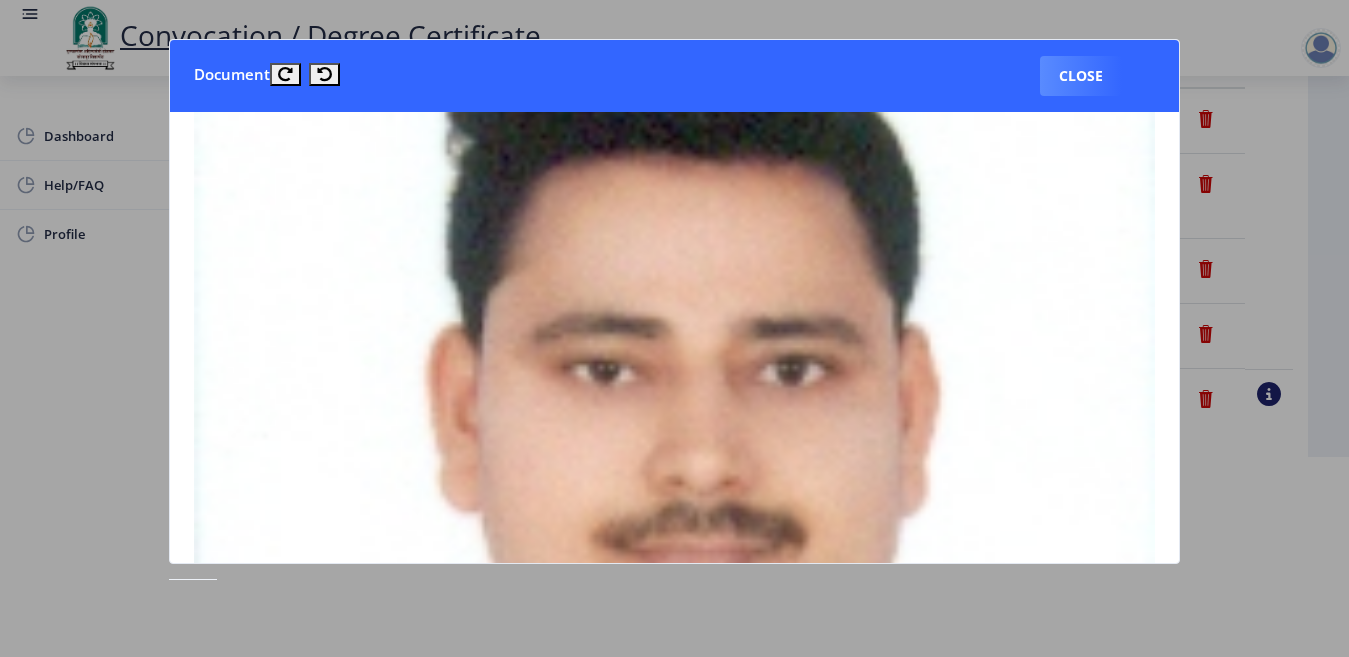 scroll, scrollTop: 200, scrollLeft: 0, axis: vertical 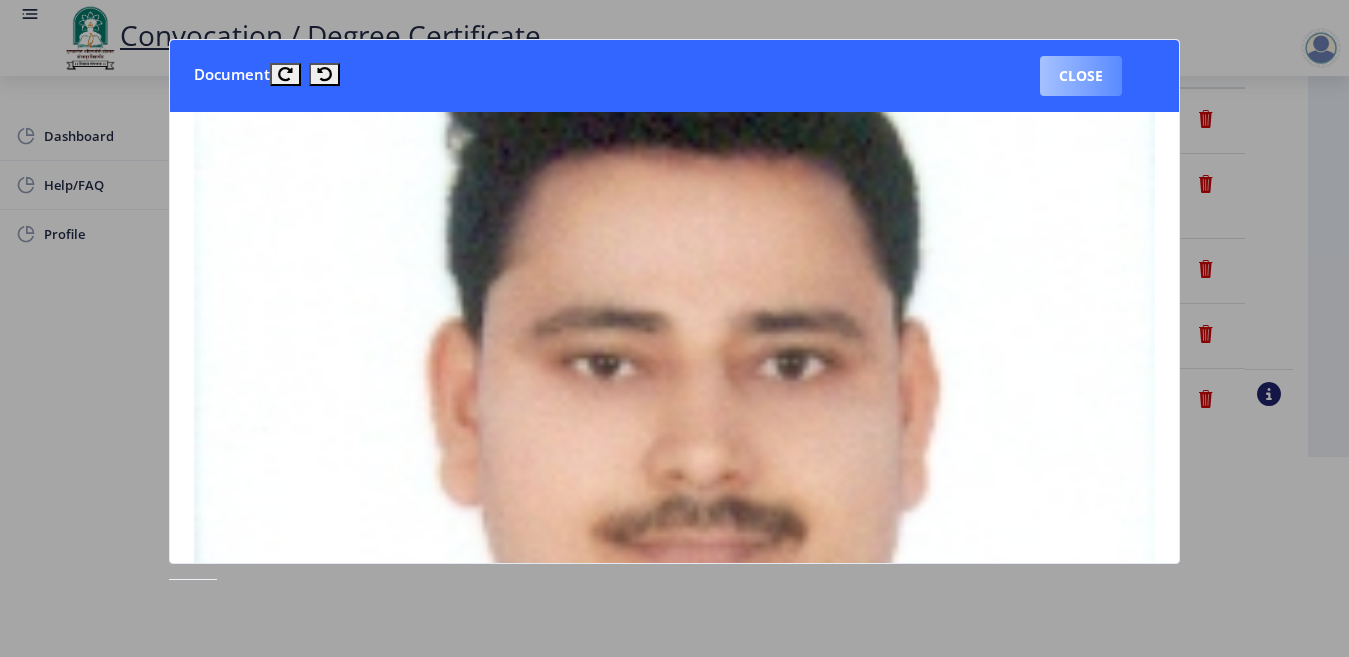 click on "Close" at bounding box center (1081, 76) 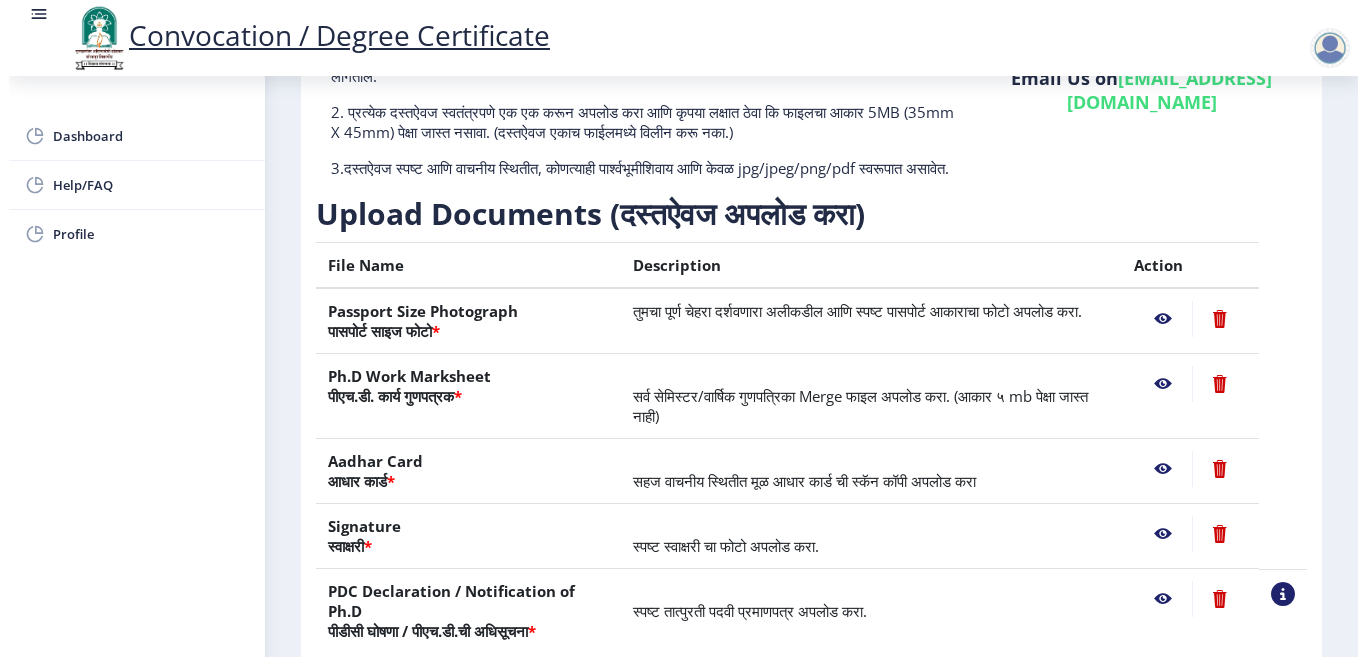 scroll, scrollTop: 157, scrollLeft: 0, axis: vertical 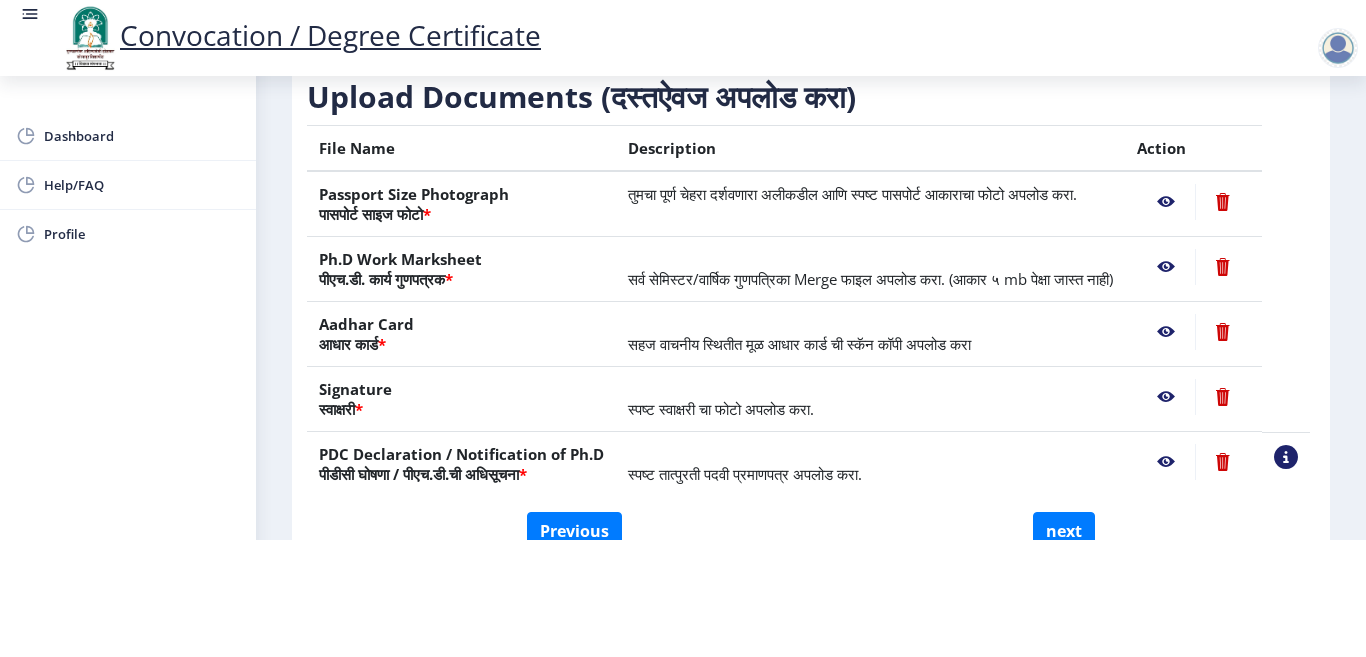 click 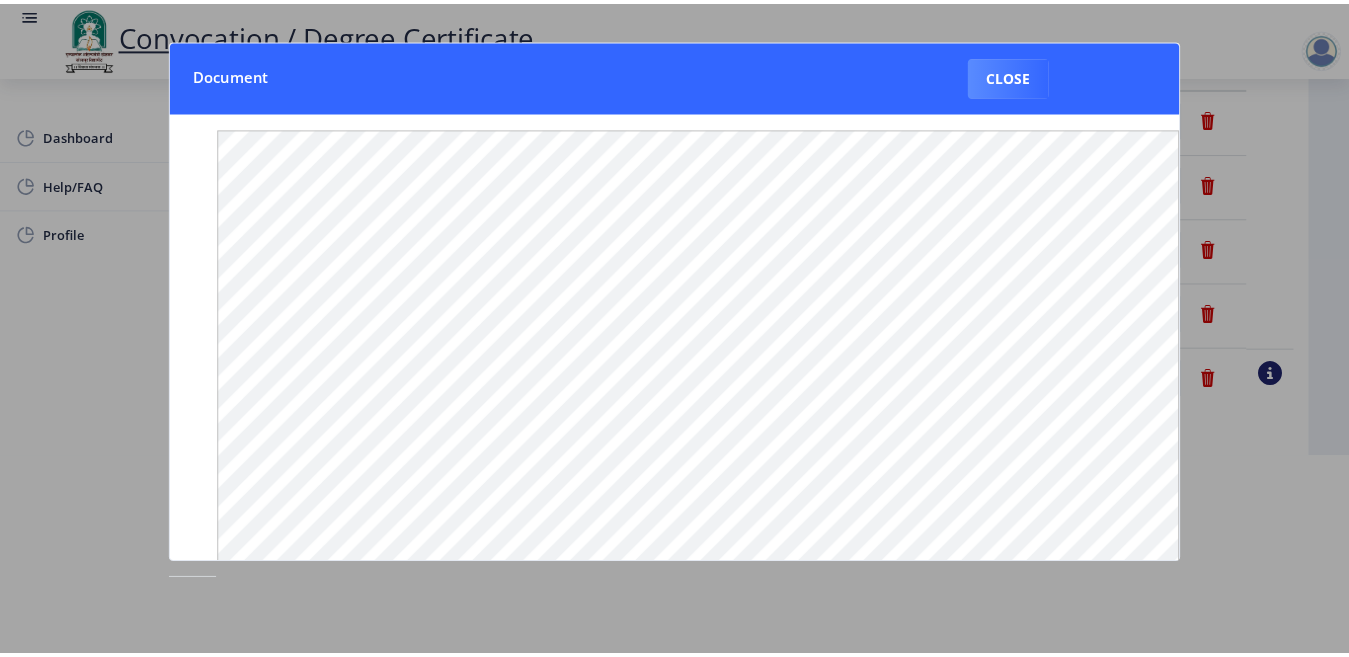 scroll, scrollTop: 0, scrollLeft: 0, axis: both 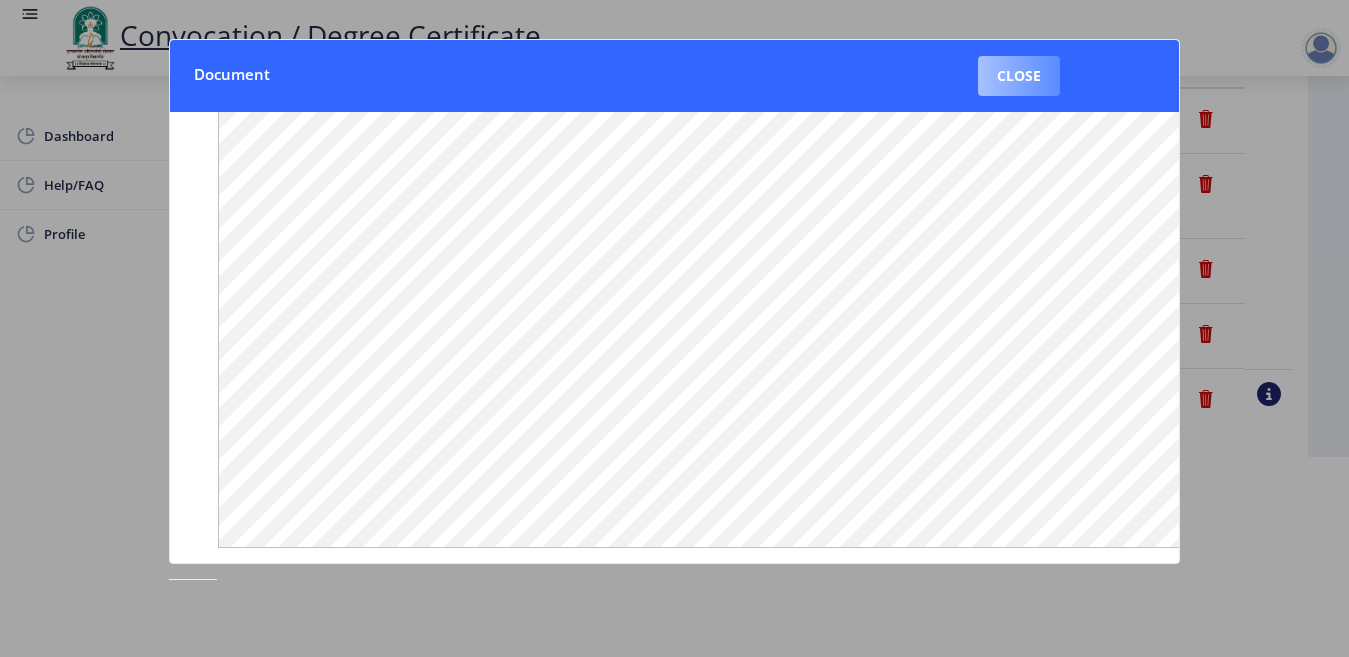 click on "Close" at bounding box center (1019, 76) 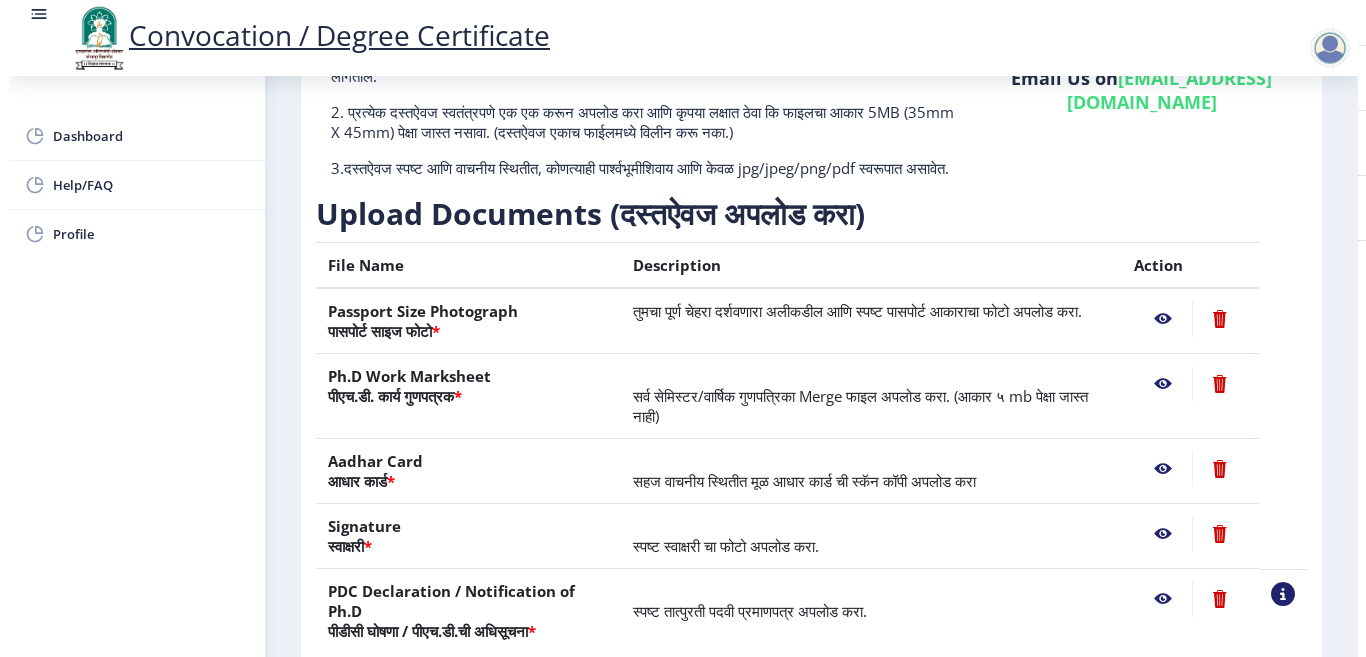 scroll, scrollTop: 157, scrollLeft: 0, axis: vertical 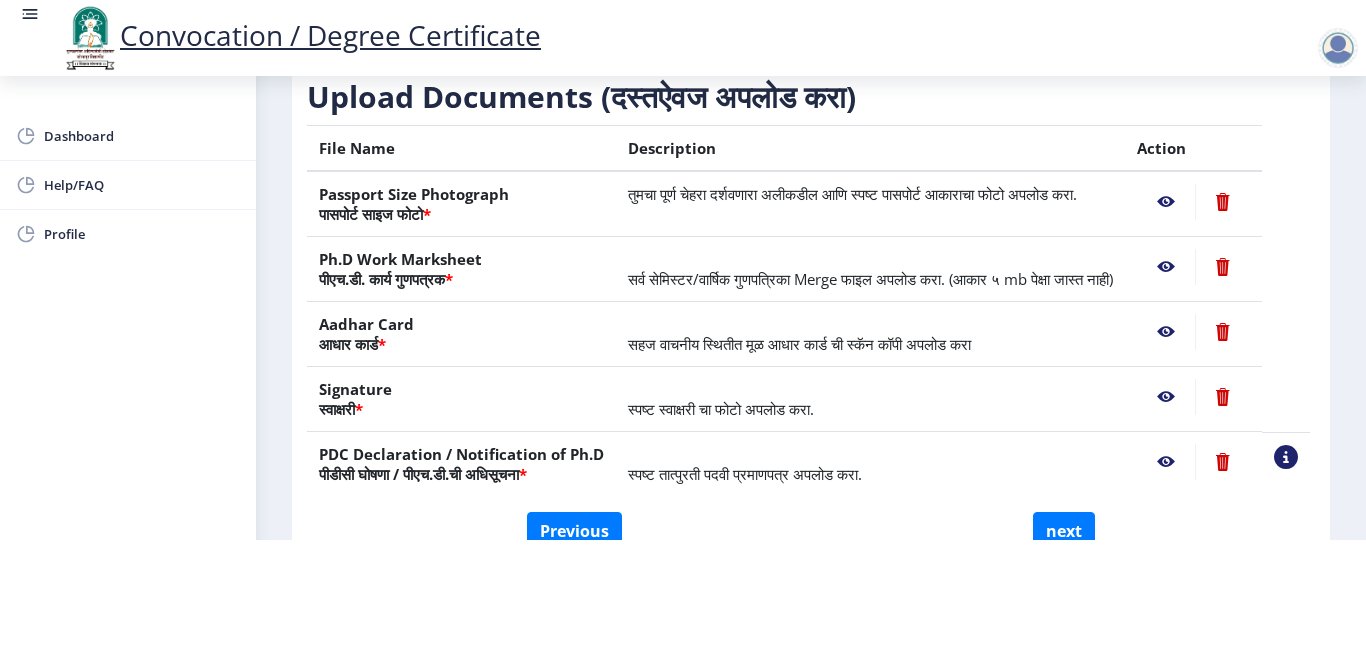 click 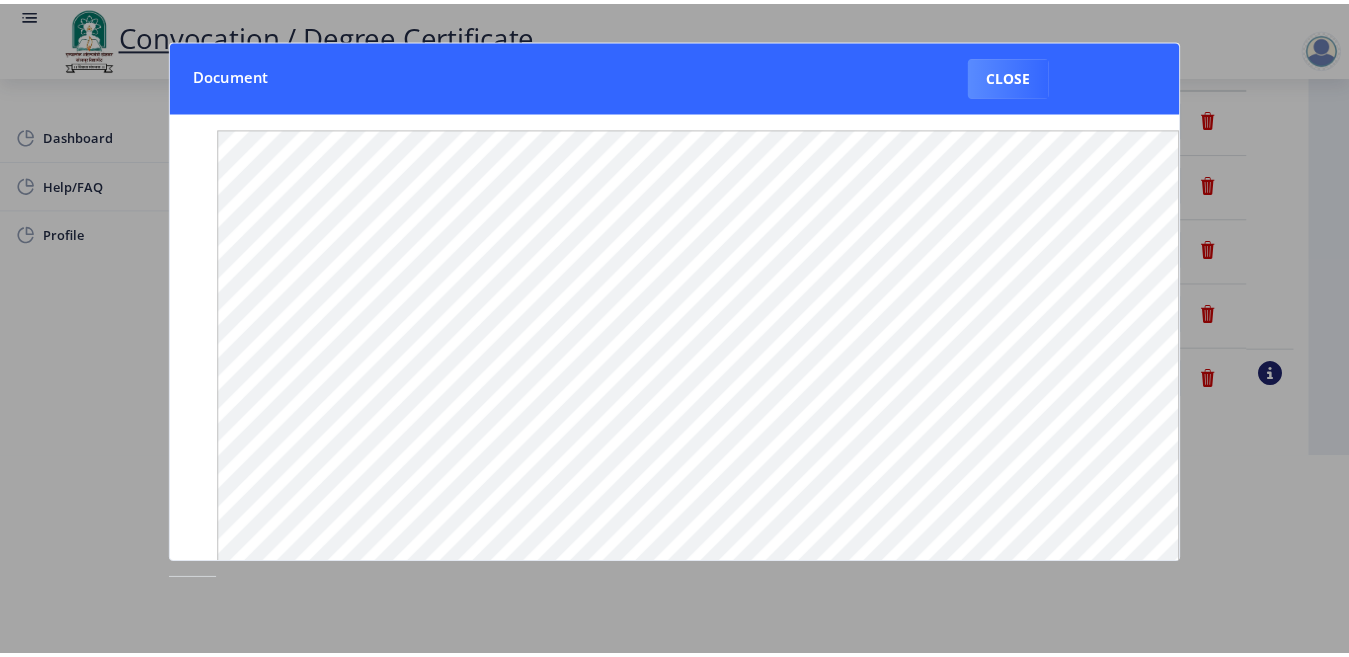 scroll, scrollTop: 0, scrollLeft: 0, axis: both 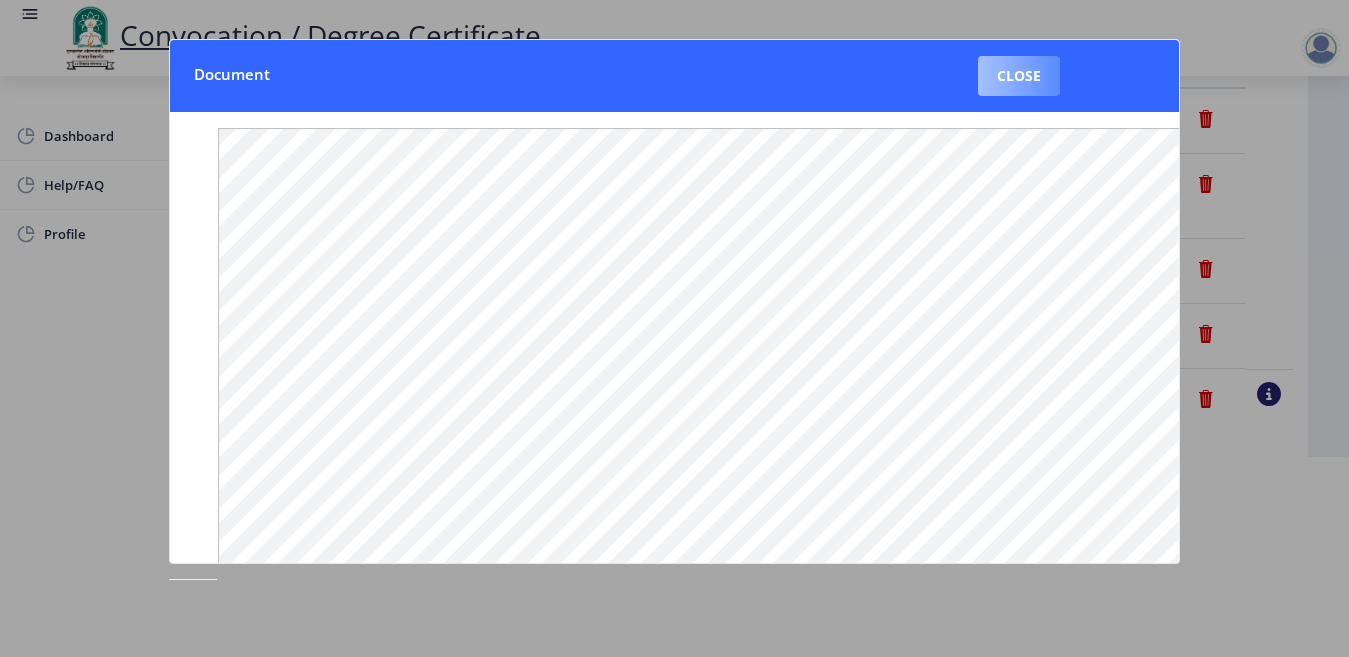 click on "Close" at bounding box center (1019, 76) 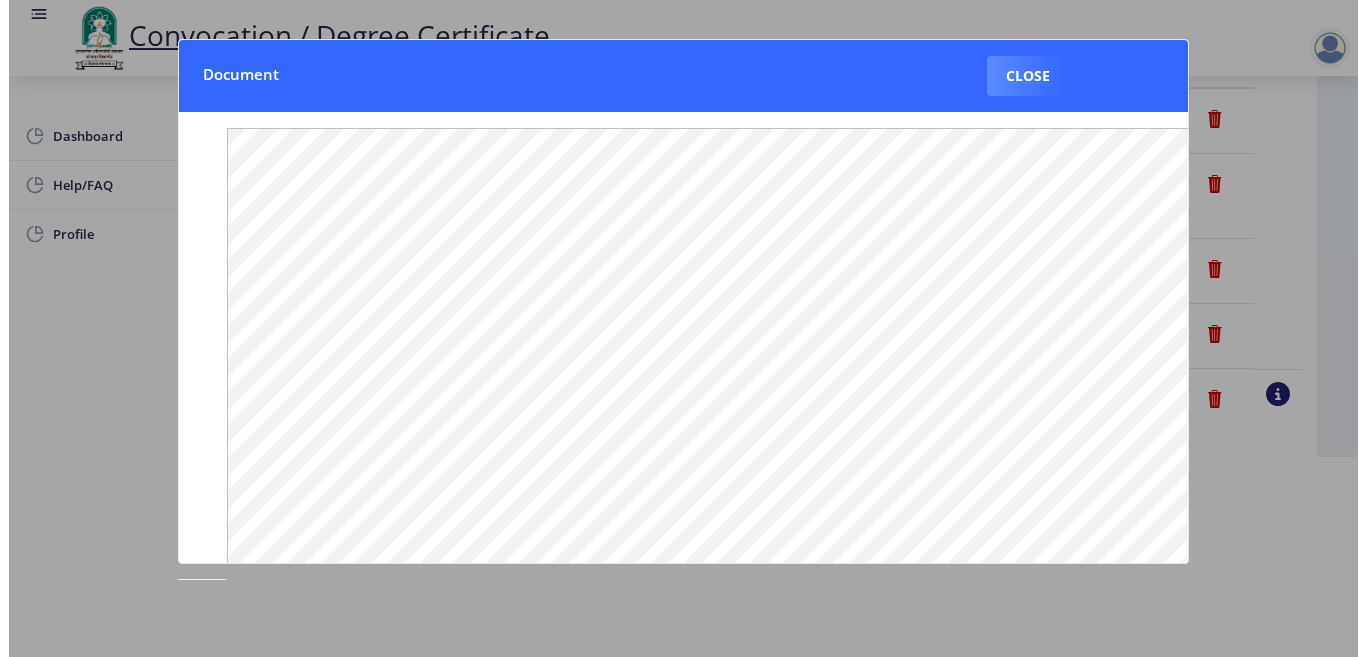 scroll, scrollTop: 157, scrollLeft: 0, axis: vertical 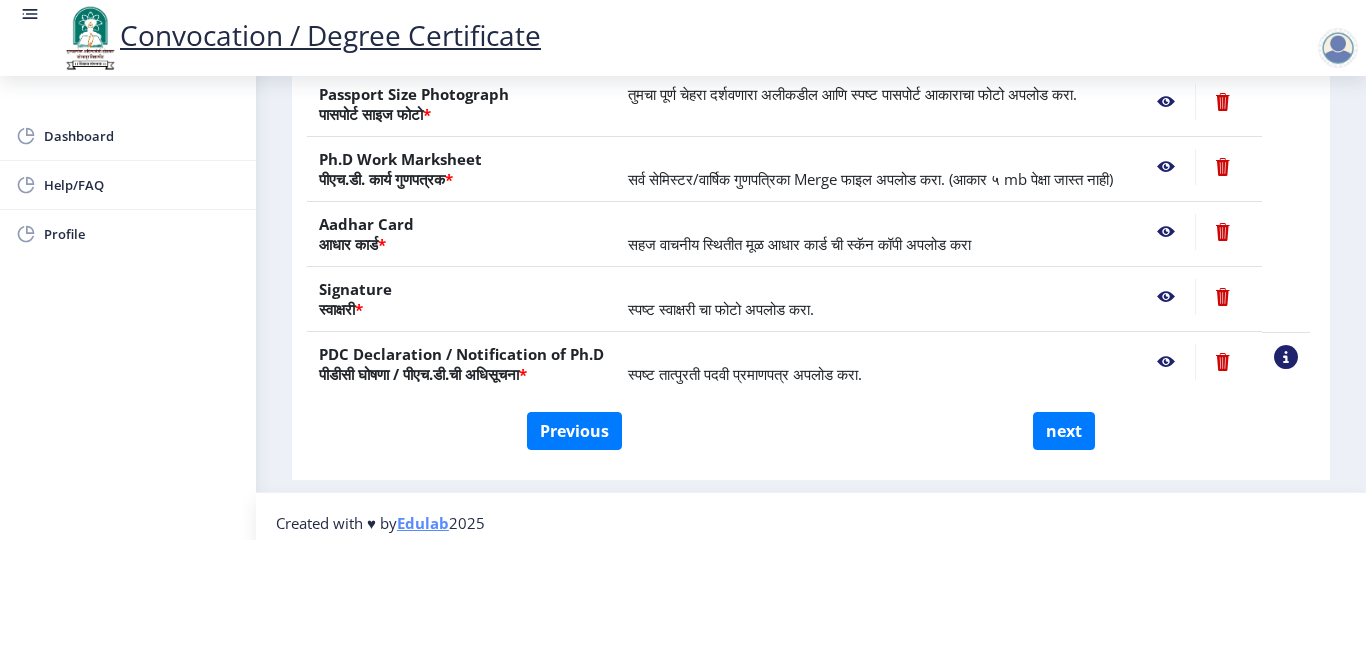 click 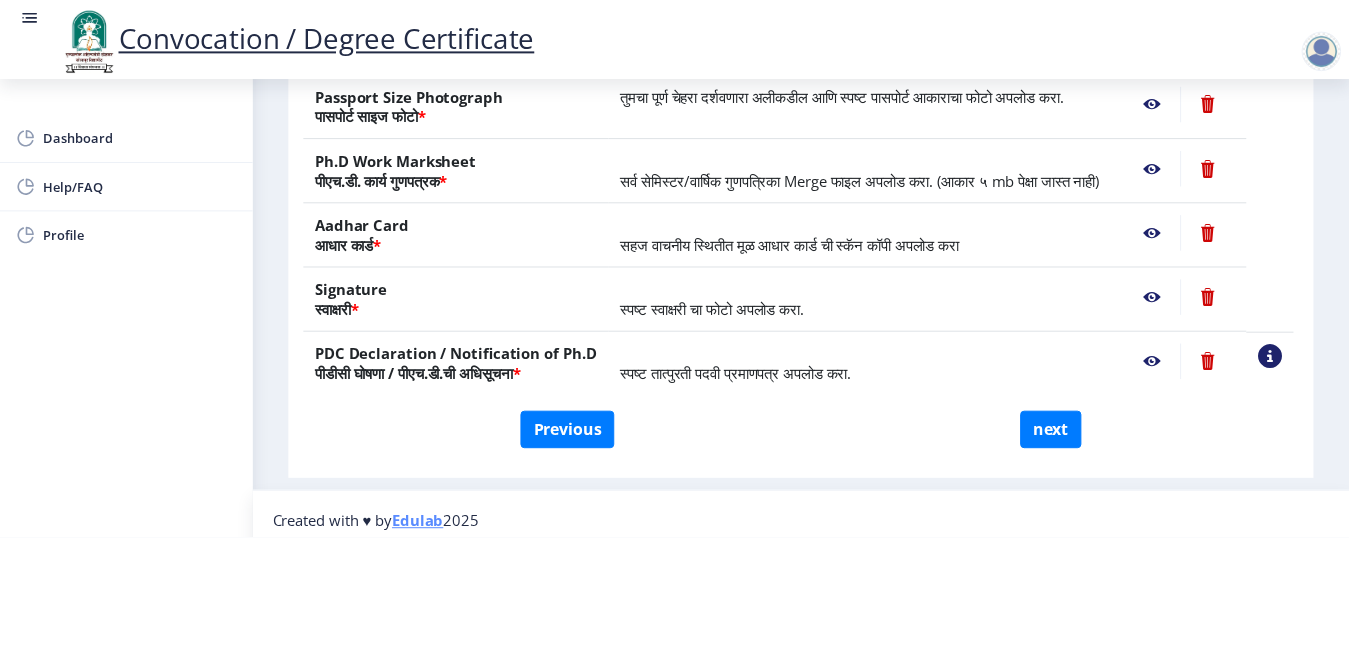 scroll, scrollTop: 0, scrollLeft: 0, axis: both 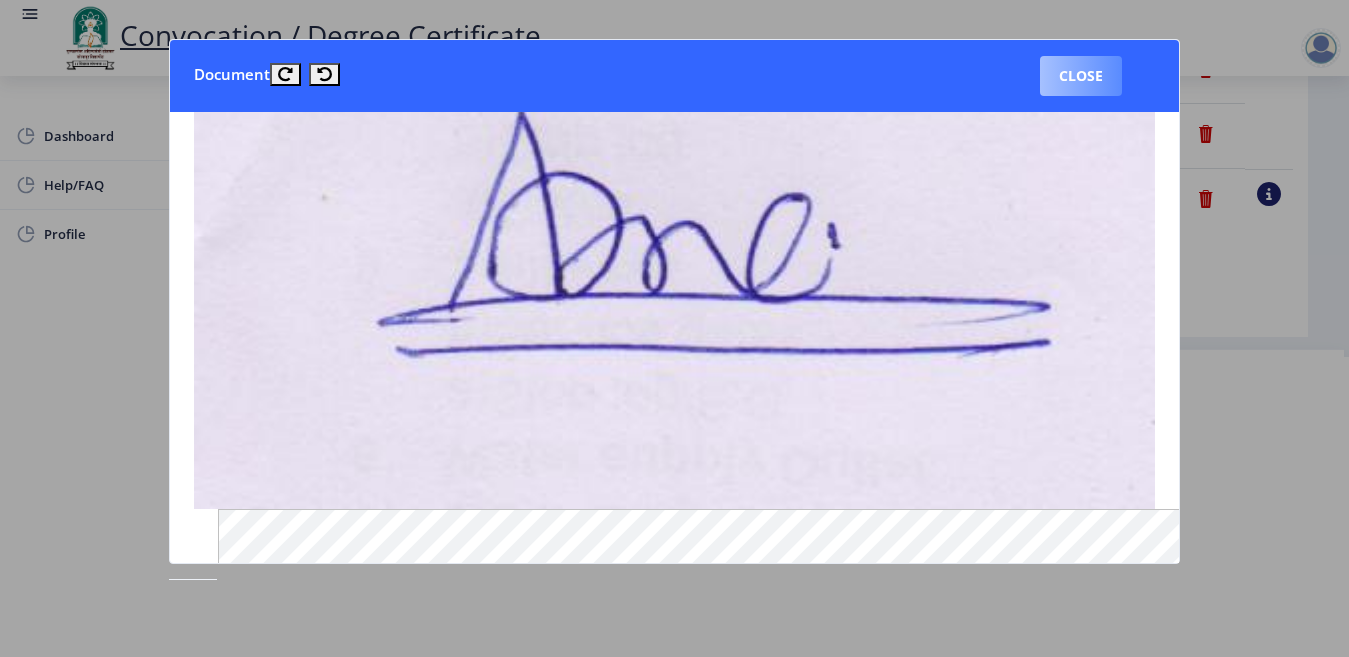 click on "Close" at bounding box center (1081, 76) 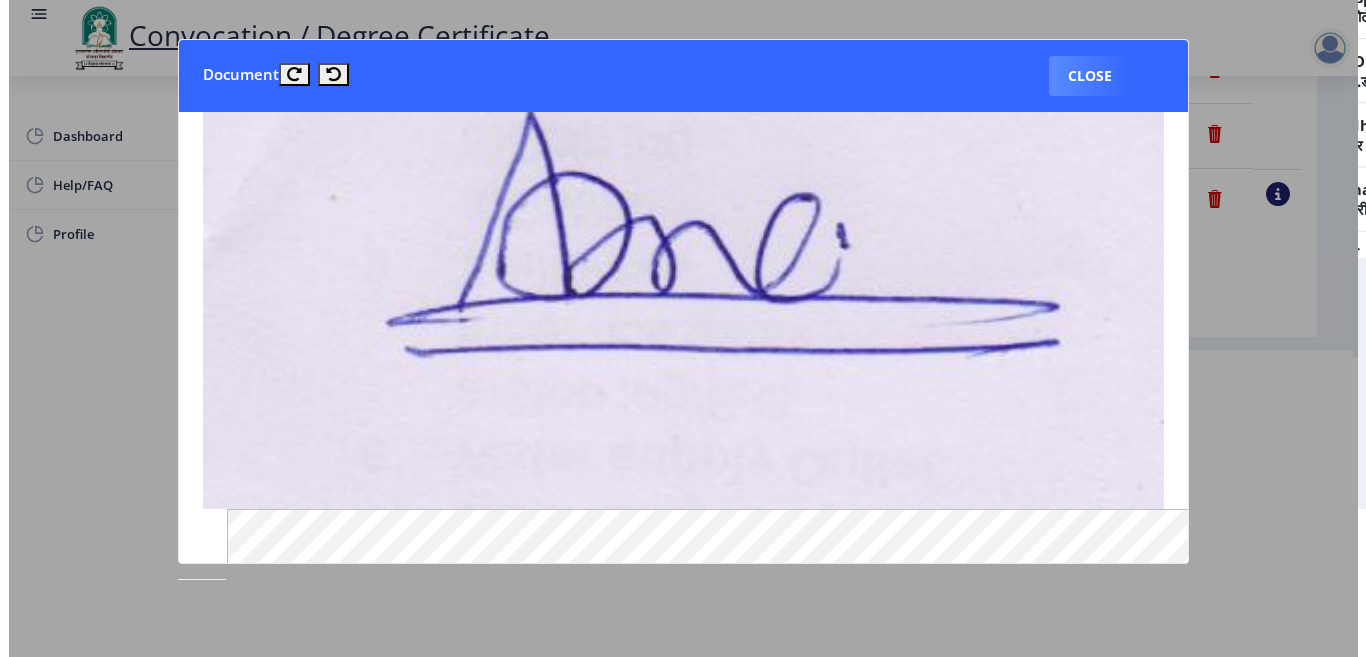 scroll, scrollTop: 157, scrollLeft: 0, axis: vertical 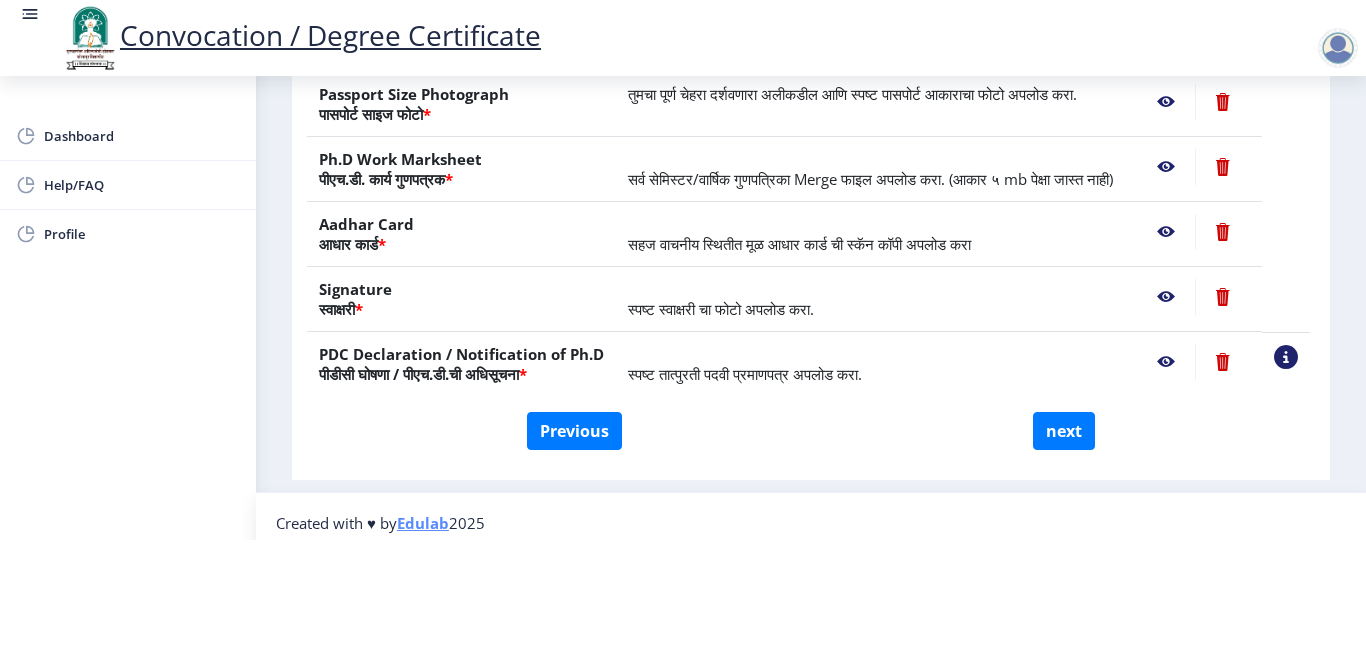 click 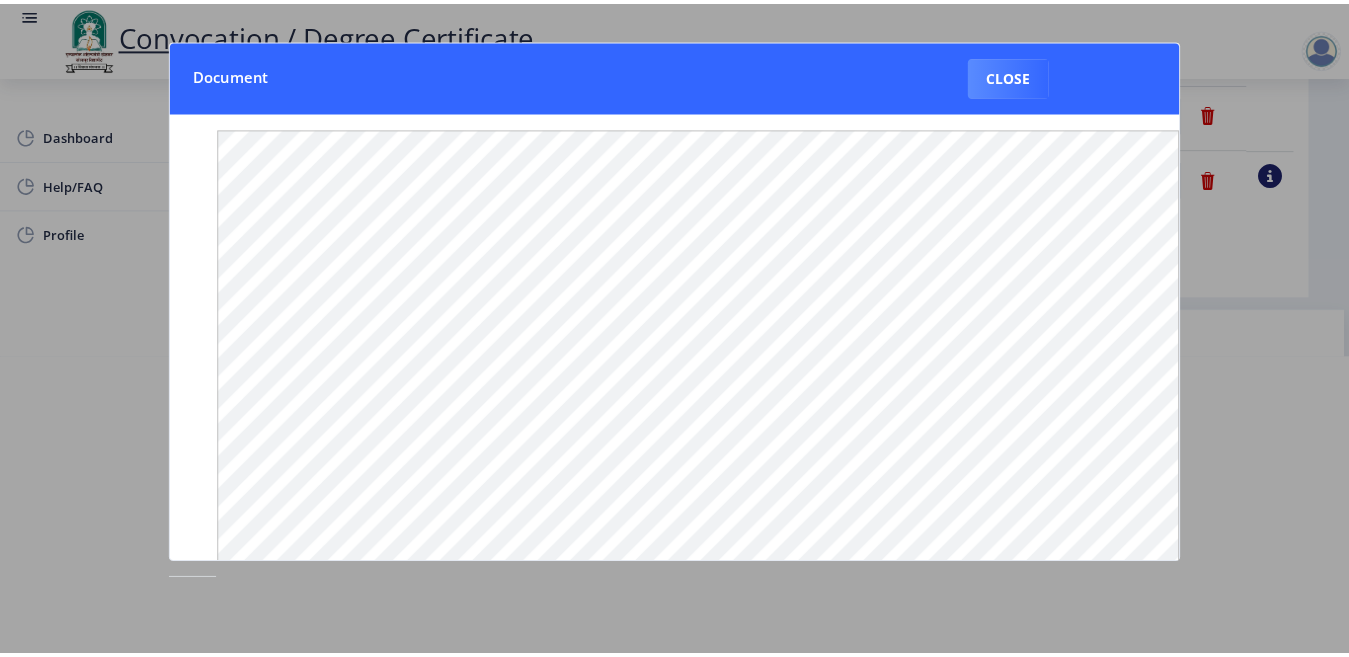 scroll, scrollTop: 0, scrollLeft: 0, axis: both 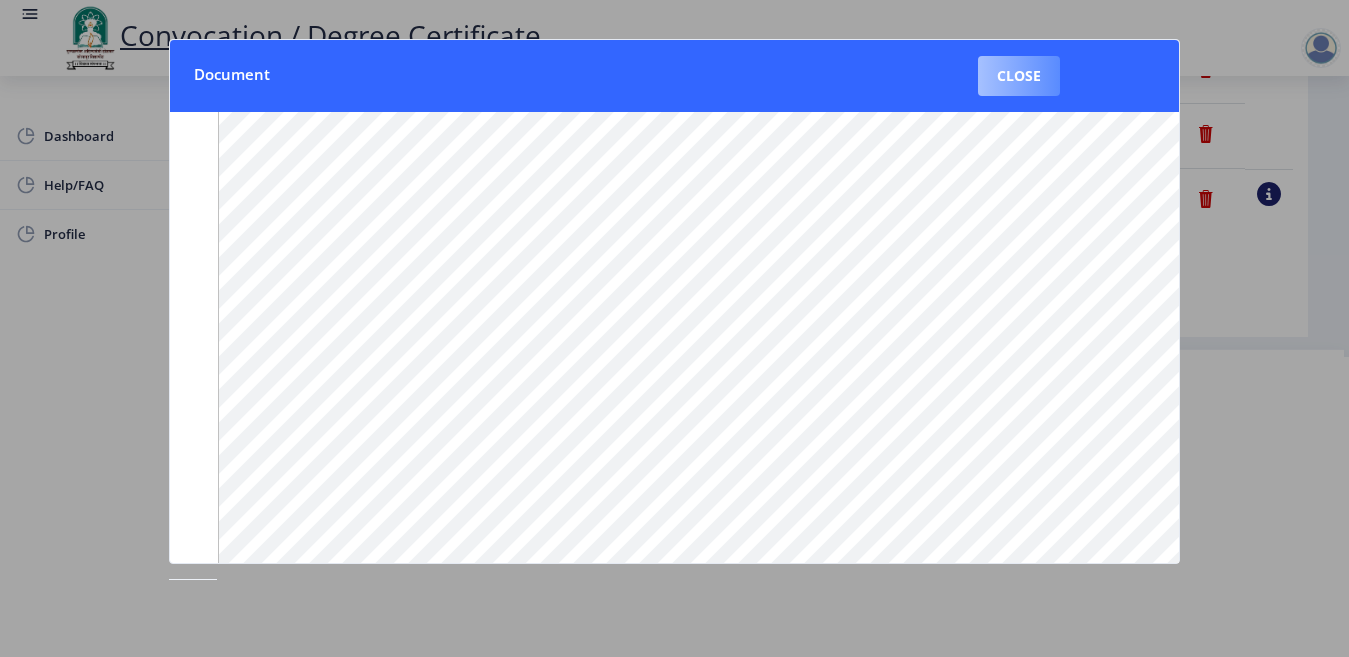 click on "Close" at bounding box center [1019, 76] 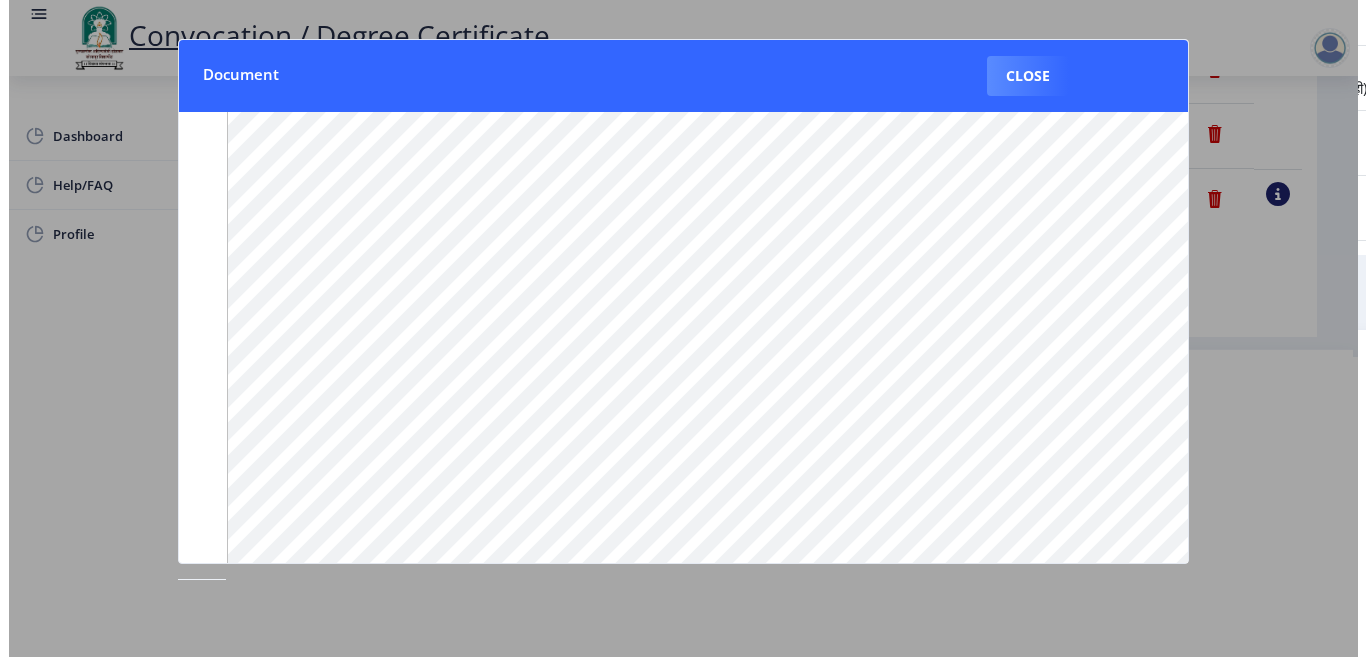 scroll, scrollTop: 157, scrollLeft: 0, axis: vertical 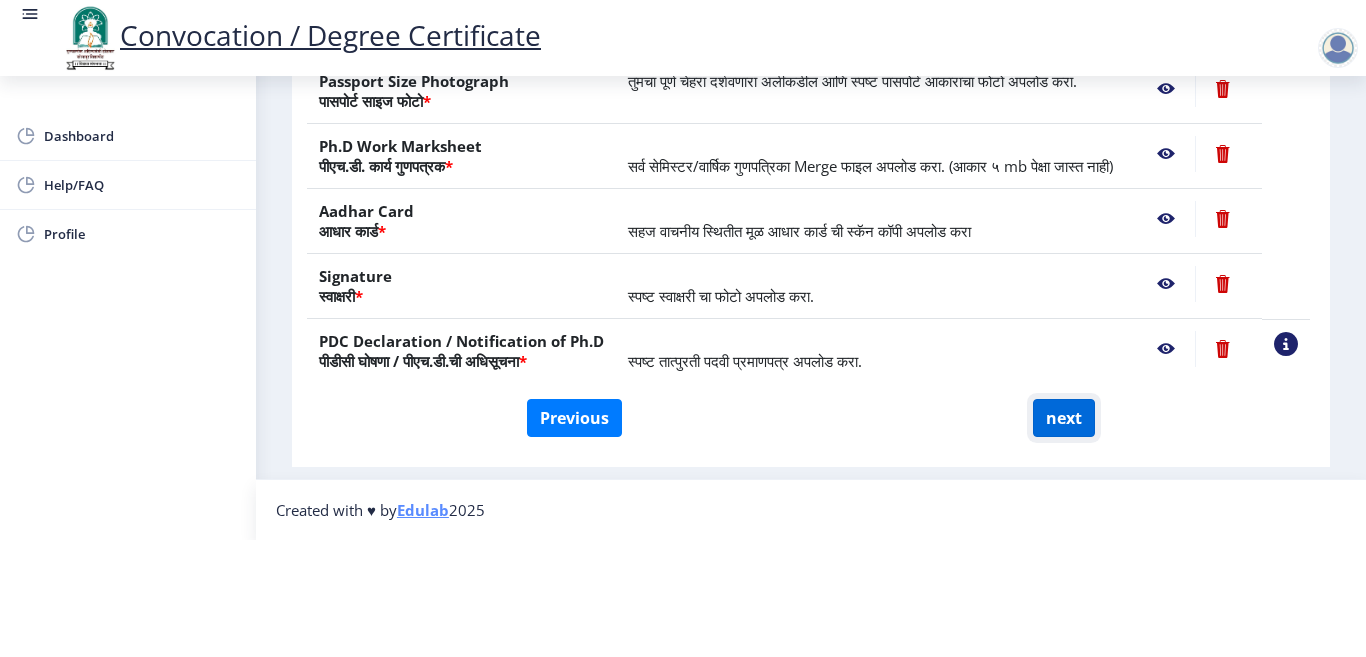 click on "next" 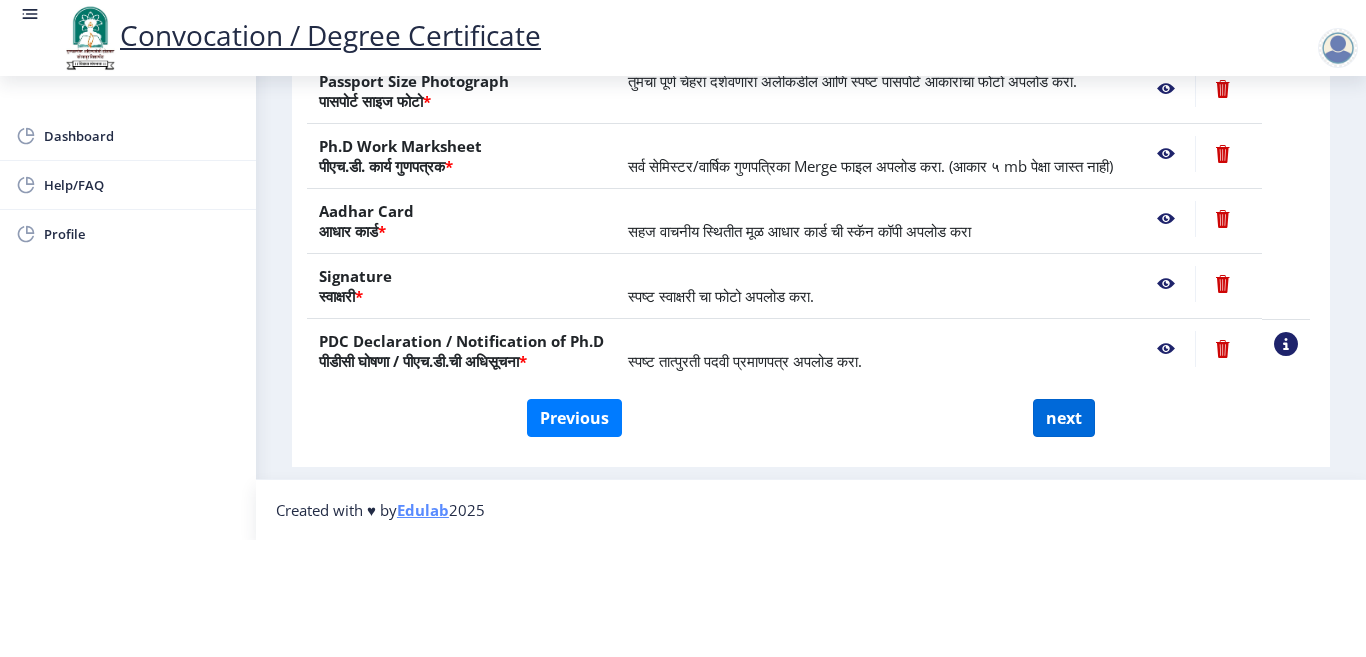 select 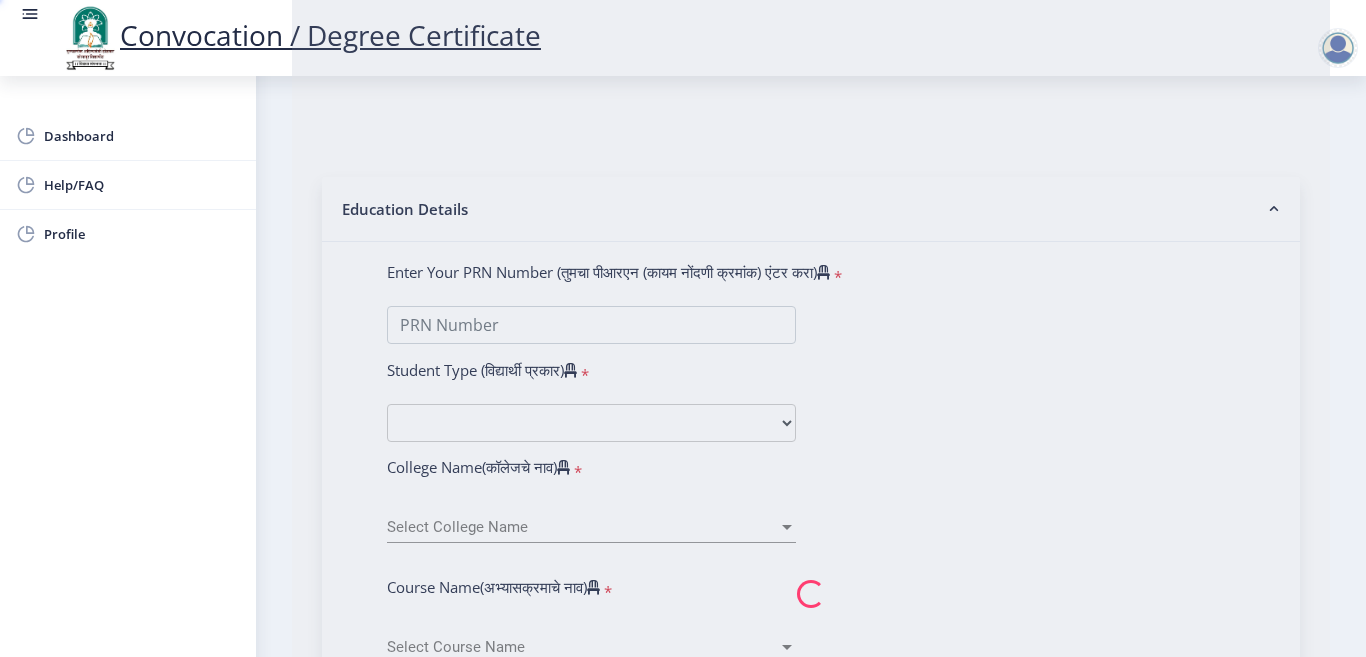 scroll, scrollTop: 0, scrollLeft: 0, axis: both 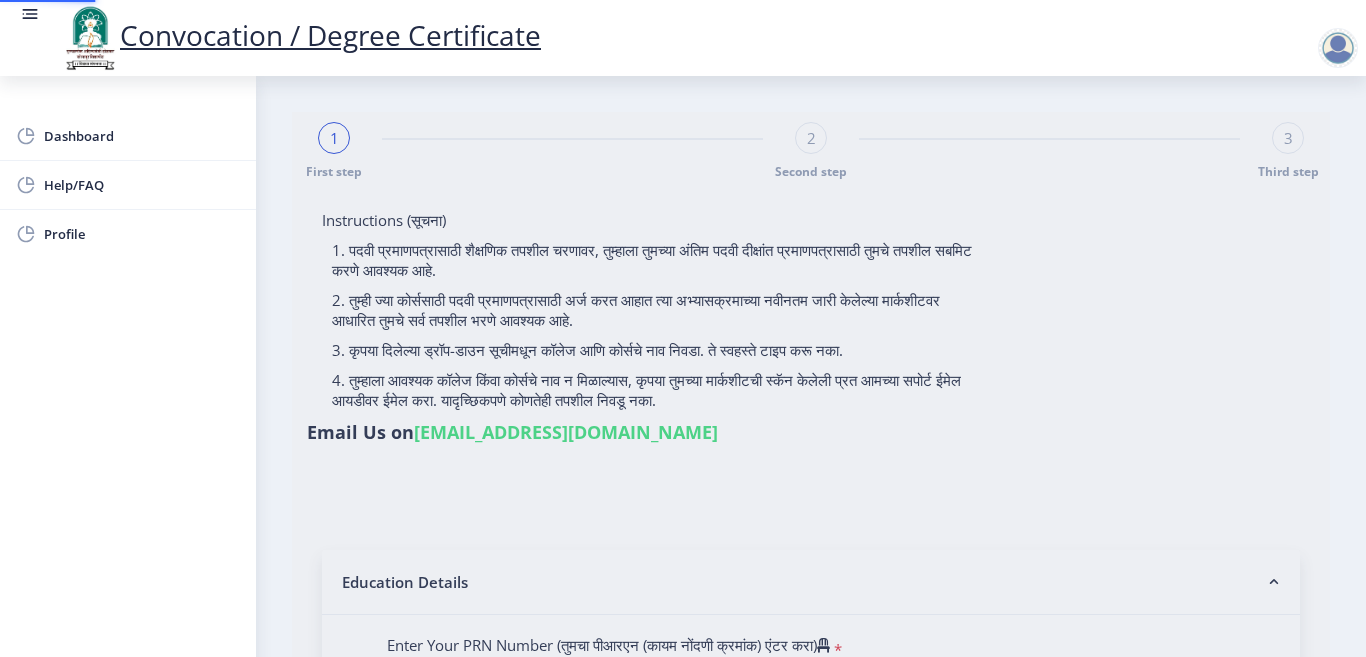 type on "Mali [PERSON_NAME]" 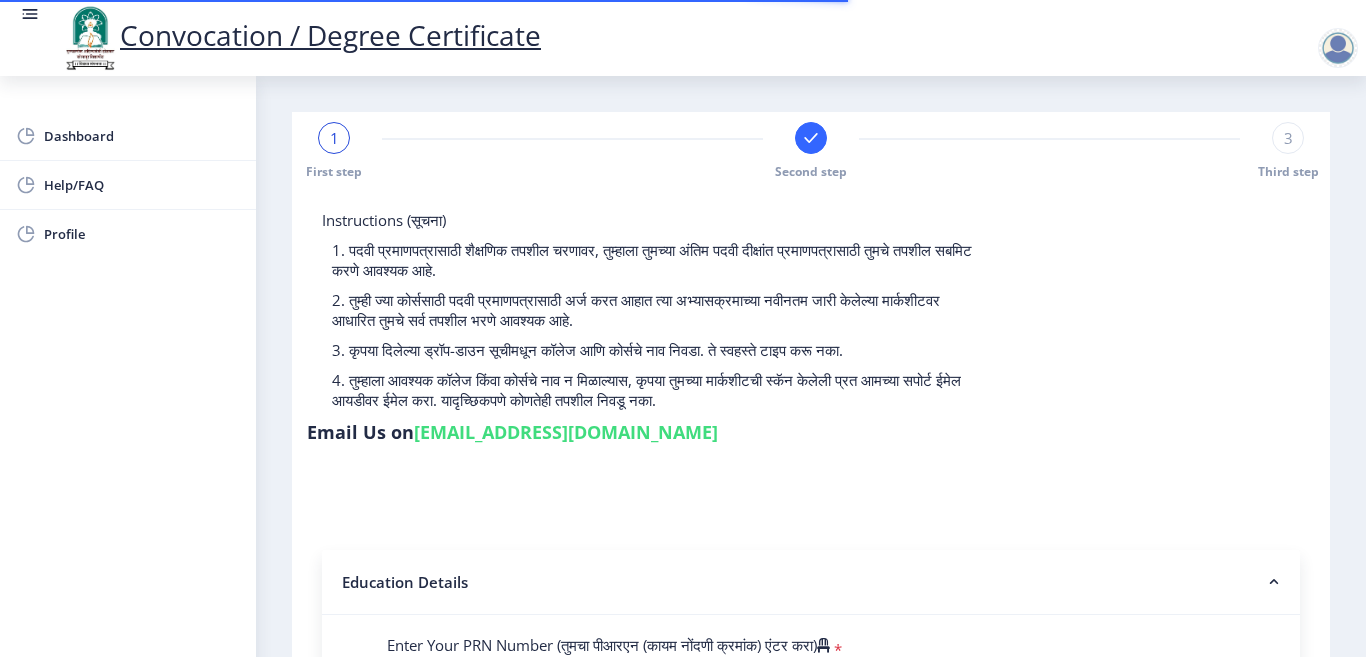 type on "Mali [PERSON_NAME]" 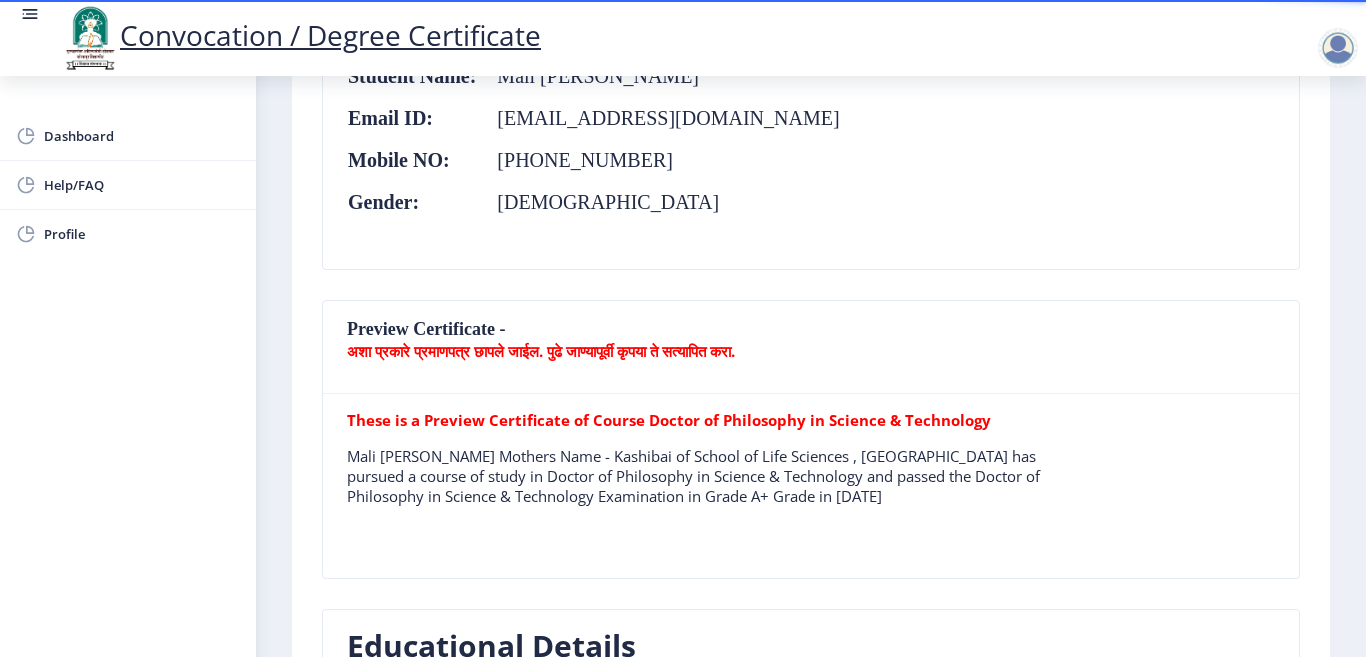 scroll, scrollTop: 400, scrollLeft: 0, axis: vertical 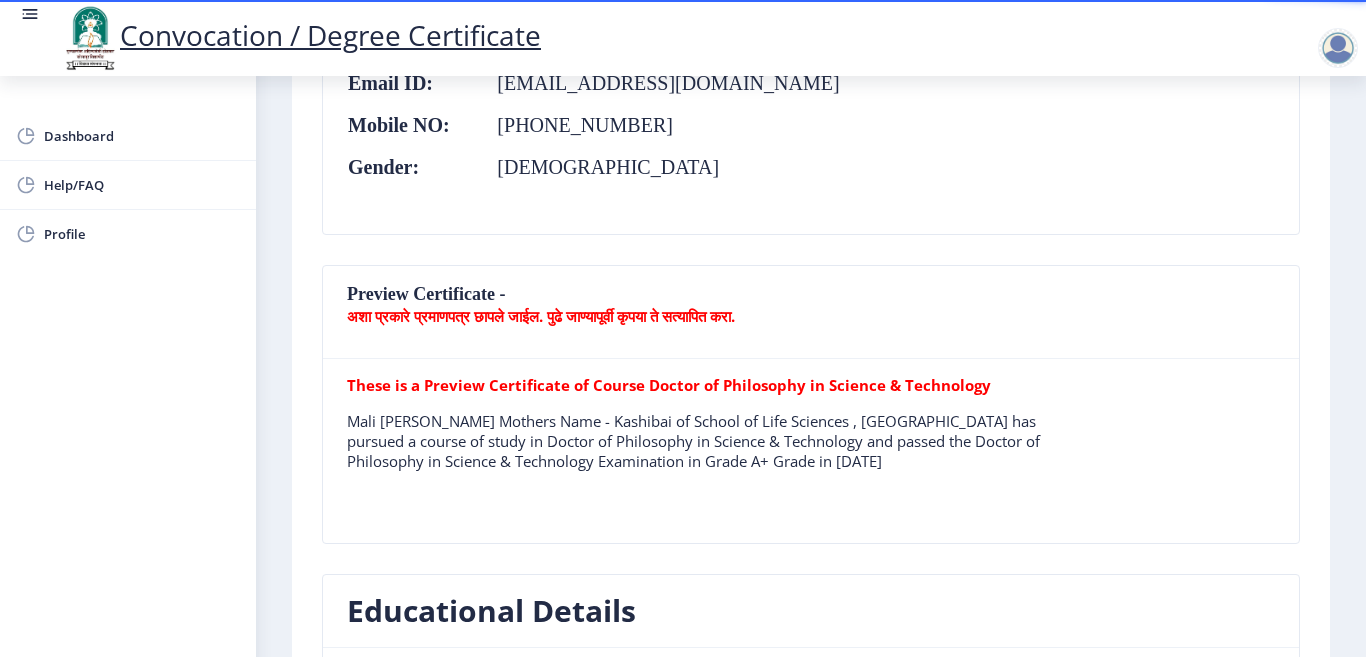 click on "Preview Certificate -  अशा प्रकारे प्रमाणपत्र छापले जाईल. पुढे जाण्यापूर्वी कृपया ते सत्यापित करा." 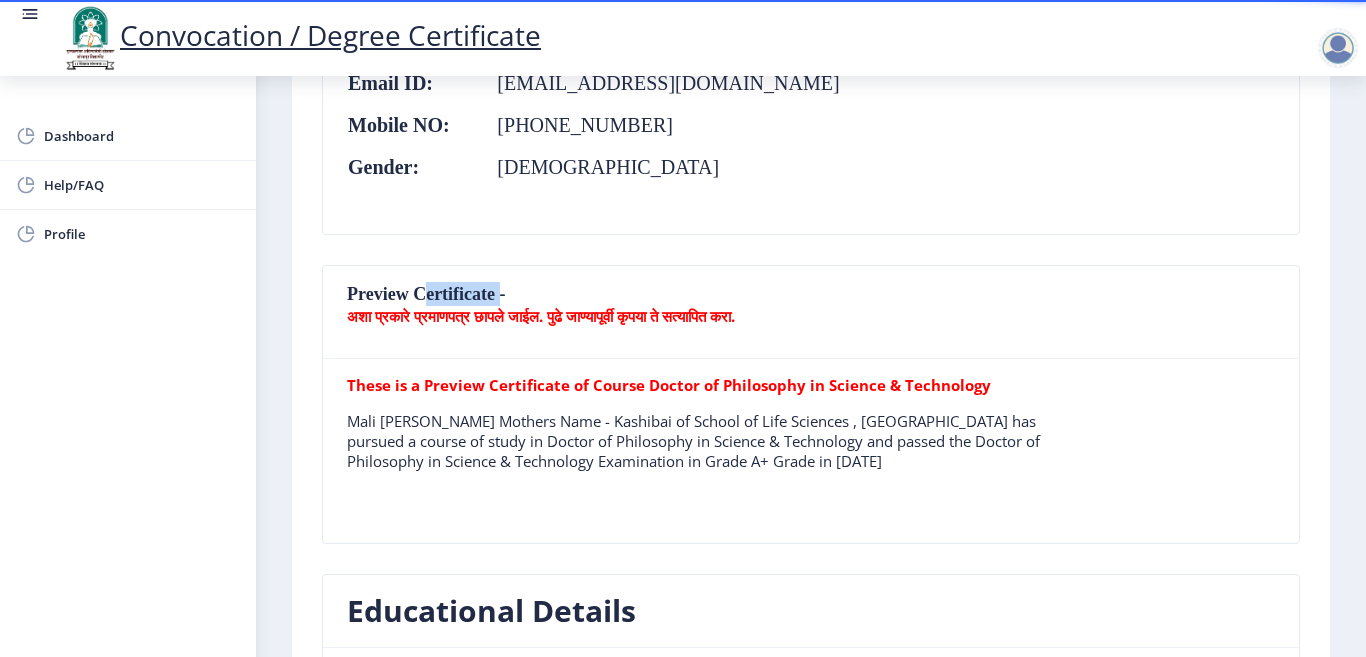 click on "Preview Certificate -  अशा प्रकारे प्रमाणपत्र छापले जाईल. पुढे जाण्यापूर्वी कृपया ते सत्यापित करा." 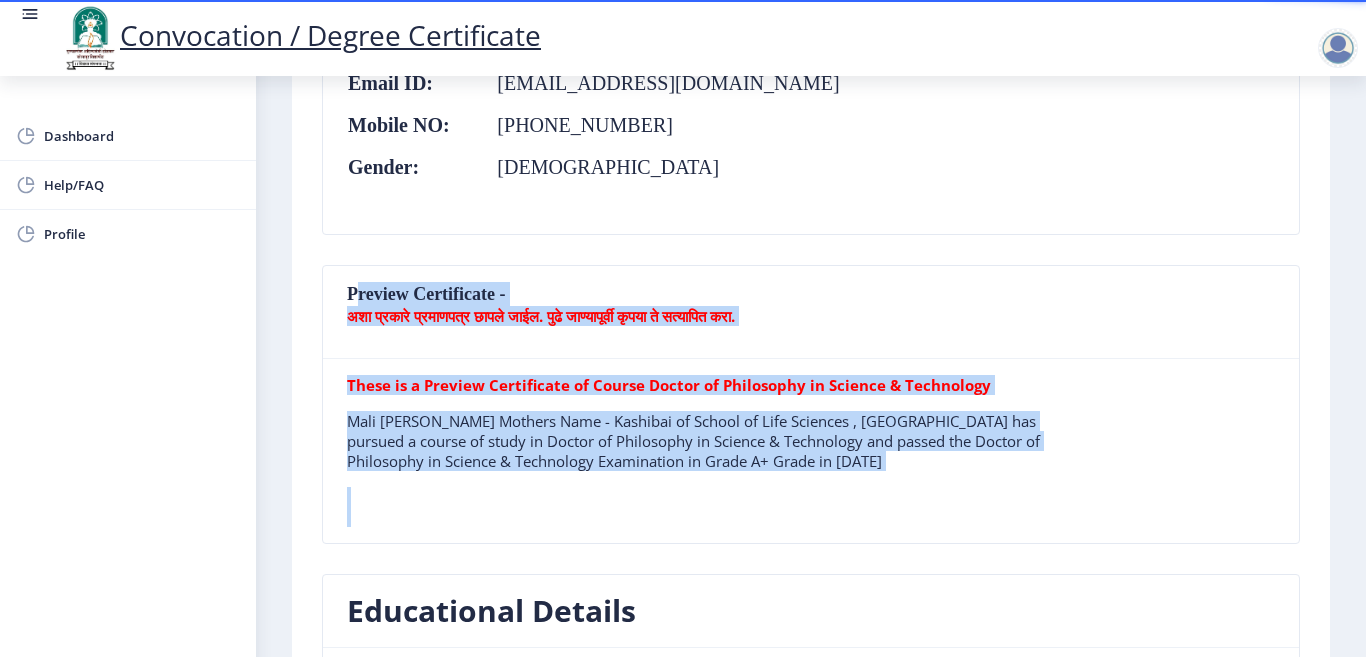 drag, startPoint x: 481, startPoint y: 296, endPoint x: 511, endPoint y: 361, distance: 71.5891 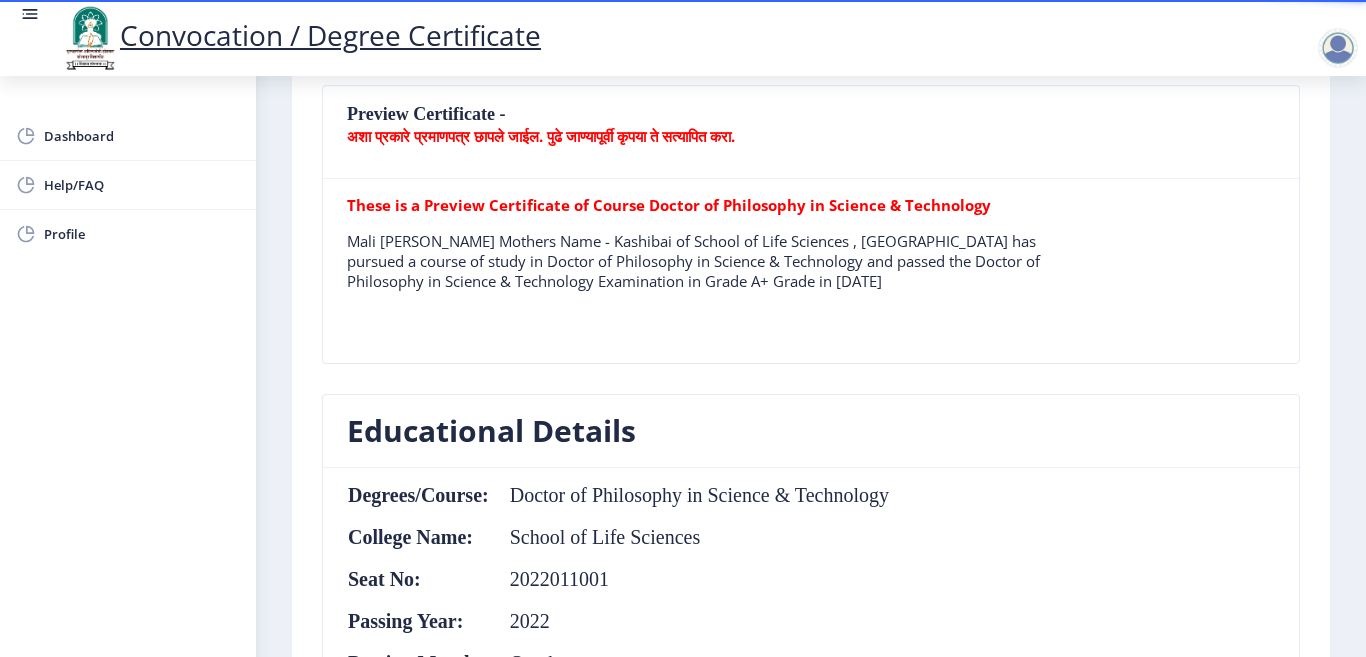 scroll, scrollTop: 600, scrollLeft: 0, axis: vertical 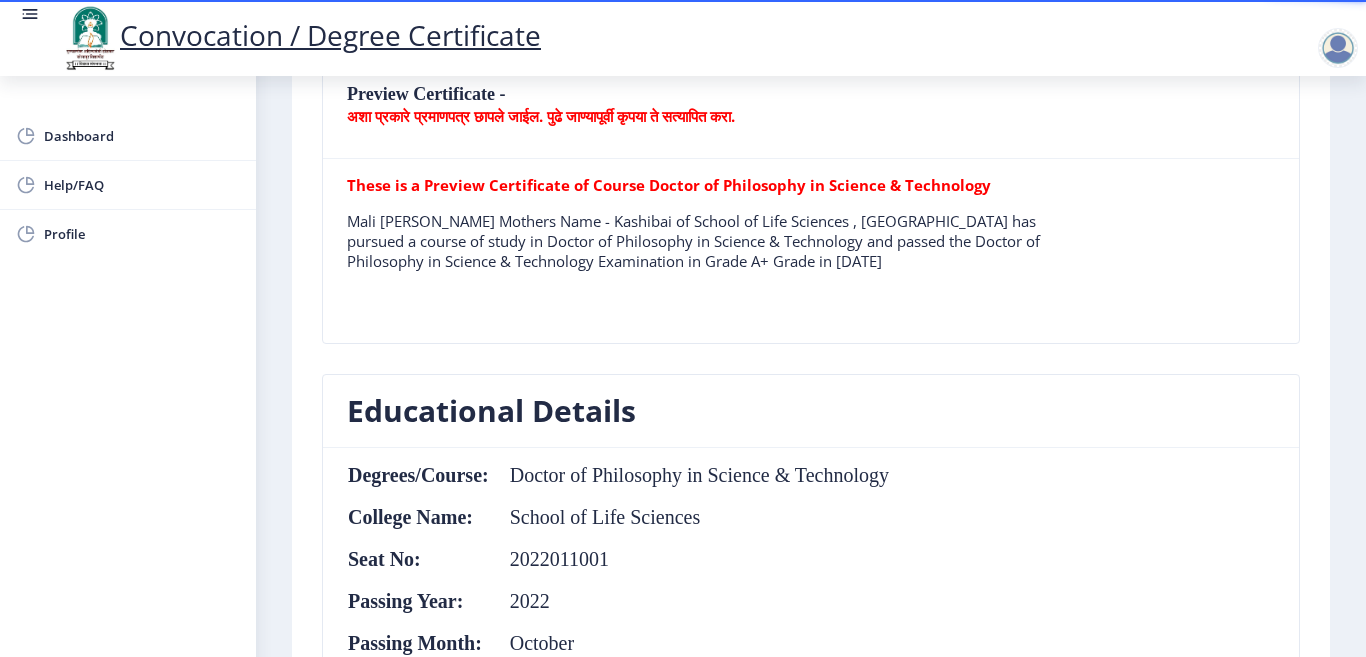 click on "These is a Preview Certificate of Course Doctor of Philosophy in Science & Technology" 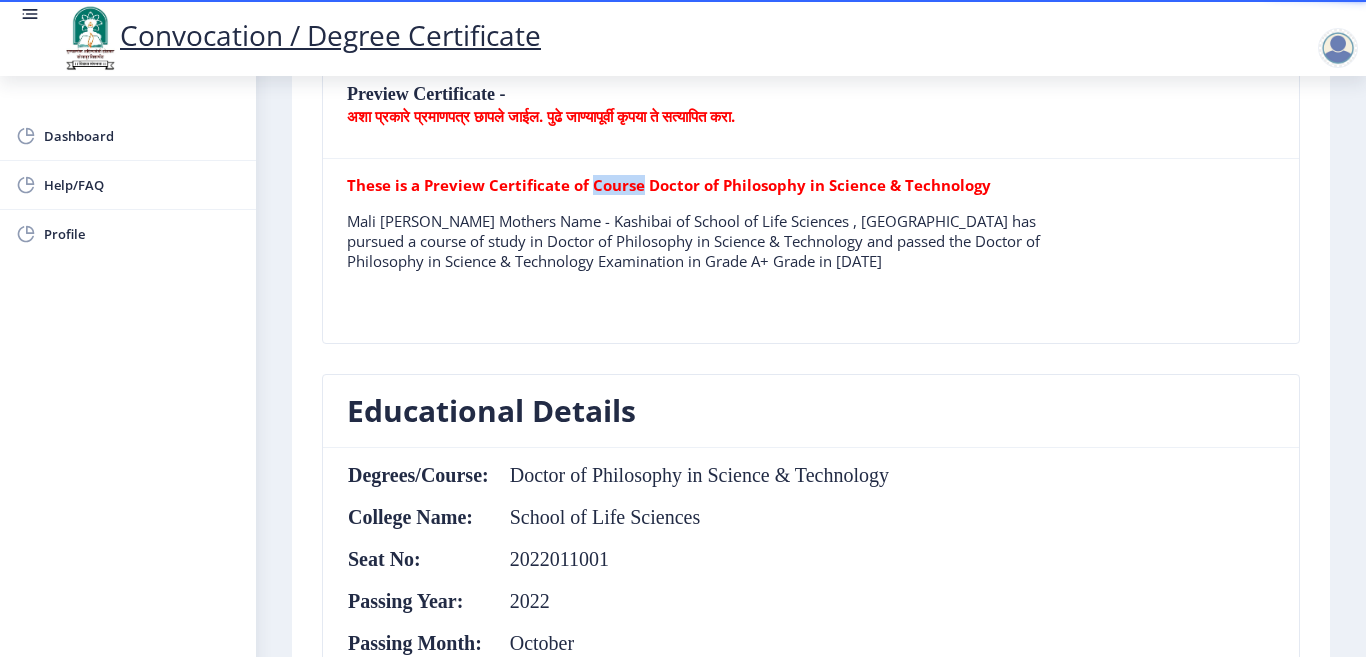 click on "These is a Preview Certificate of Course Doctor of Philosophy in Science & Technology" 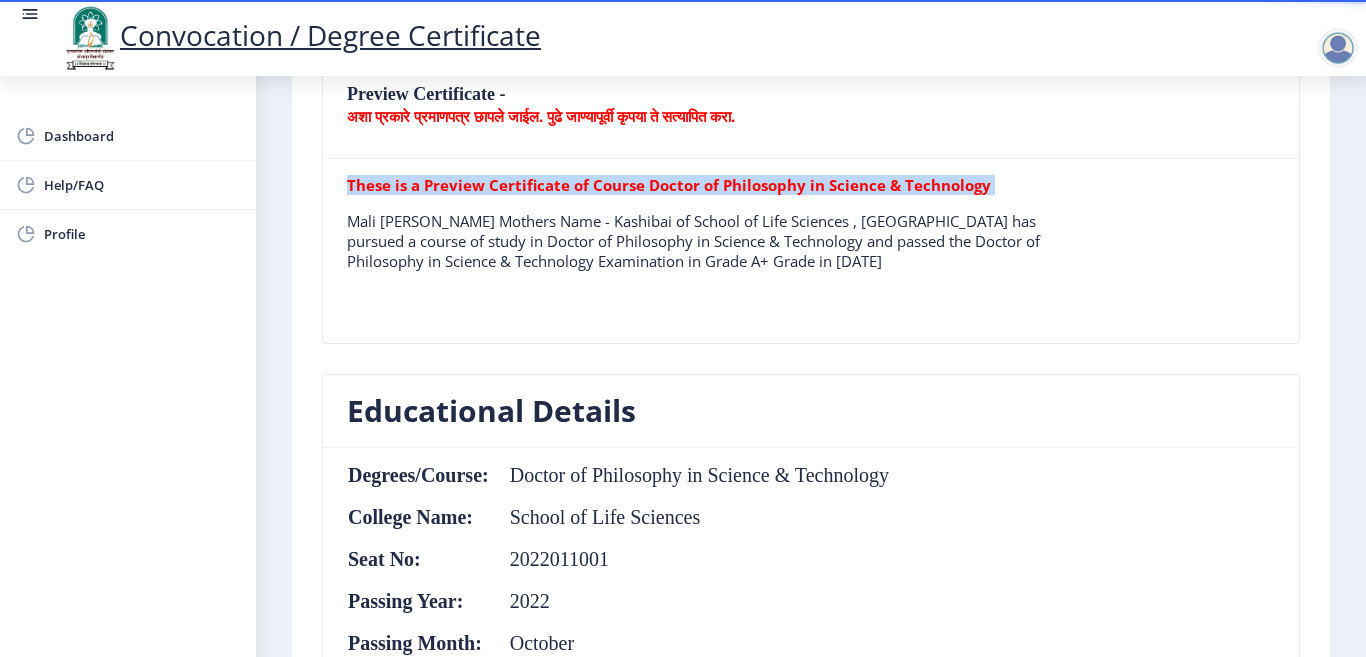 click on "These is a Preview Certificate of Course Doctor of Philosophy in Science & Technology" 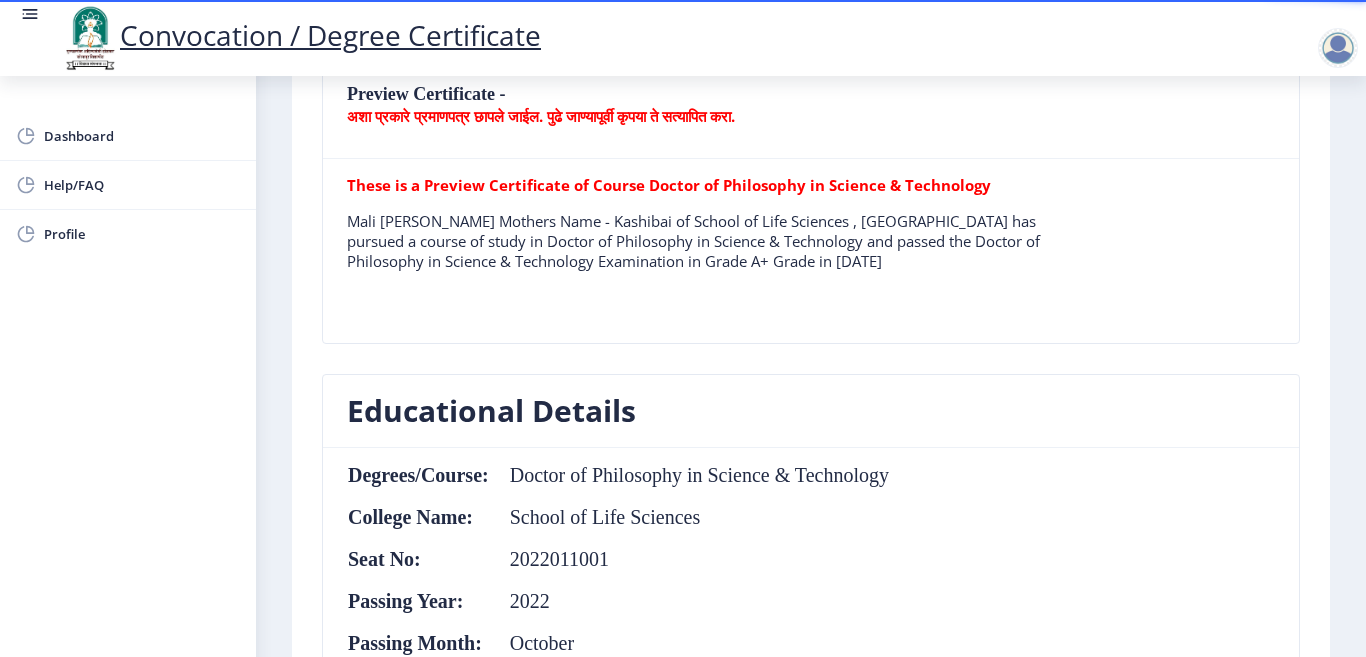 click on "Mali Audumbar Digambar Mothers Name - Kashibai of School of Life Sciences , Solapur has pursued a course of study in Doctor of Philosophy in Science & Technology and passed the Doctor of Philosophy in Science & Technology Examination in Grade A+ Grade in October 2022" 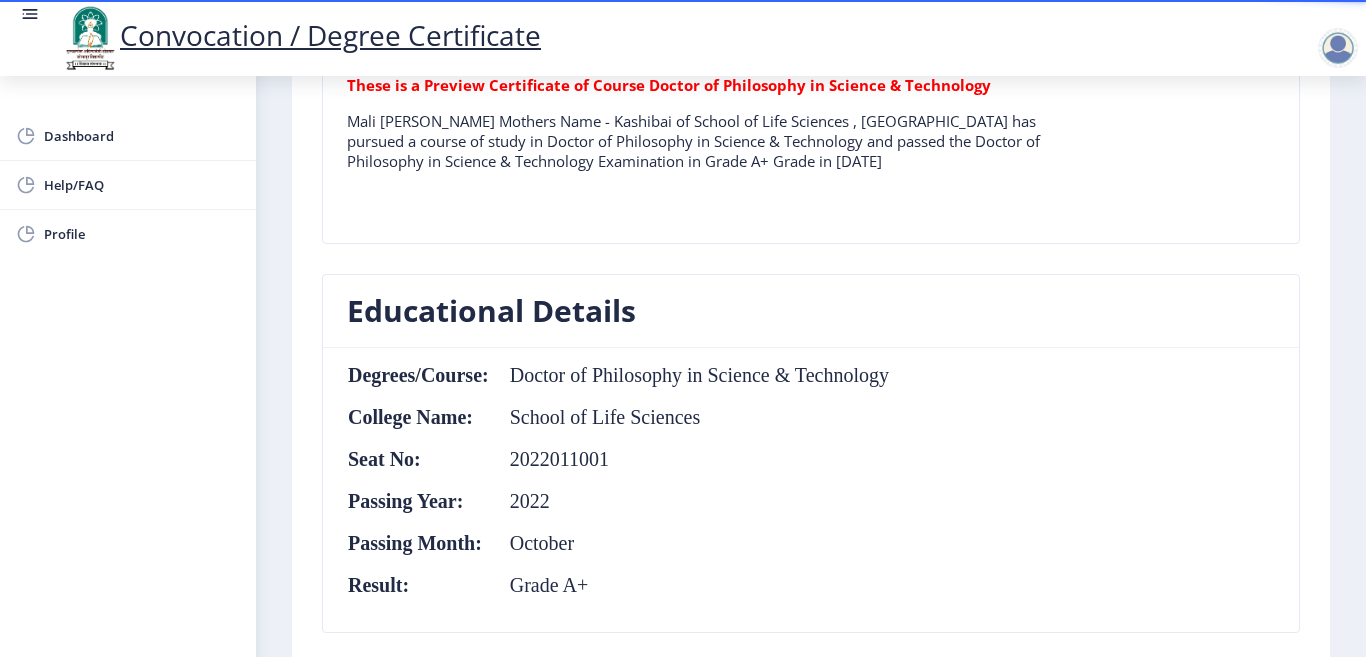scroll, scrollTop: 600, scrollLeft: 0, axis: vertical 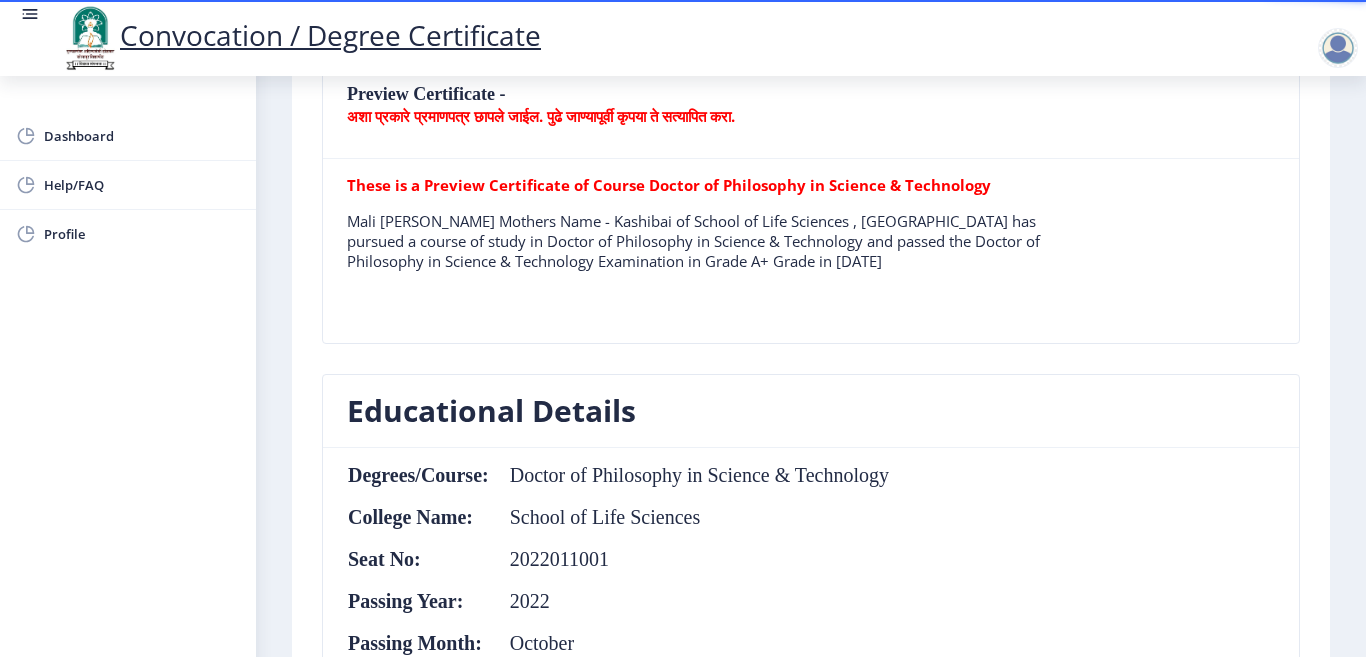 drag, startPoint x: 845, startPoint y: 264, endPoint x: 340, endPoint y: 183, distance: 511.45477 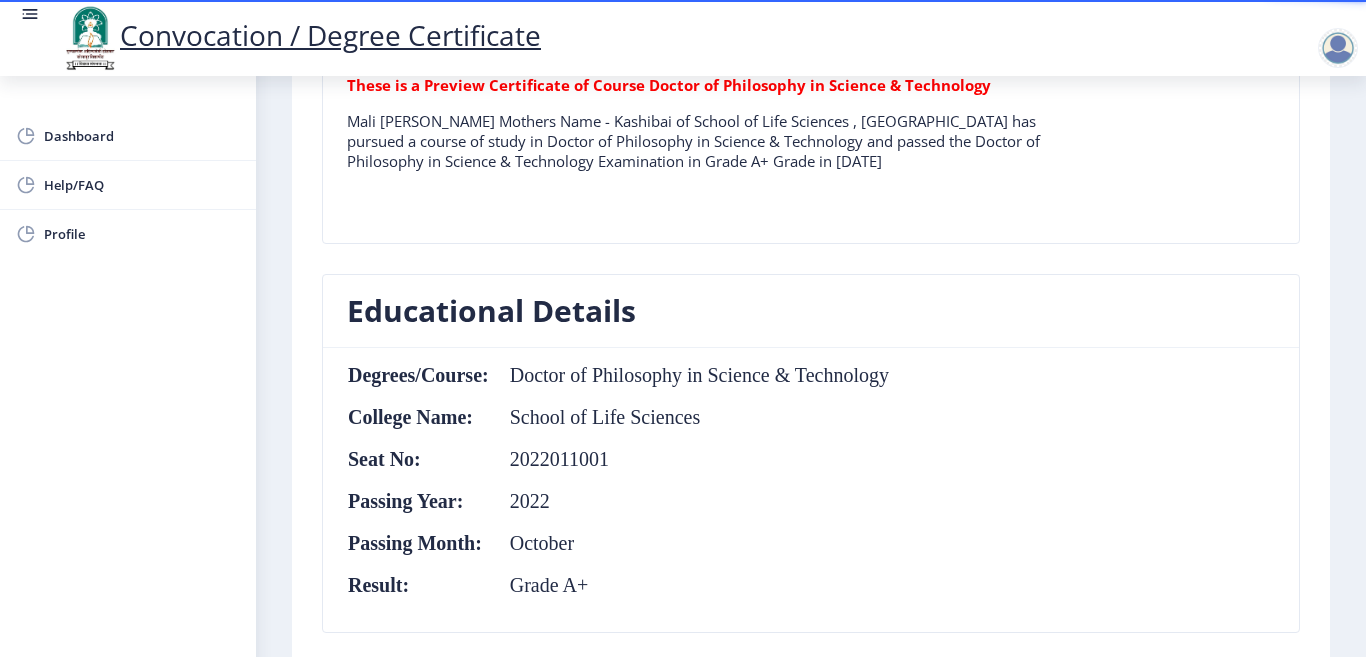 scroll, scrollTop: 500, scrollLeft: 0, axis: vertical 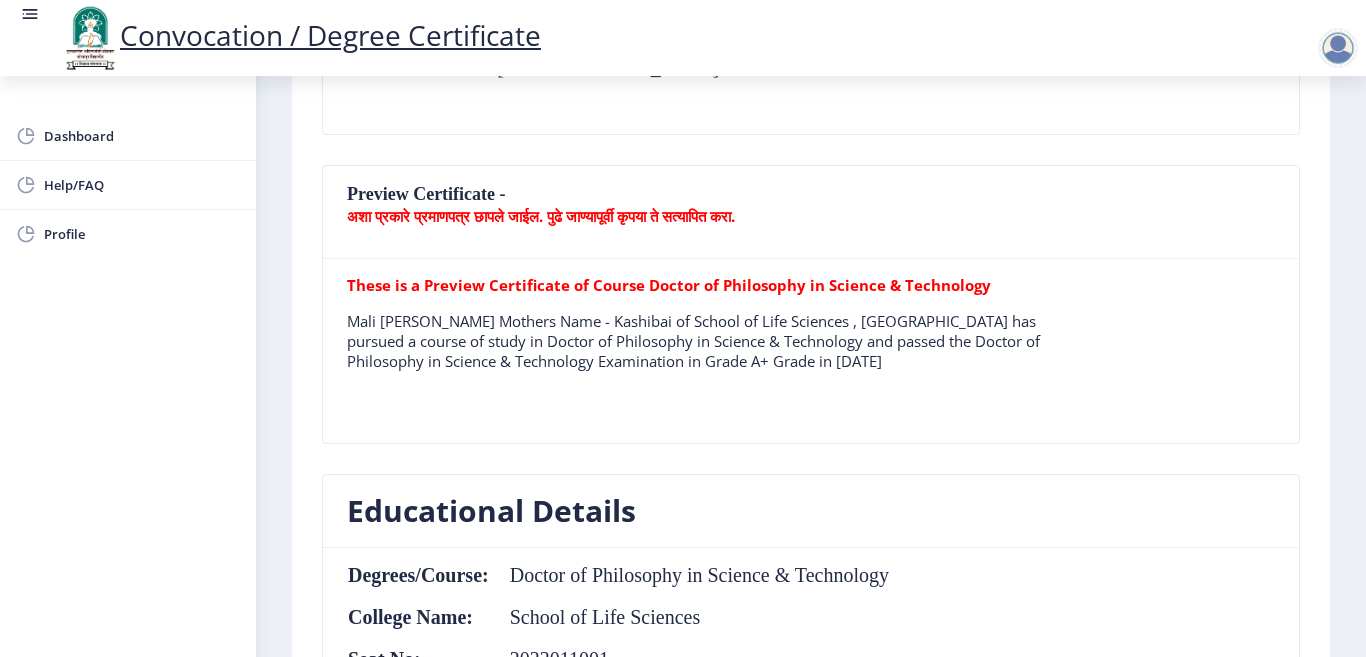 drag, startPoint x: 840, startPoint y: 368, endPoint x: 360, endPoint y: 294, distance: 485.6707 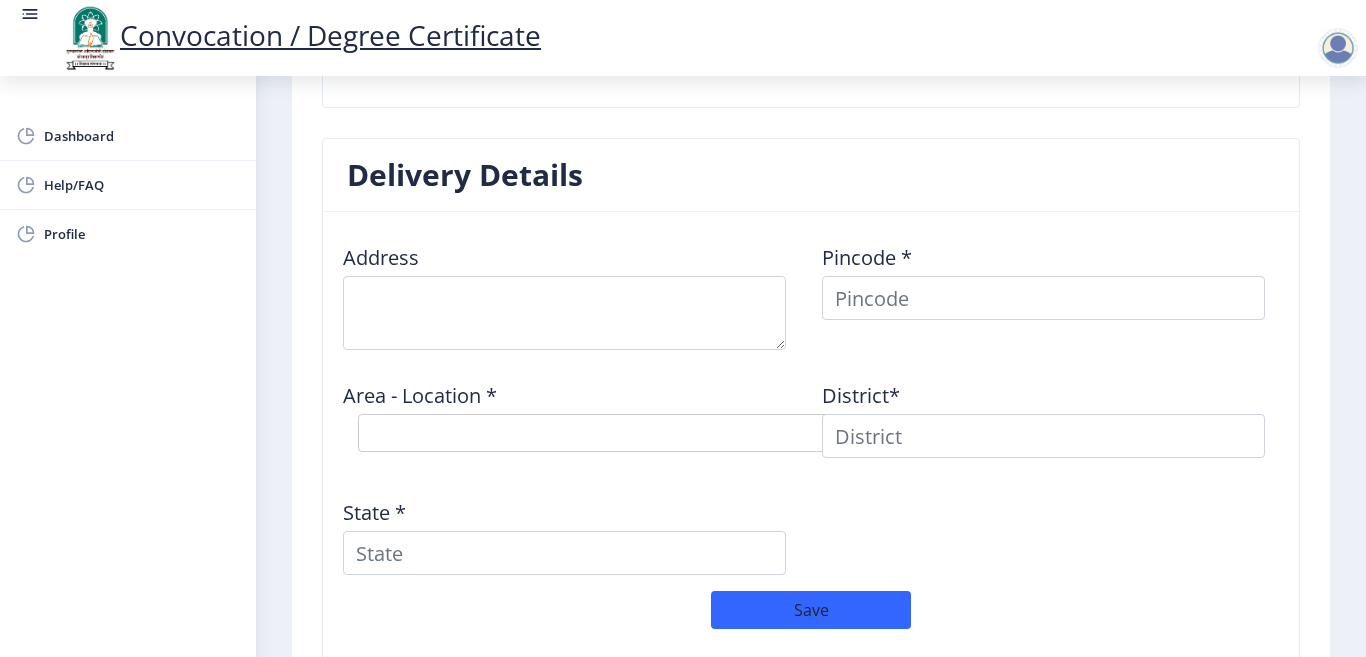 scroll, scrollTop: 1514, scrollLeft: 0, axis: vertical 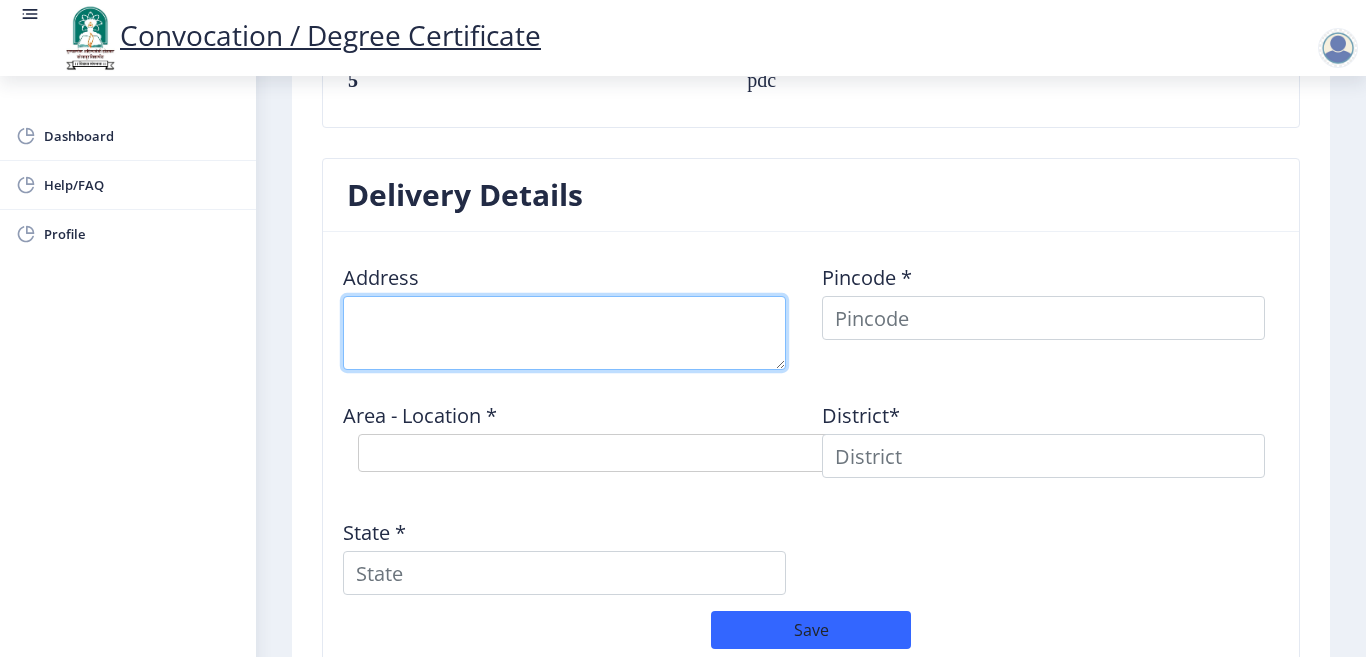 click at bounding box center (564, 333) 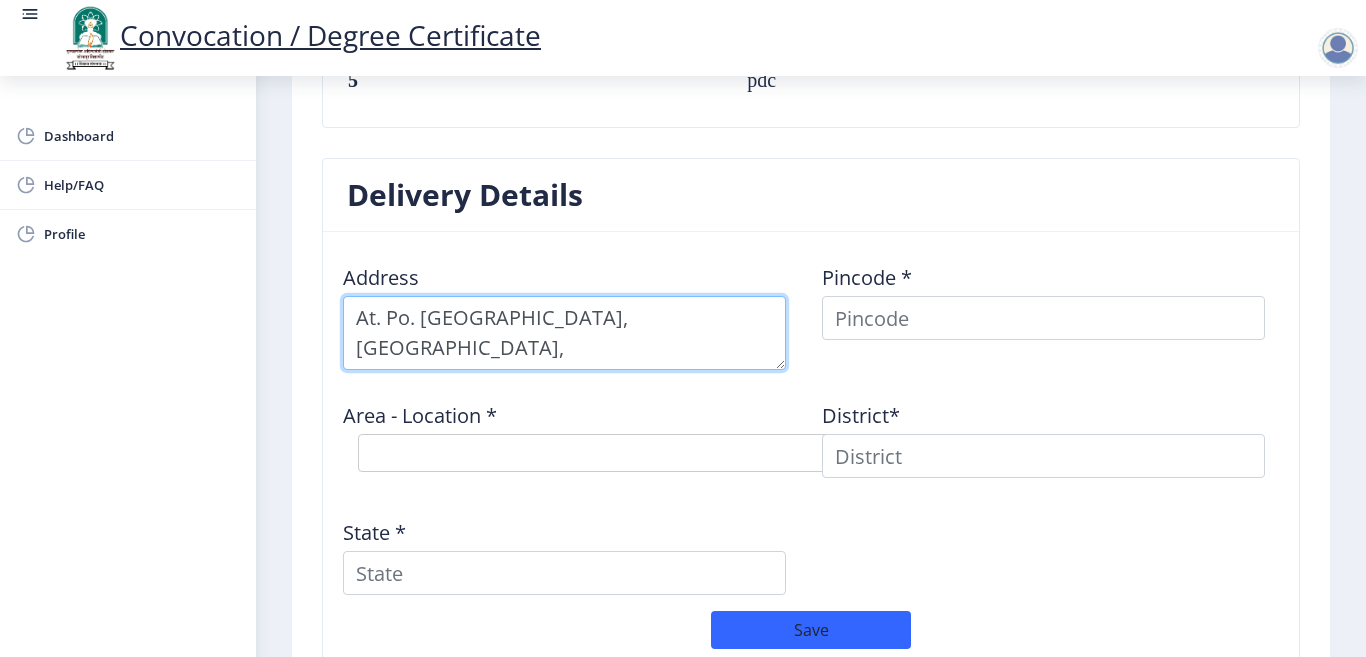 type on "At. Po. Andhalgaon, Tal-Mangalwedha," 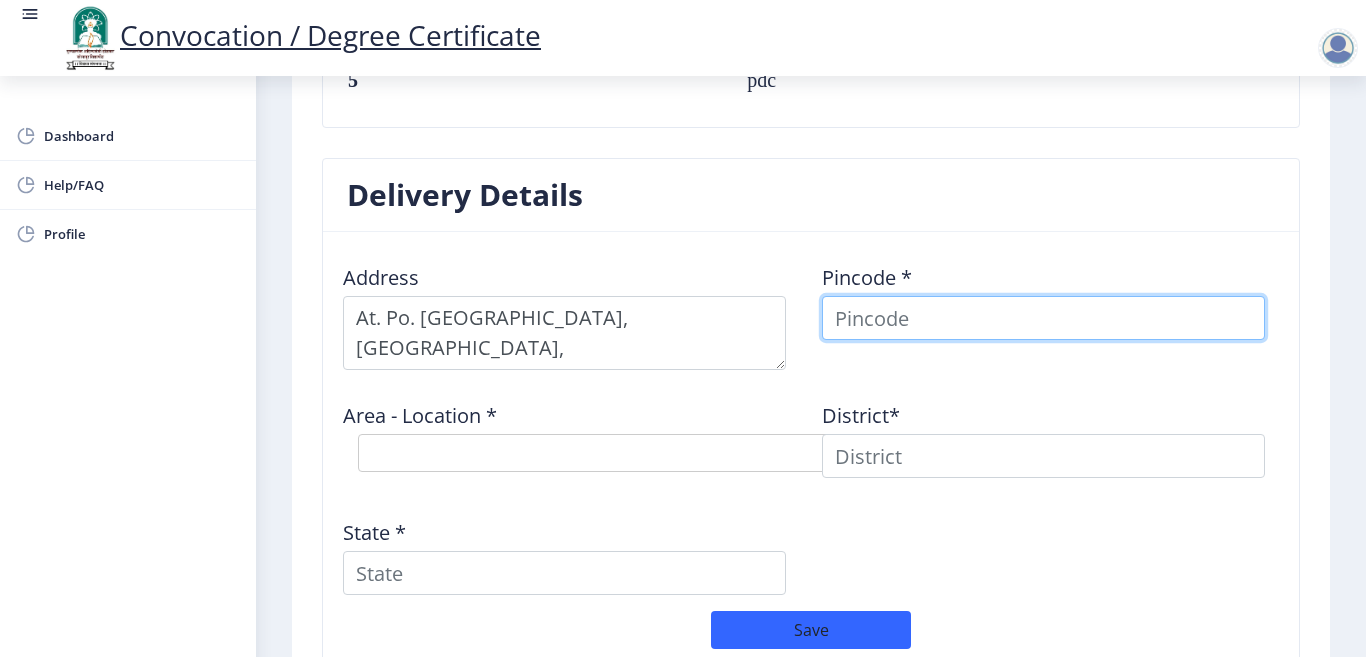 click at bounding box center [1043, 318] 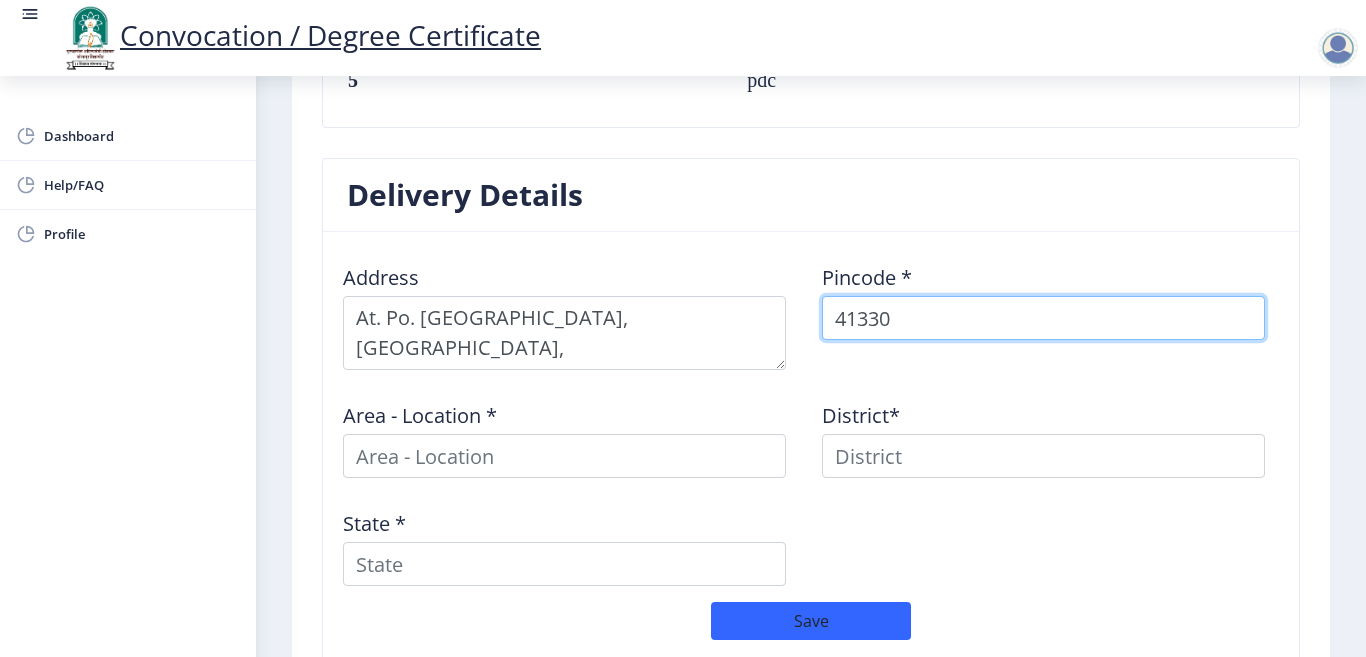 type on "413305" 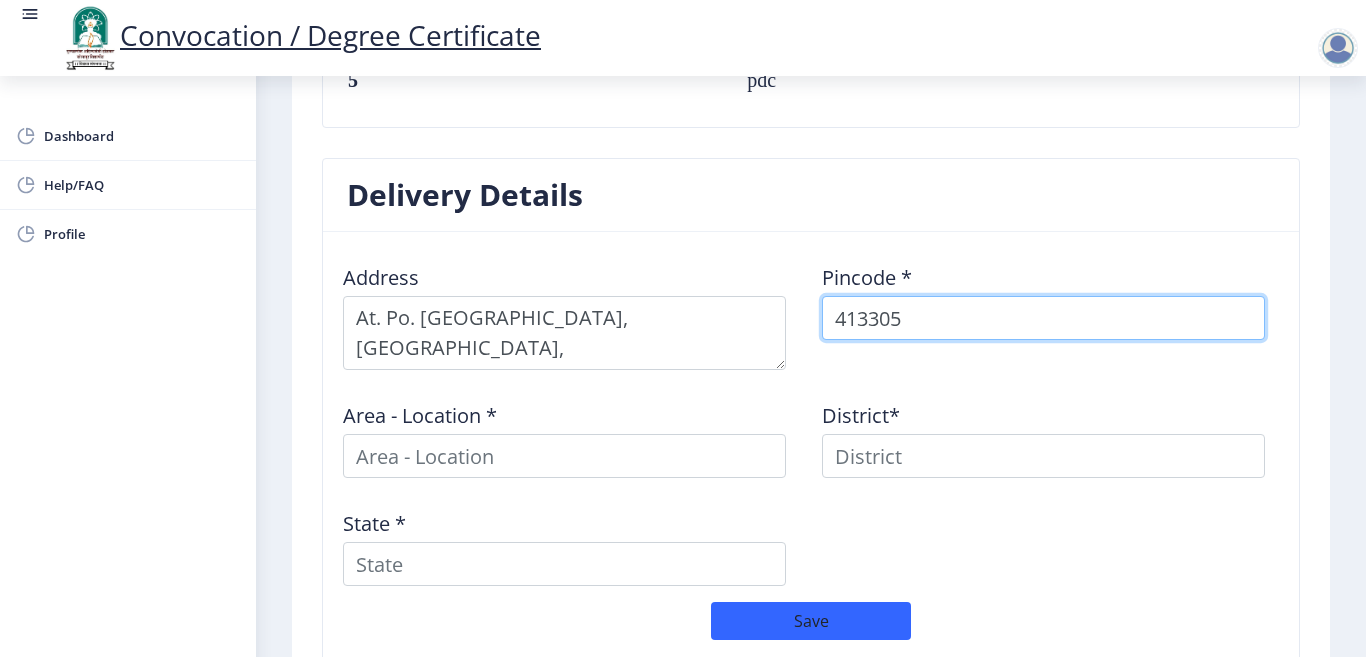 select 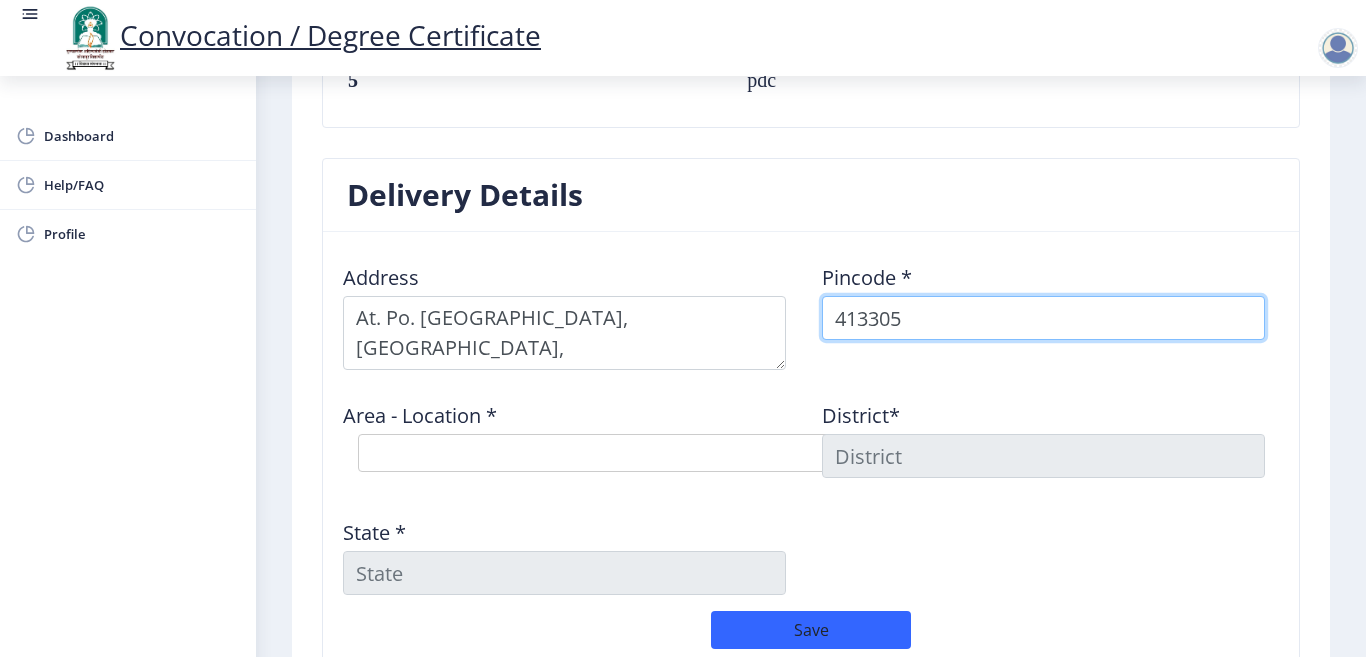 type on "413305" 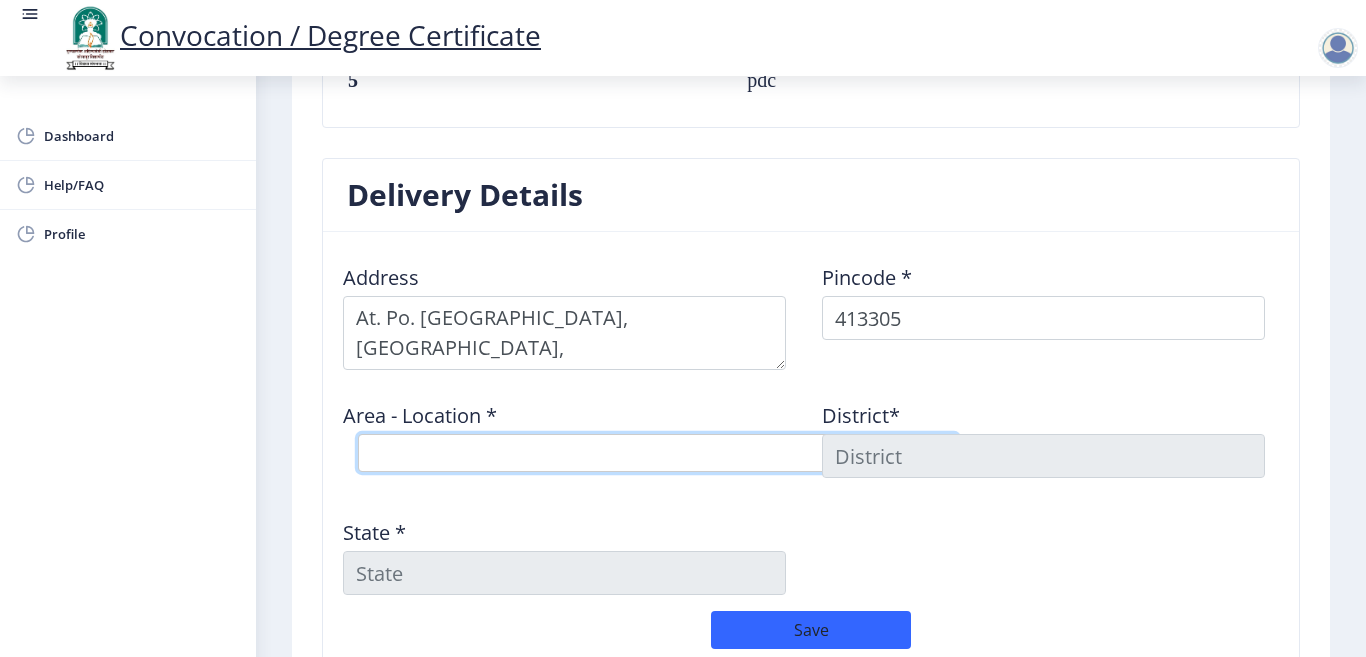 click on "Select Area Location Andhalgaon B.O Arali B.O Borale B.O Bramhapuri B.O Dongargaon B.O Gunjegaon B.O Laxmi dahiwadi B.O Lendave Chinchali B.O Mangalvedha S.O Mangalvedha Town S.O Marapur B.O Patkhal B.O Siddhapur B.O" at bounding box center [658, 453] 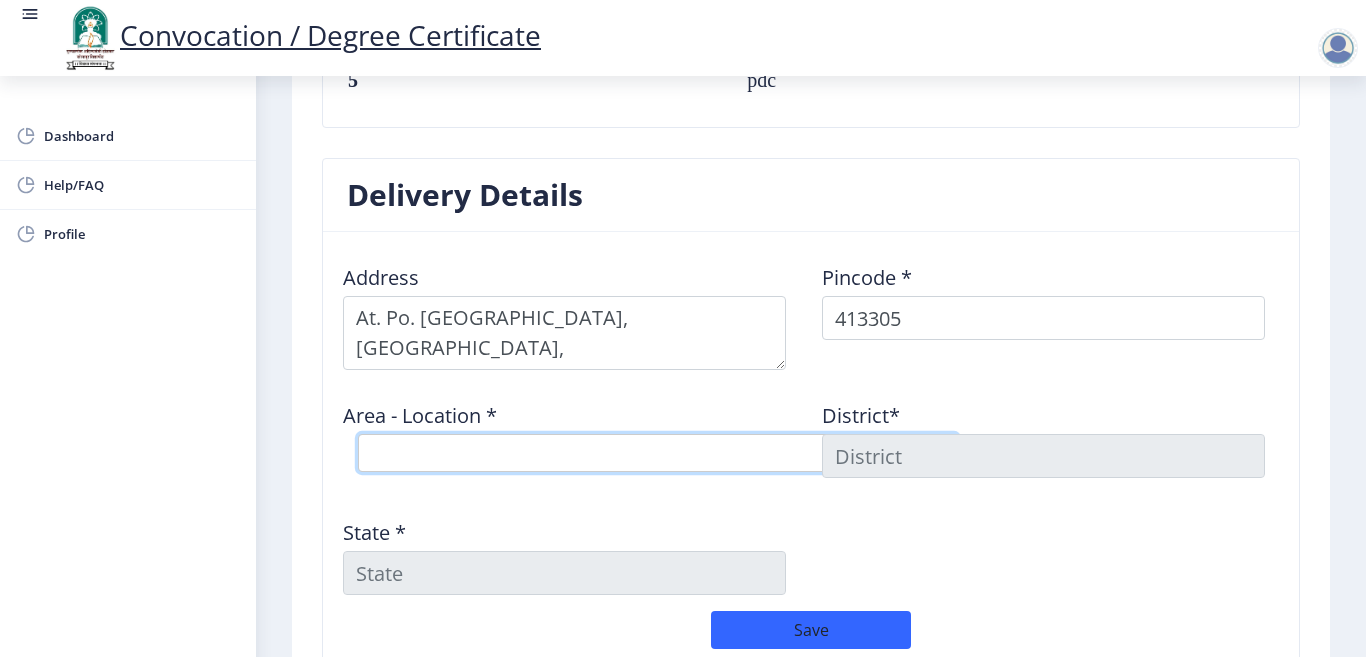 select on "1: Object" 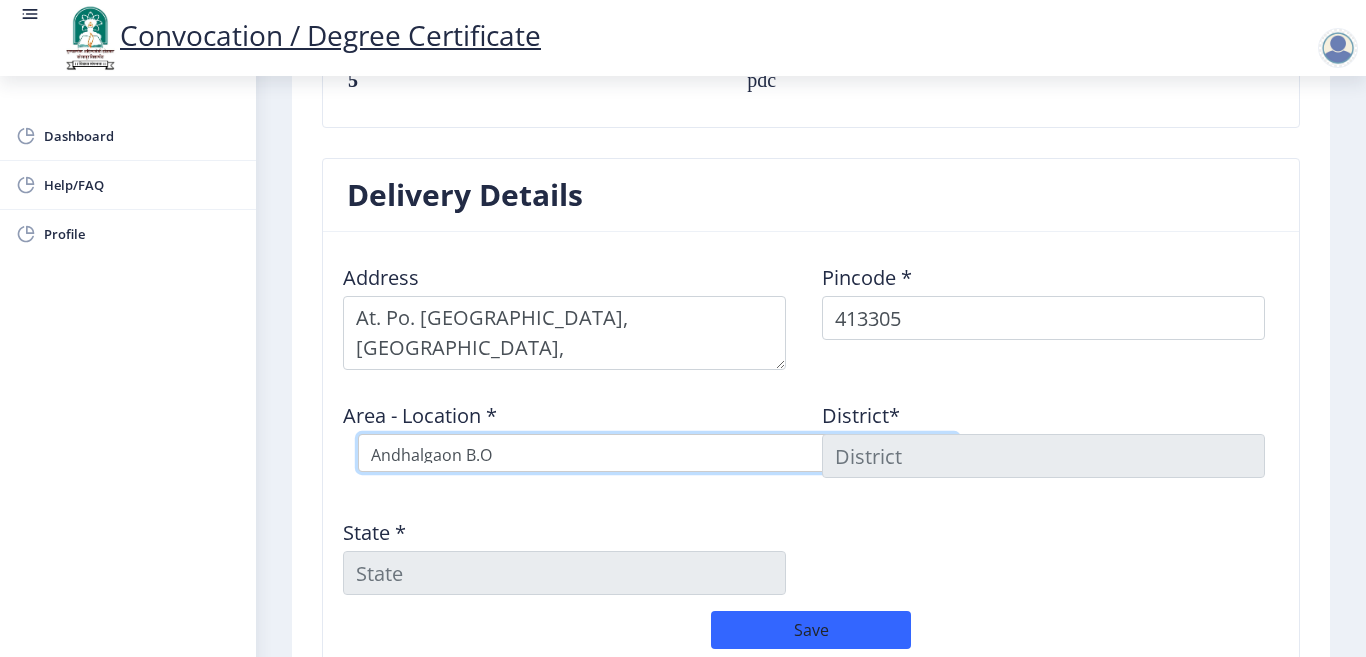 click on "Select Area Location Andhalgaon B.O Arali B.O Borale B.O Bramhapuri B.O Dongargaon B.O Gunjegaon B.O Laxmi dahiwadi B.O Lendave Chinchali B.O Mangalvedha S.O Mangalvedha Town S.O Marapur B.O Patkhal B.O Siddhapur B.O" at bounding box center (658, 453) 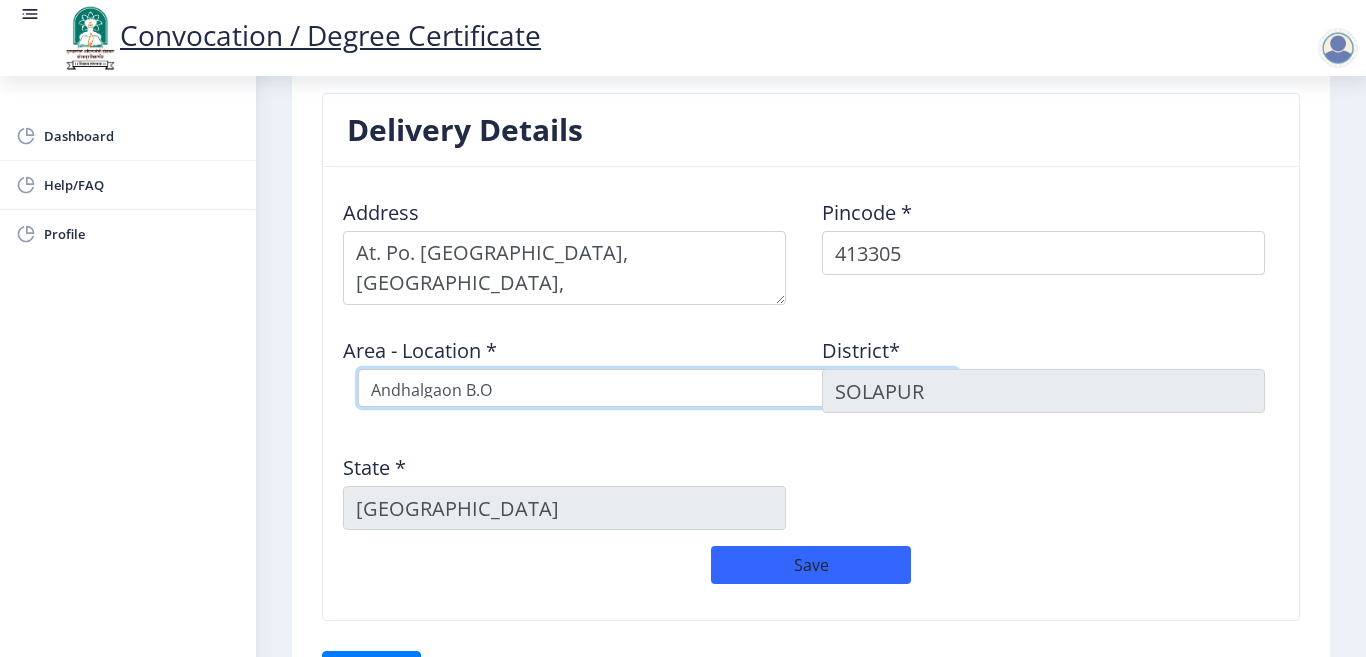 scroll, scrollTop: 1614, scrollLeft: 0, axis: vertical 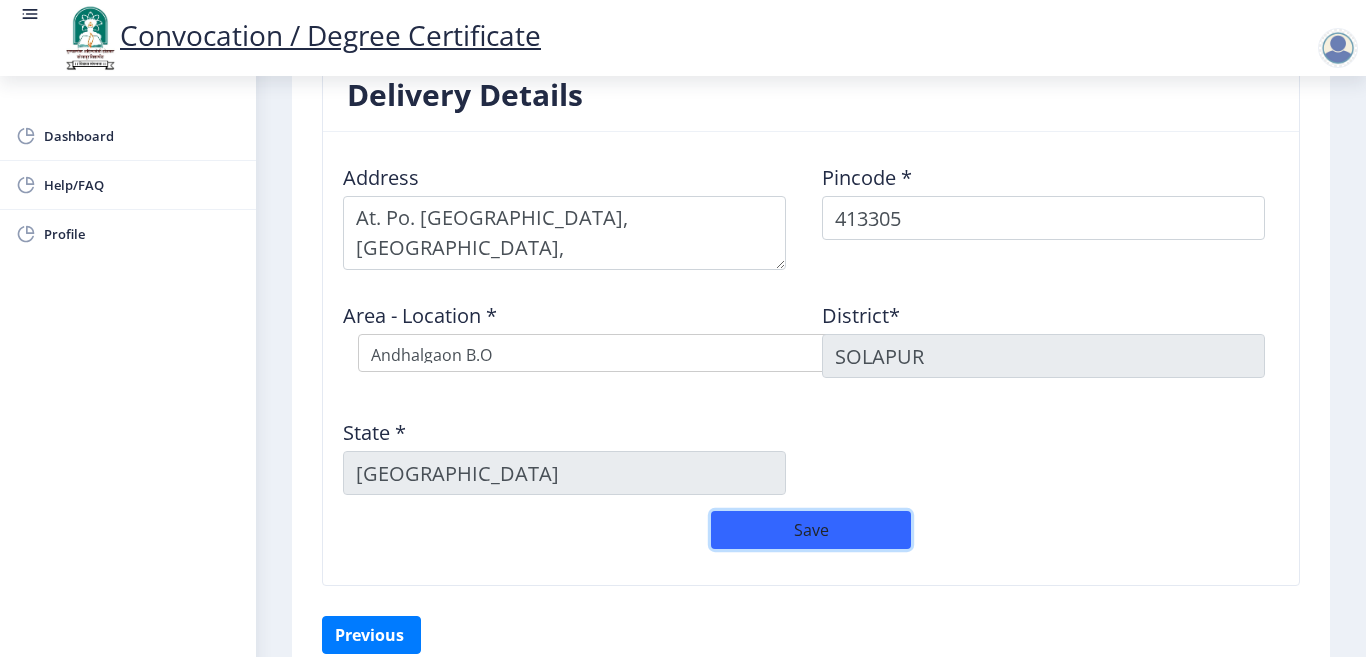 click on "Save" 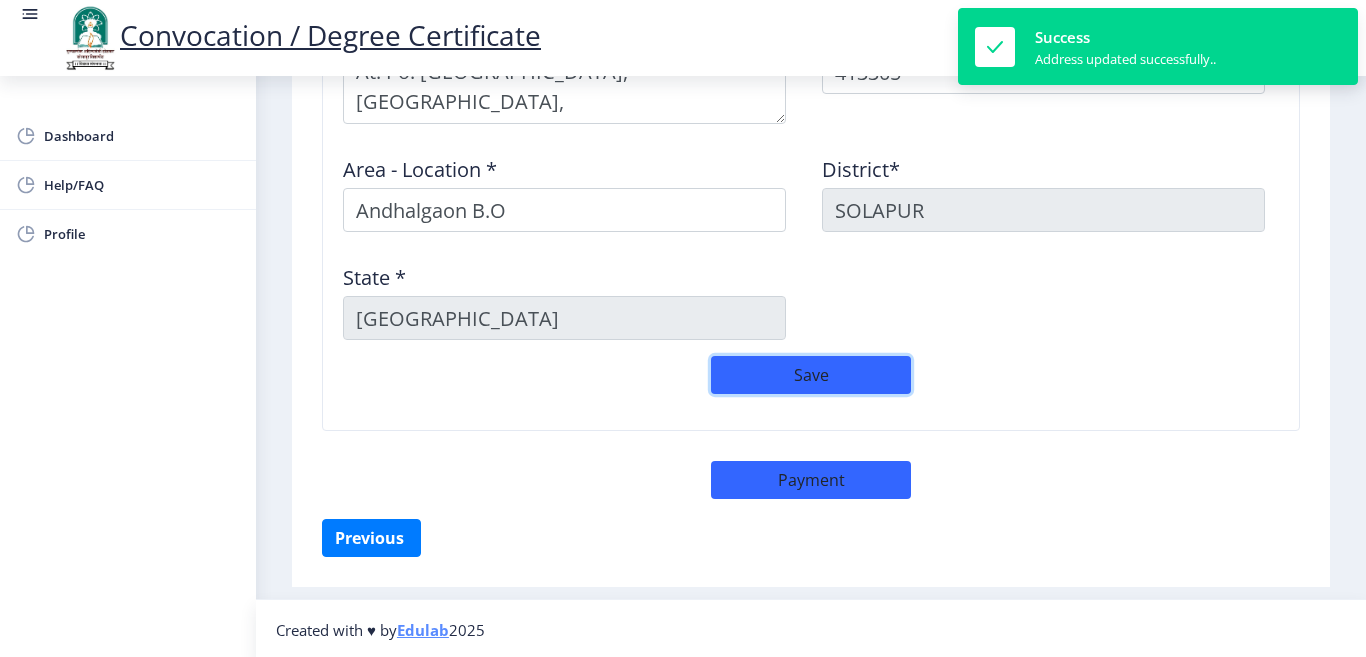 scroll, scrollTop: 1763, scrollLeft: 0, axis: vertical 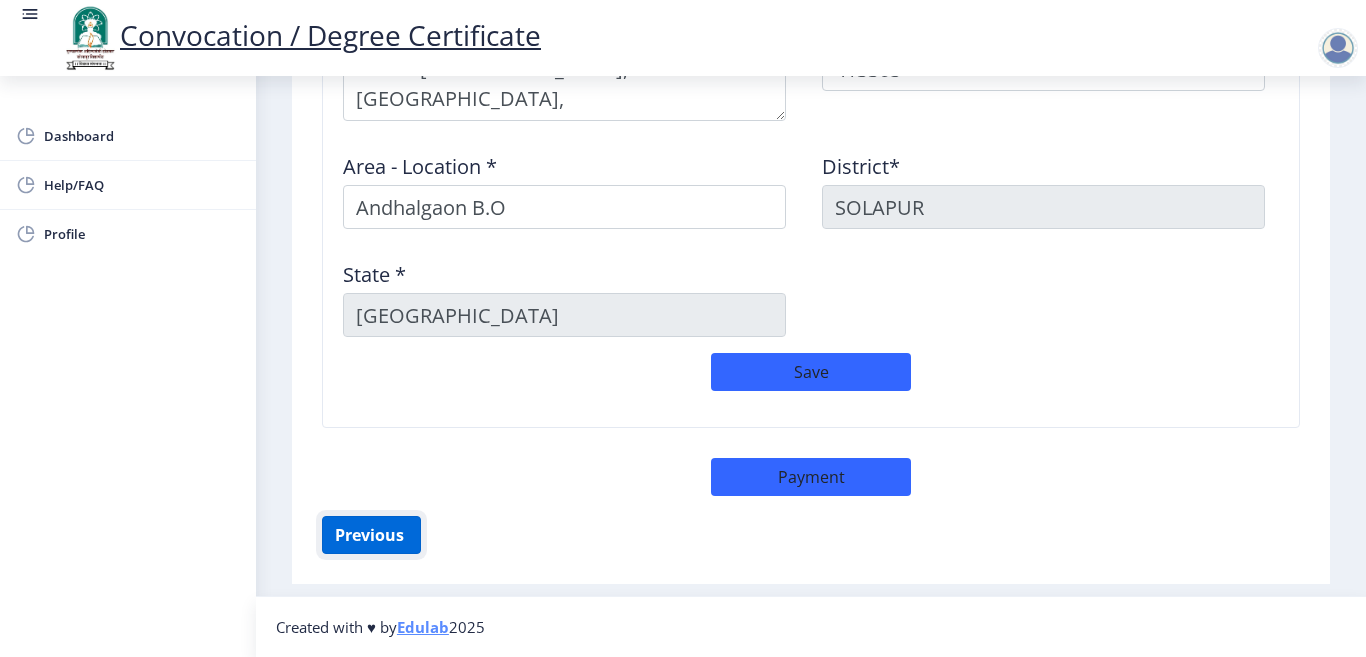 click on "Previous ‍" 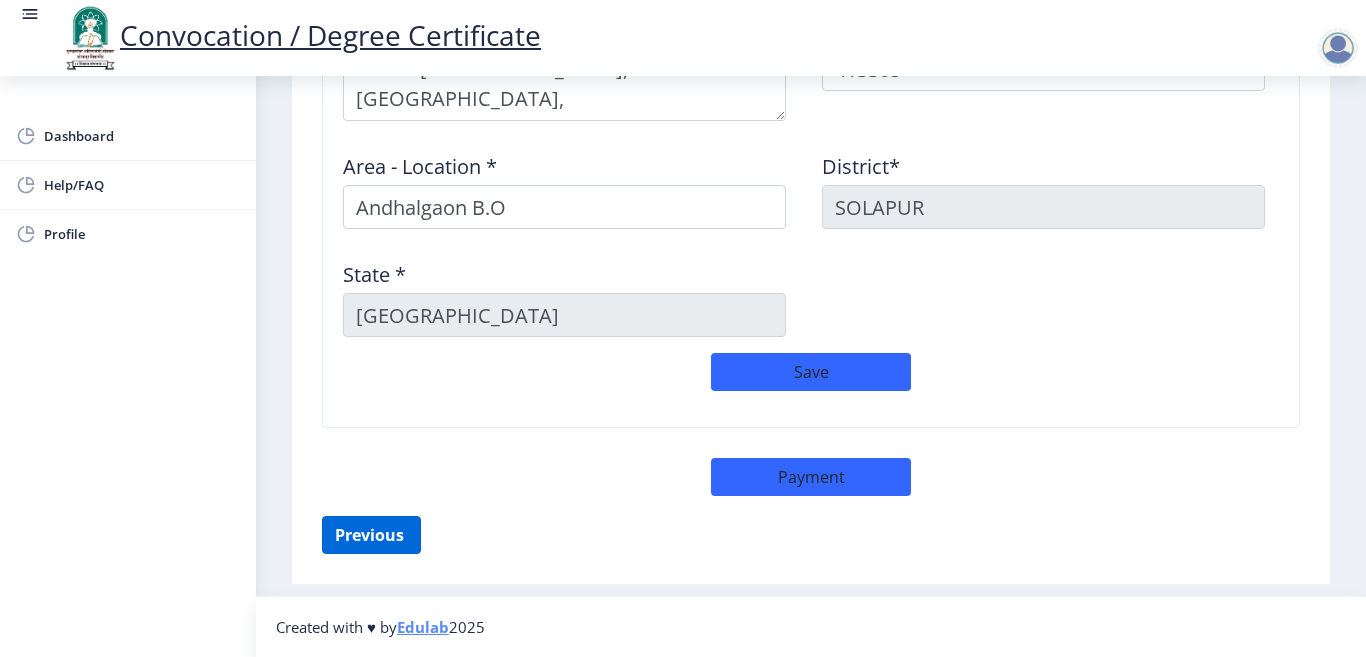 scroll, scrollTop: 373, scrollLeft: 0, axis: vertical 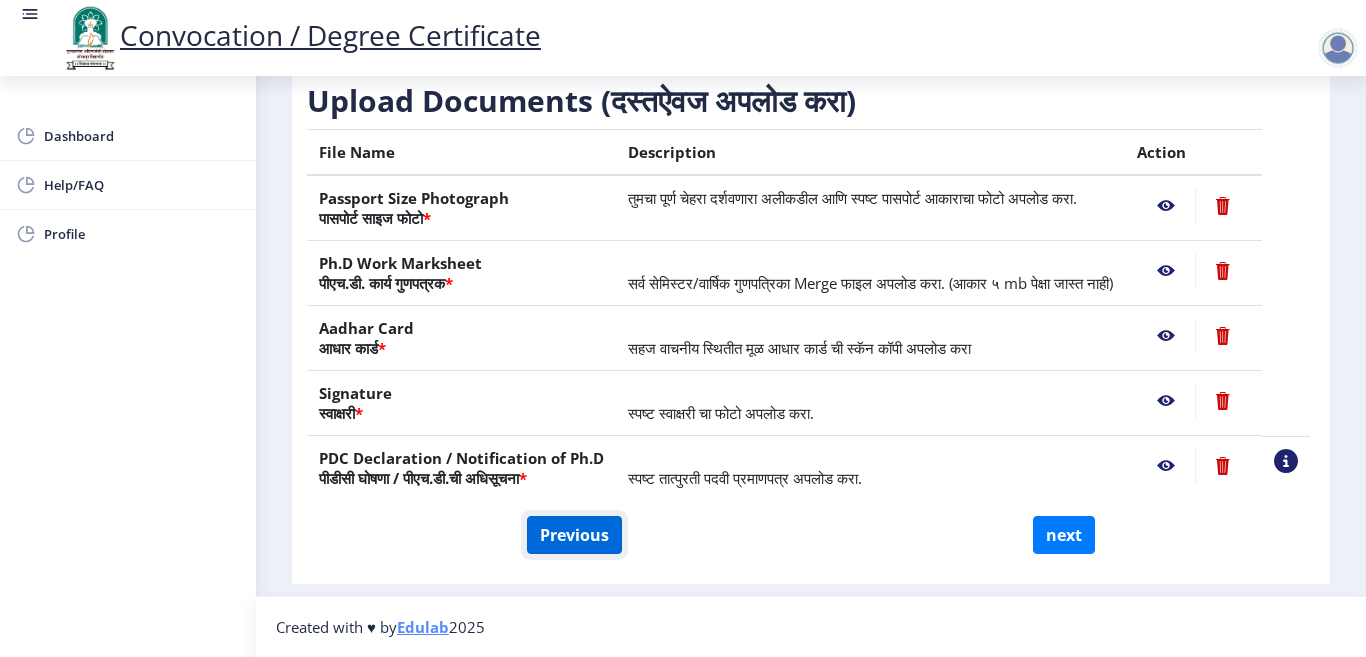 click on "Previous" 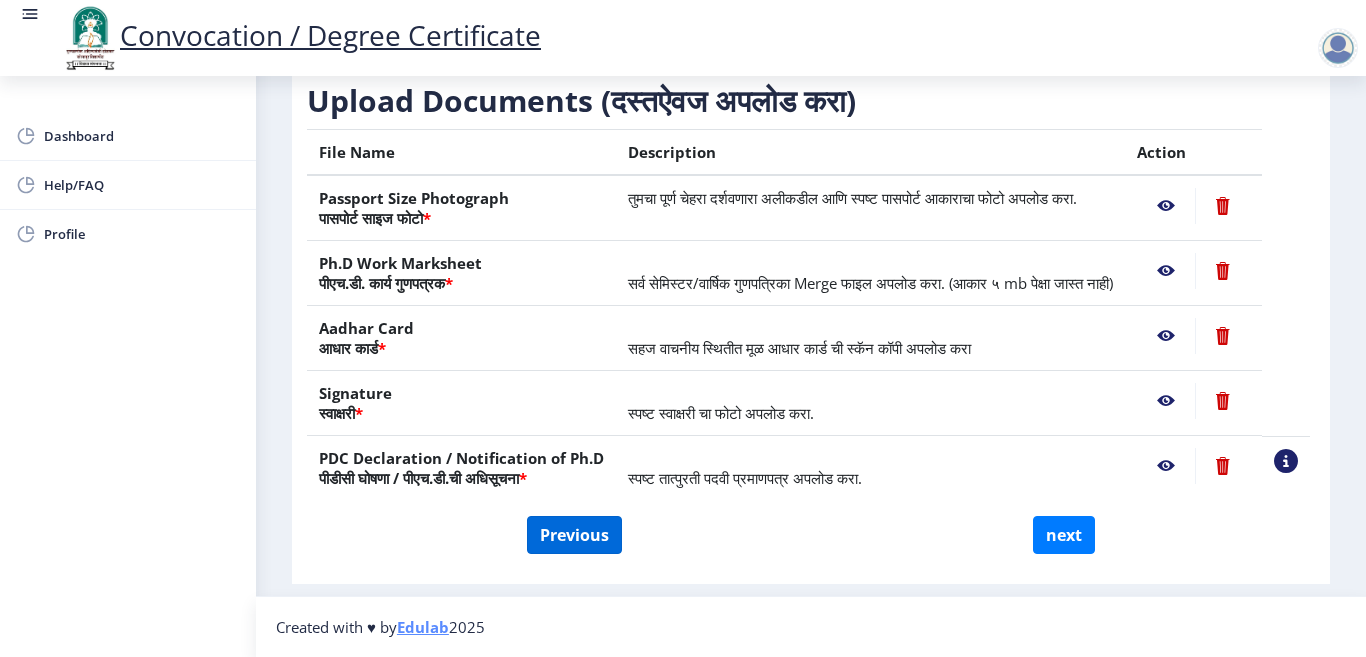 select on "Regular" 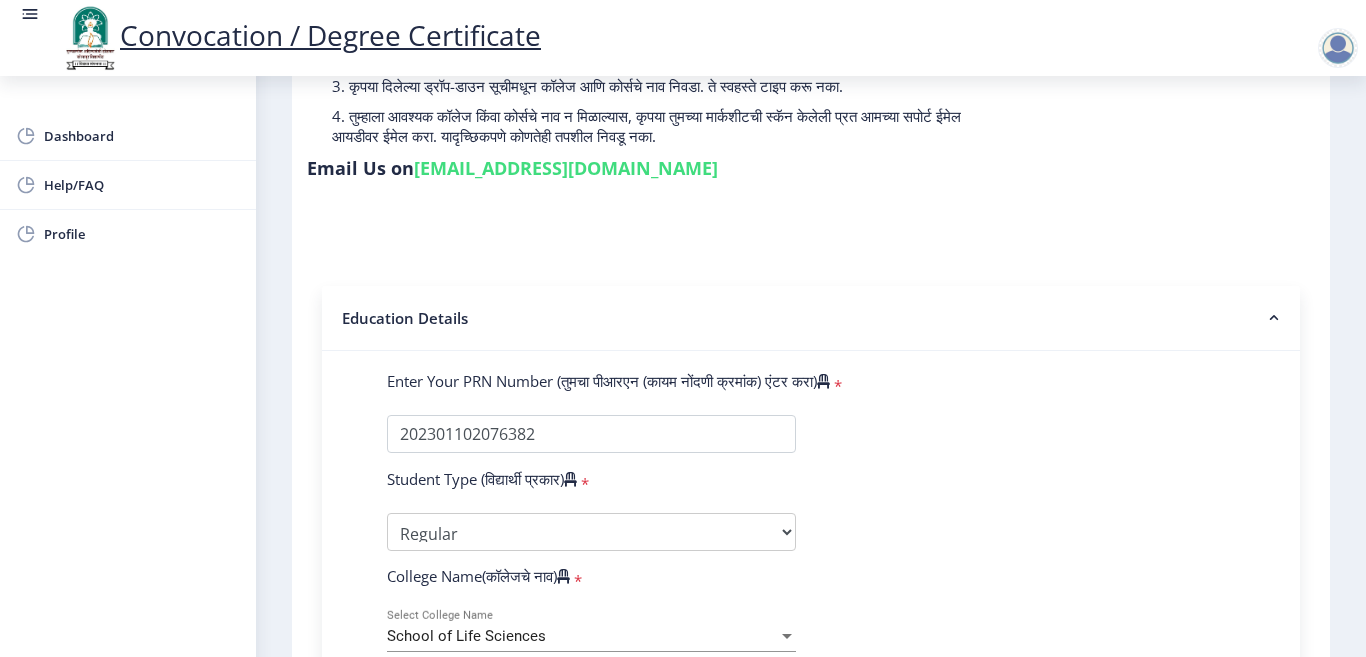 scroll, scrollTop: 300, scrollLeft: 0, axis: vertical 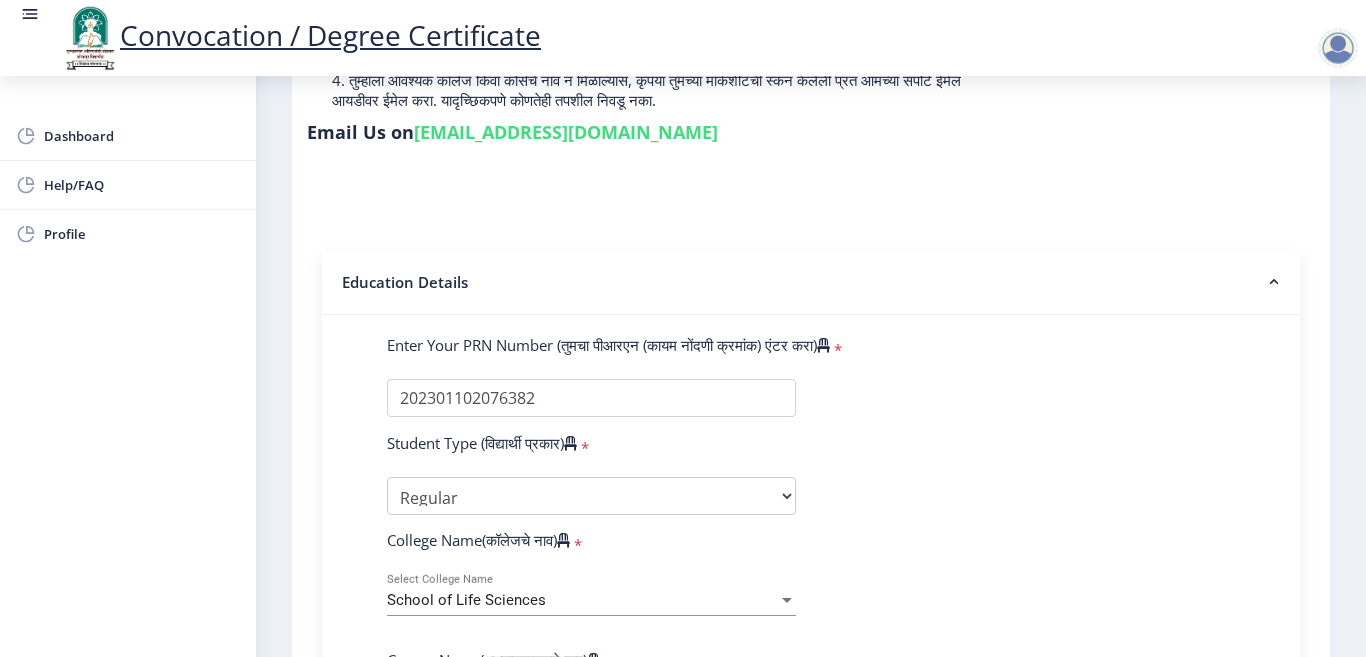 click on "Enter Your PRN Number (तुमचा पीआरएन (कायम नोंदणी क्रमांक) एंटर करा)" 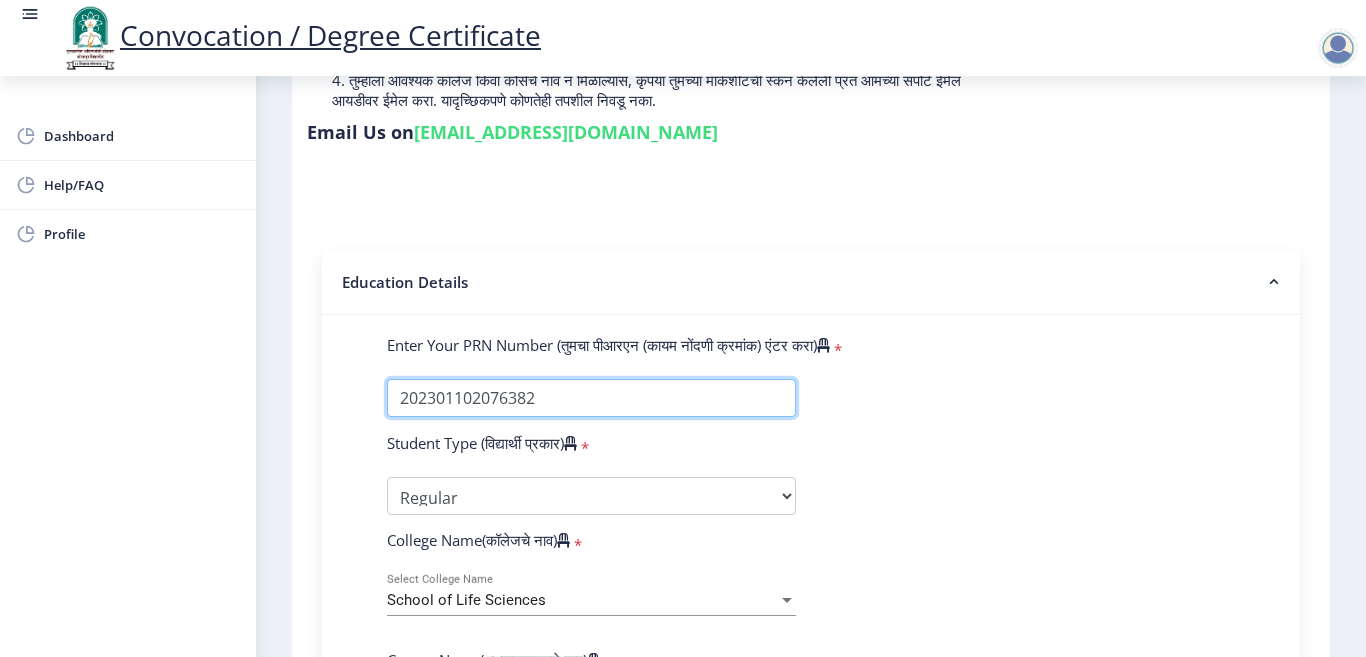 click on "Enter Your PRN Number (तुमचा पीआरएन (कायम नोंदणी क्रमांक) एंटर करा)" at bounding box center (591, 398) 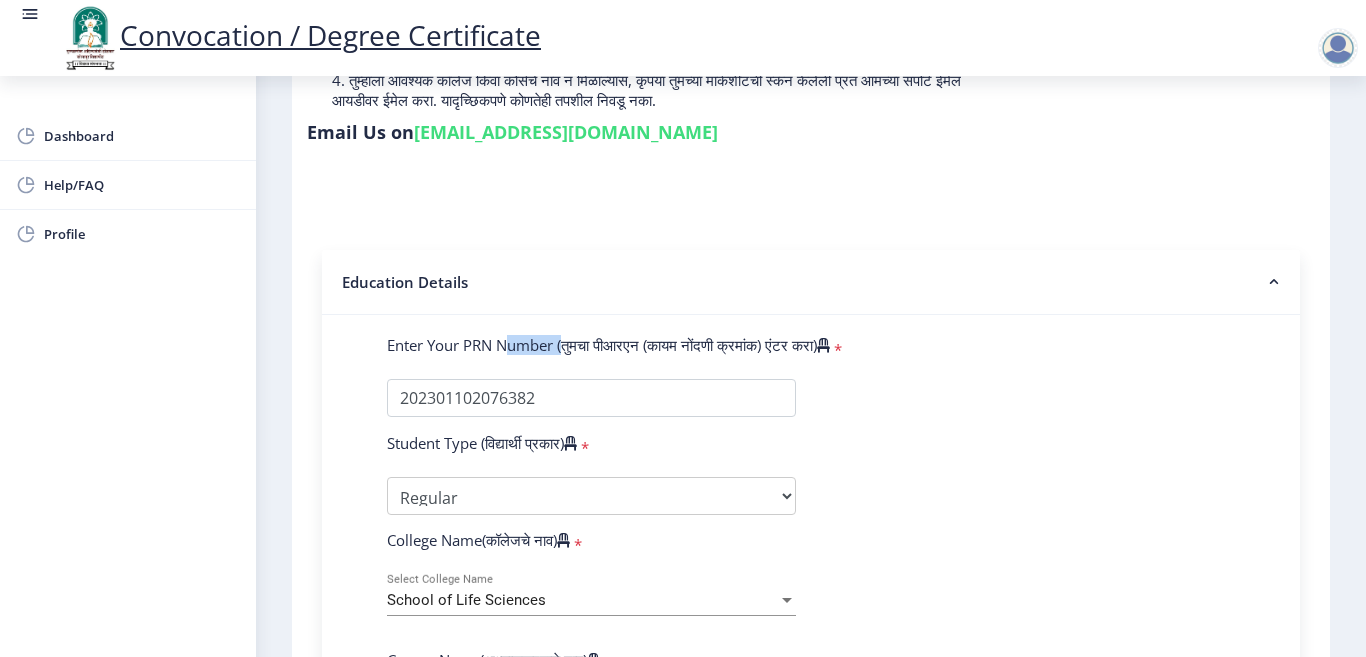 click on "Enter Your PRN Number (तुमचा पीआरएन (कायम नोंदणी क्रमांक) एंटर करा)" 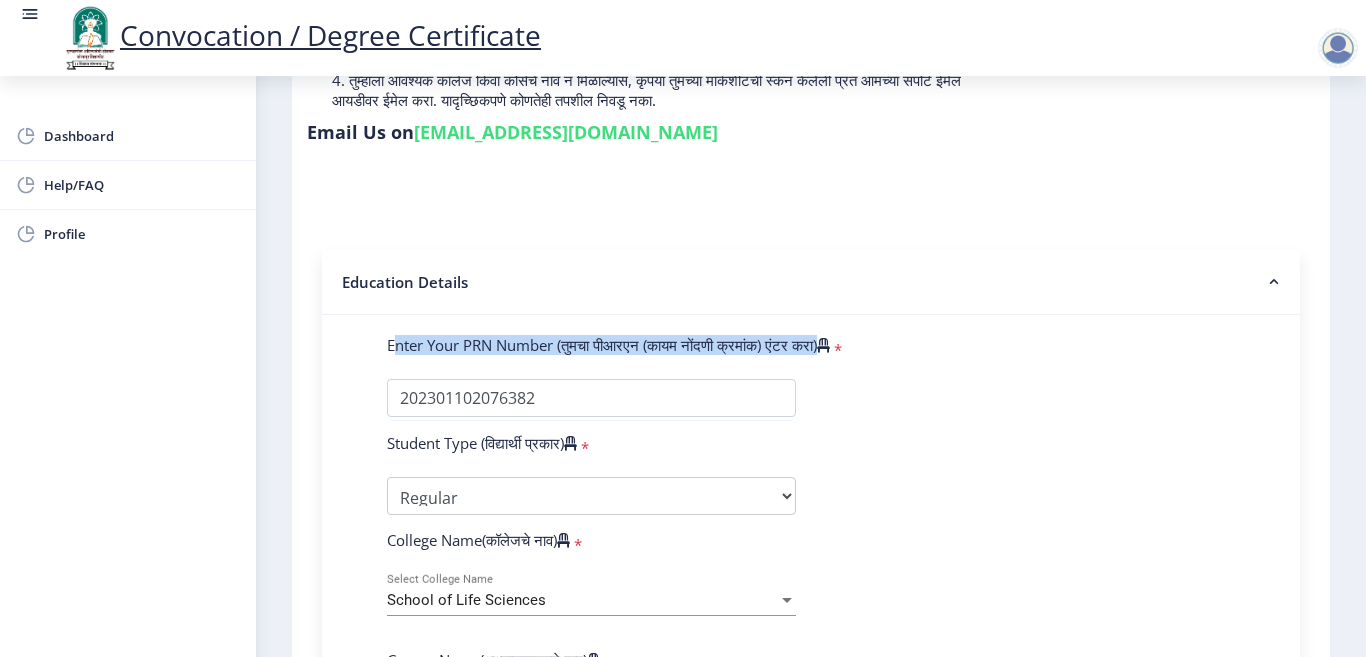 click on "Enter Your PRN Number (तुमचा पीआरएन (कायम नोंदणी क्रमांक) एंटर करा)" 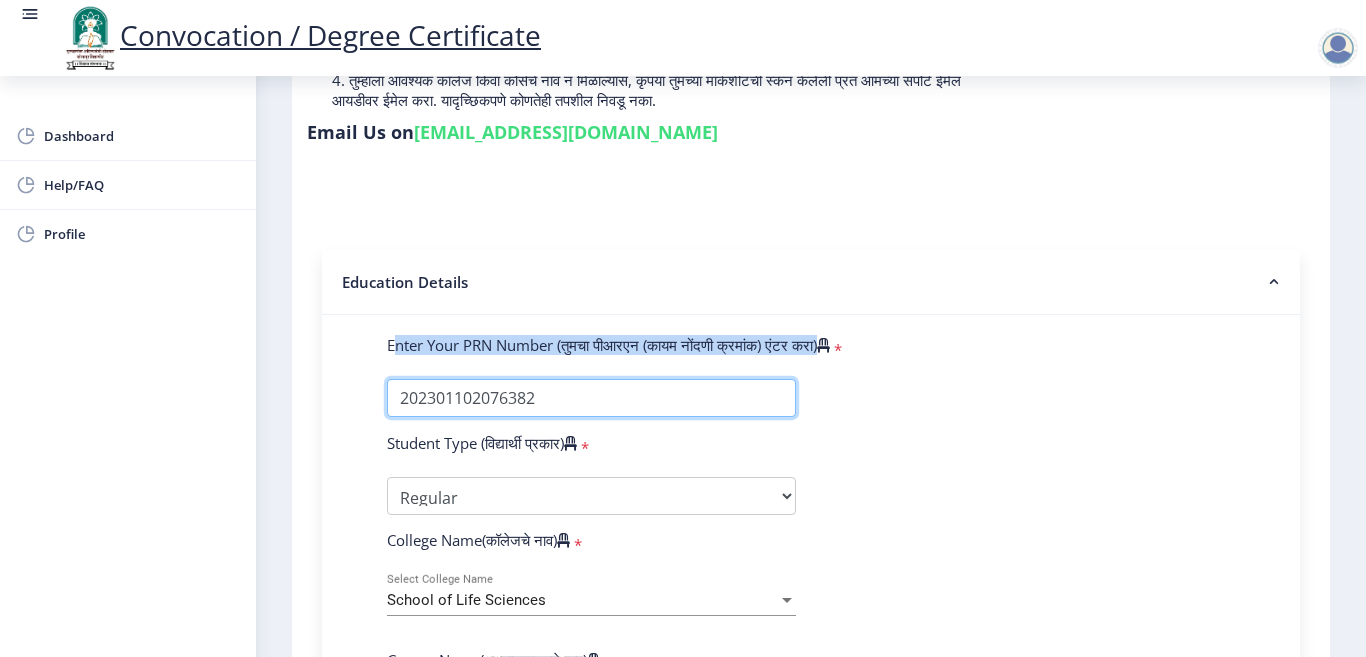 click on "Enter Your PRN Number (तुमचा पीआरएन (कायम नोंदणी क्रमांक) एंटर करा)" at bounding box center (591, 398) 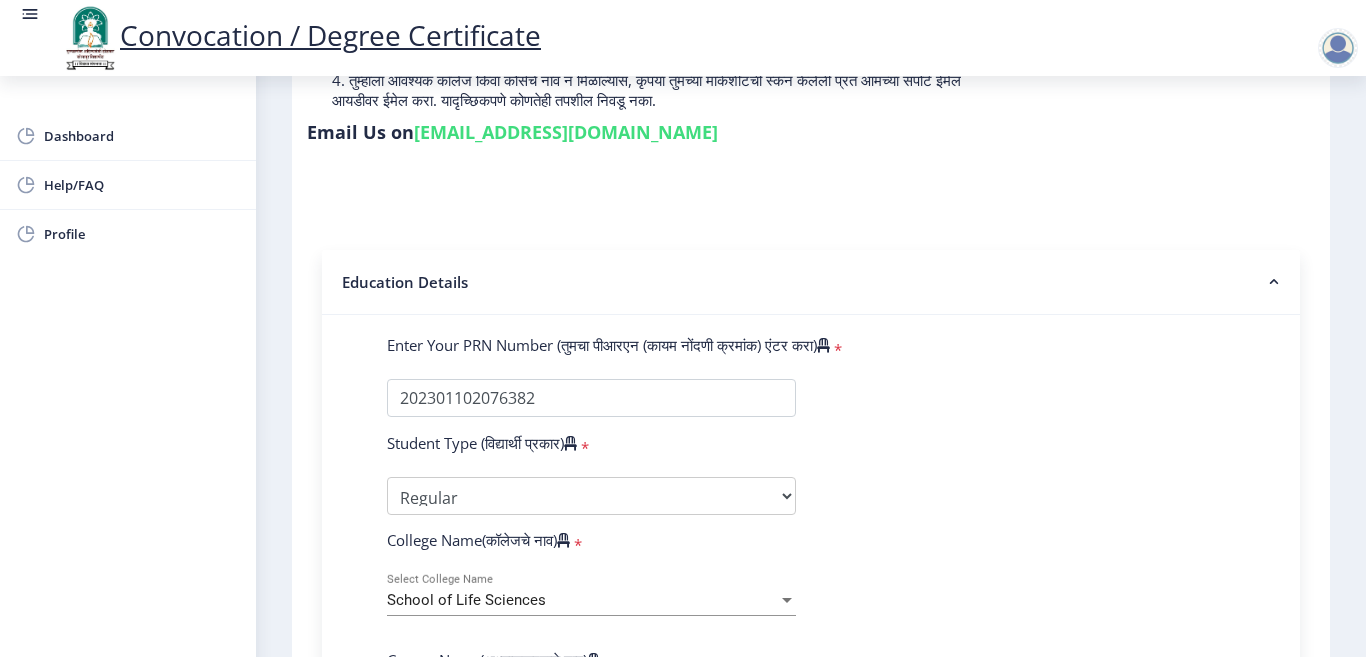 click on "Enter Your PRN Number (तुमचा पीआरएन (कायम नोंदणी क्रमांक) एंटर करा)   *" 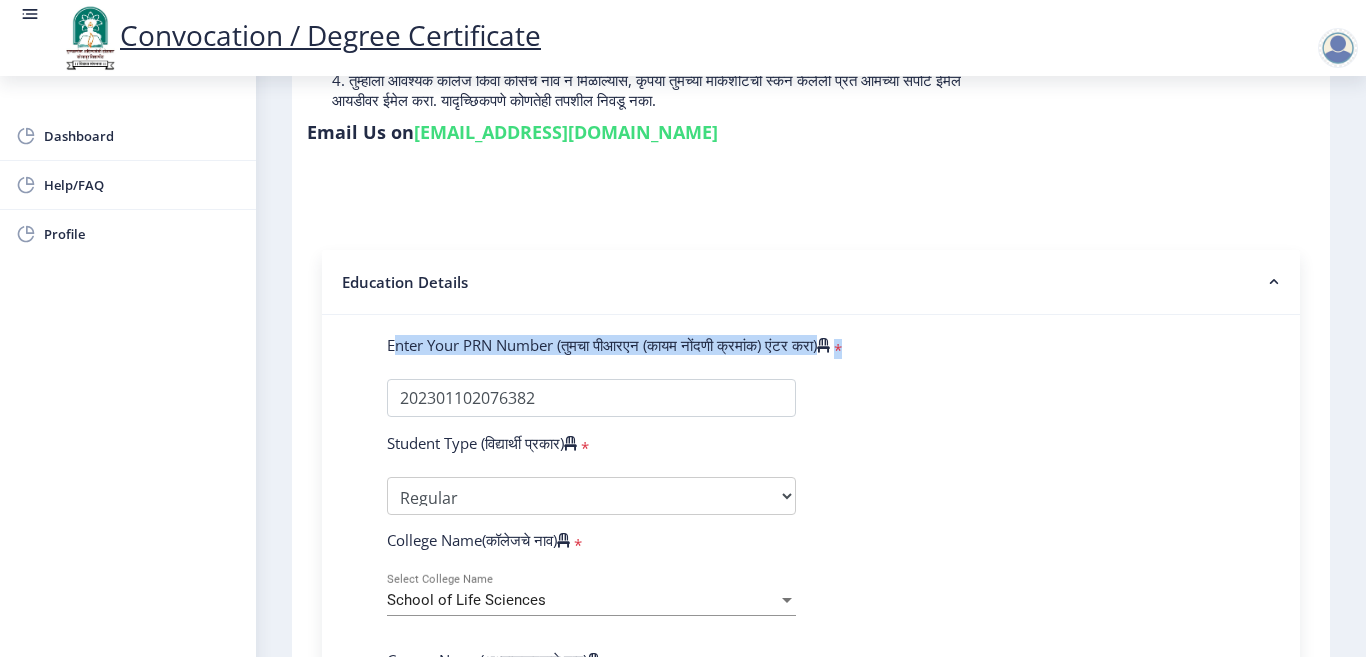 drag, startPoint x: 388, startPoint y: 345, endPoint x: 909, endPoint y: 348, distance: 521.00867 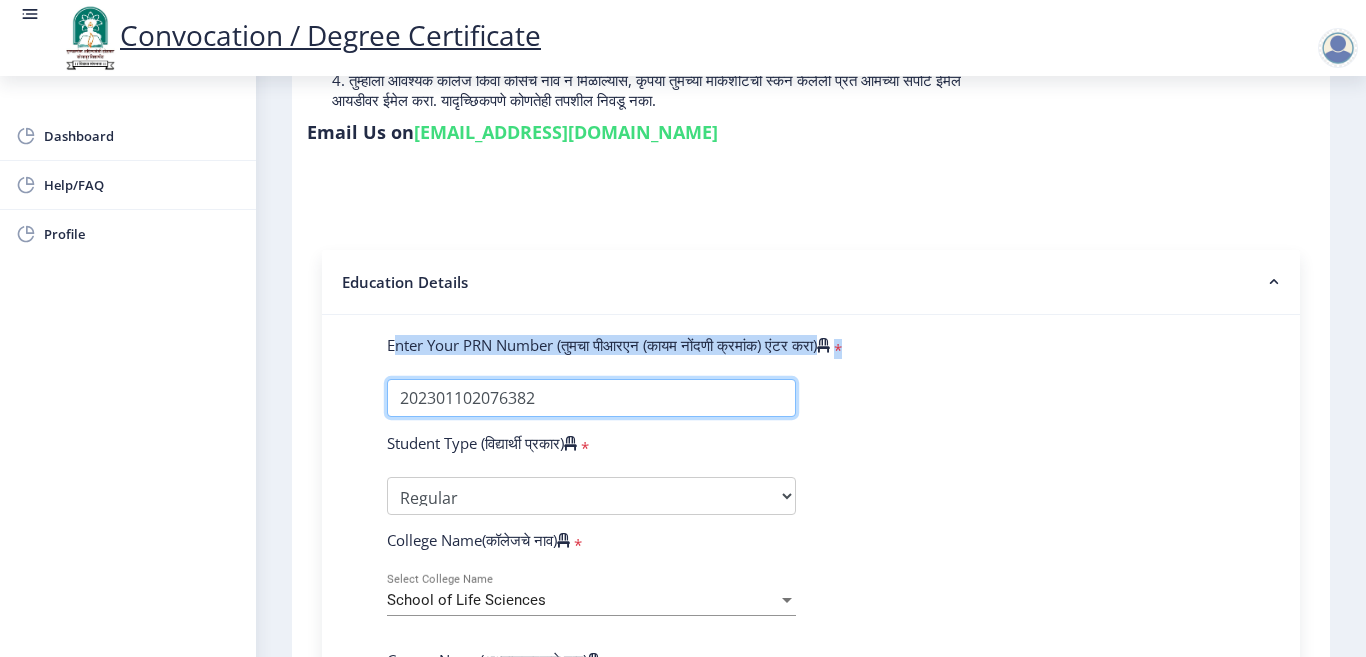 click on "Enter Your PRN Number (तुमचा पीआरएन (कायम नोंदणी क्रमांक) एंटर करा)" at bounding box center [591, 398] 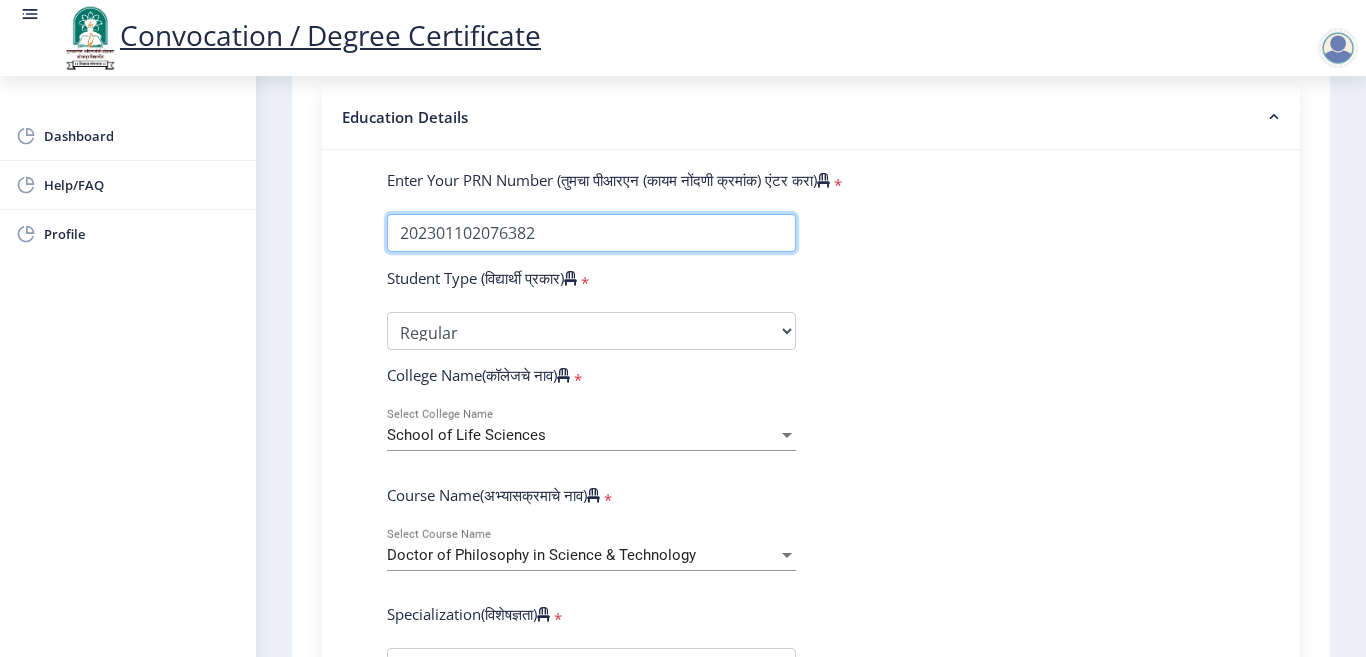 scroll, scrollTop: 500, scrollLeft: 0, axis: vertical 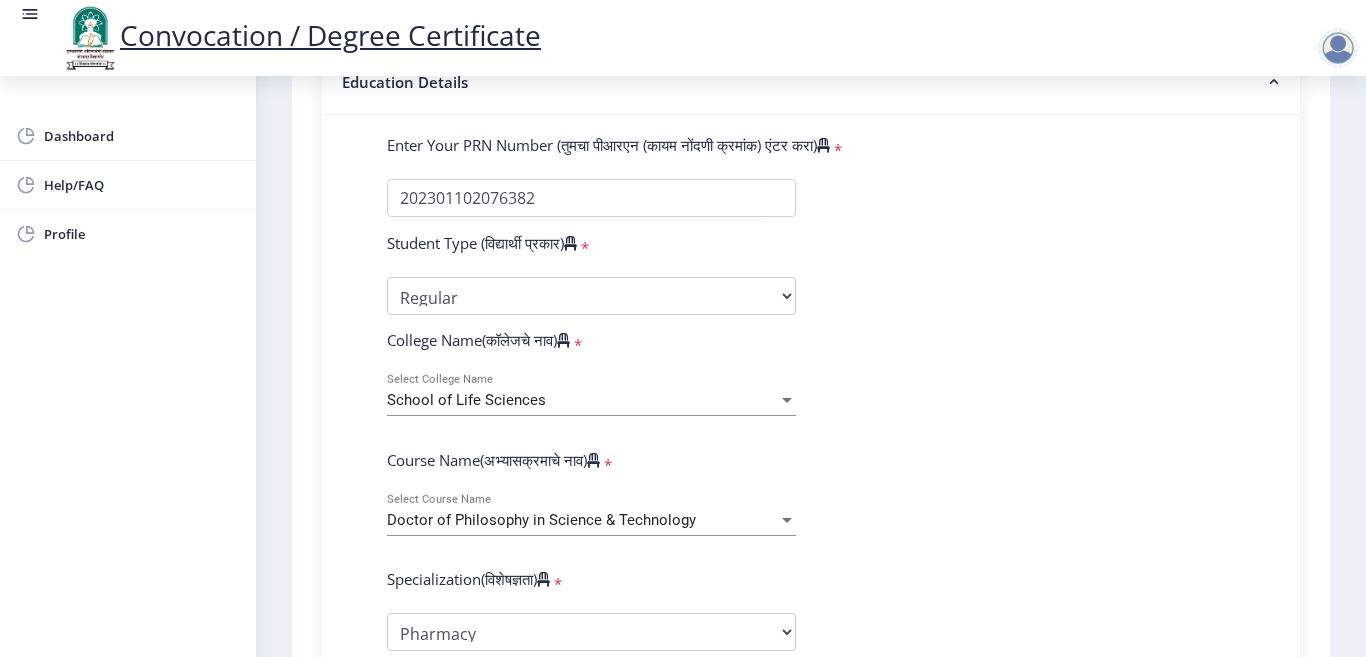 click on "Enter Your PRN Number (तुमचा पीआरएन (कायम नोंदणी क्रमांक) एंटर करा)   * Student Type (विद्यार्थी प्रकार)    * Select Student Type Regular External College Name(कॉलेजचे नाव)   * School of Life Sciences Select College Name Course Name(अभ्यासक्रमाचे नाव)   * Doctor of Philosophy in Science & Technology Select Course Name  Specialization(विशेषज्ञता)   * Specialization Biotechnology Botany Chemistry Civil Engineering Computer Science Computer Science & Engineering Electronics Electronics & Telecommunincation Engg. Electronics Engieering Geography Mathematics Mechanical Engineering Pharmacy Physics Zoology Statistics Other Enter passing Year(उत्तीर्ण वर्ष प्रविष्ट करा)   *  2025   2024   2023   2022   2021   2020   2019   2018   2017   2016   2015   2014   2013   2012   2011   2010  * *" 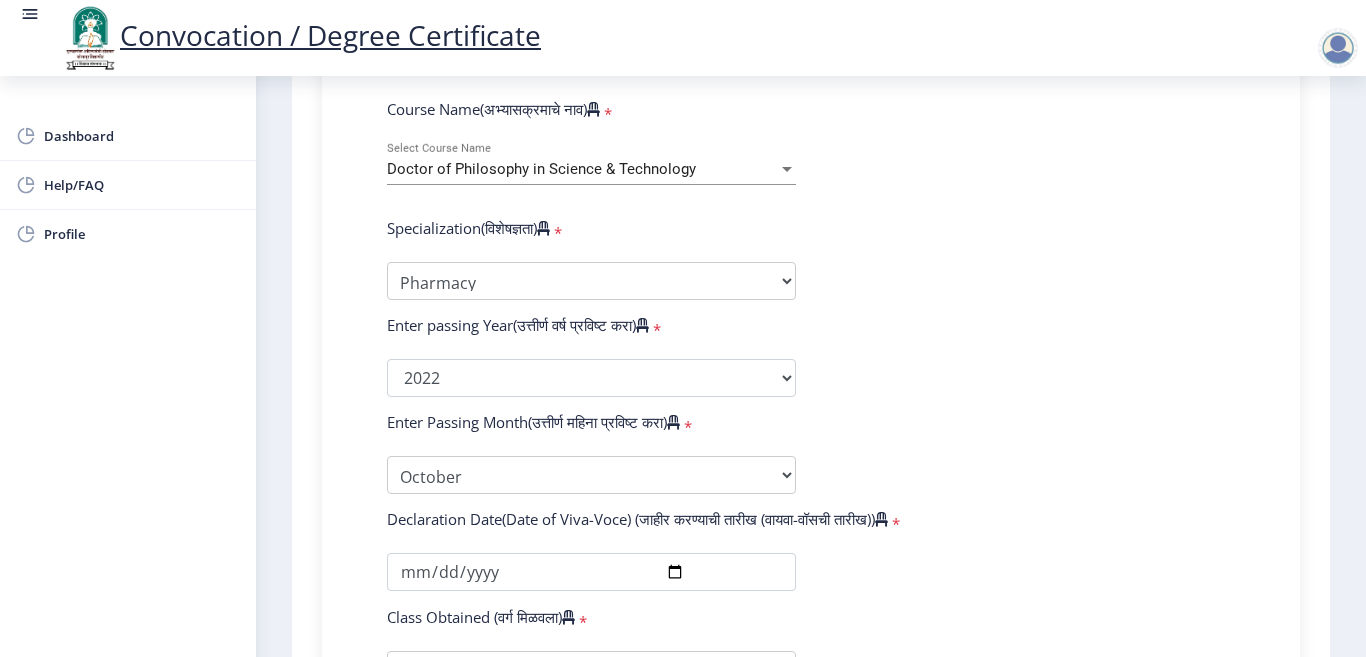 scroll, scrollTop: 900, scrollLeft: 0, axis: vertical 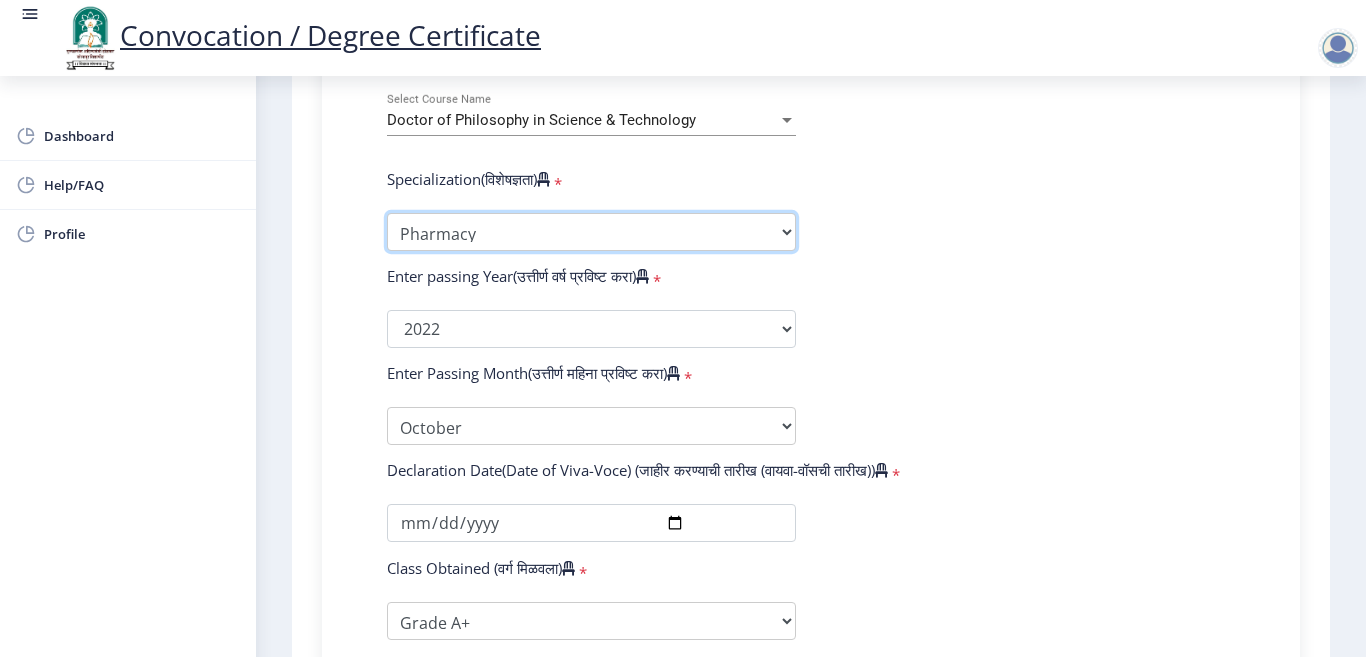 click on "Specialization Biotechnology Botany Chemistry Civil Engineering Computer Science Computer Science & Engineering Electronics Electronics & Telecommunincation Engg. Electronics Engieering Geography Mathematics Mechanical Engineering Pharmacy Physics Zoology Statistics Other" at bounding box center (591, 232) 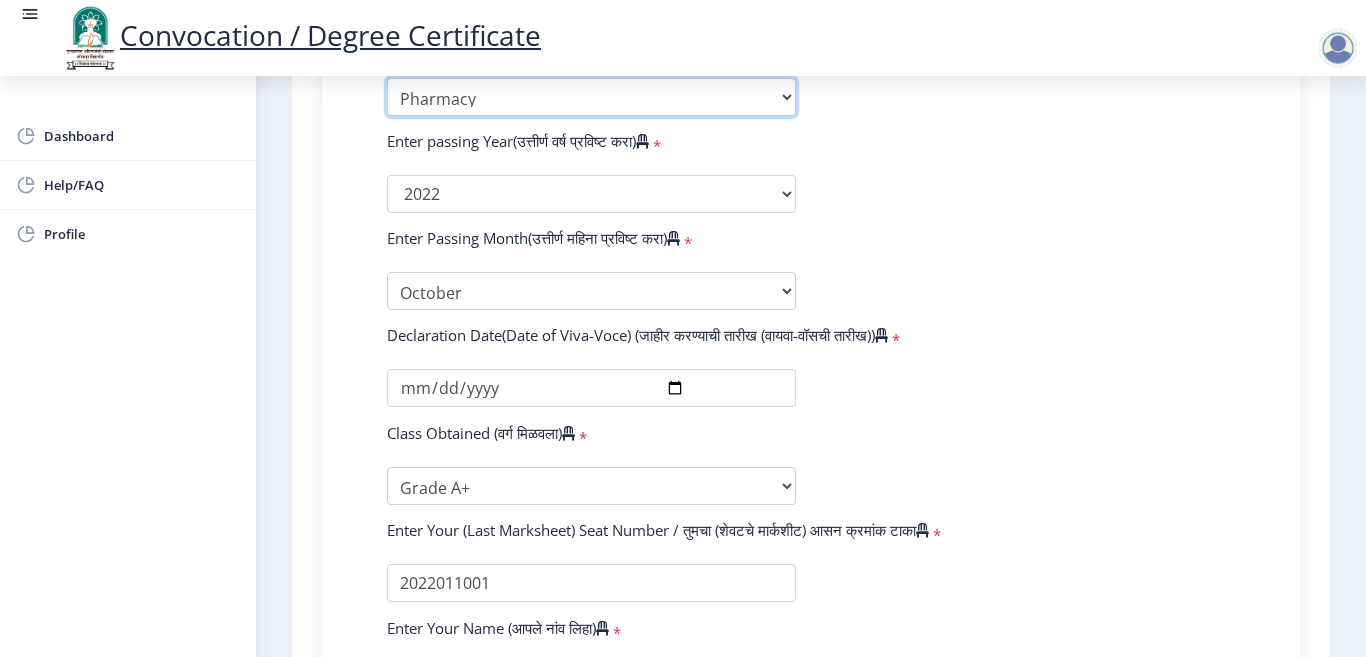 scroll, scrollTop: 1000, scrollLeft: 0, axis: vertical 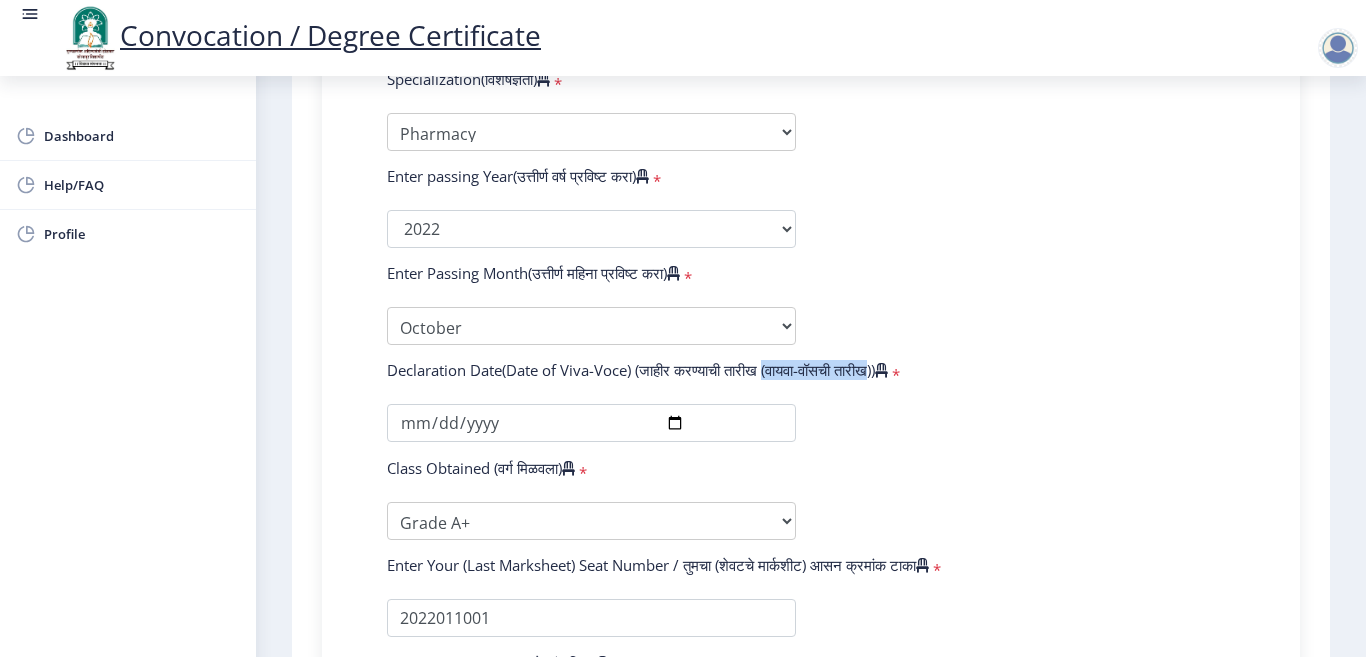 drag, startPoint x: 888, startPoint y: 369, endPoint x: 770, endPoint y: 368, distance: 118.004234 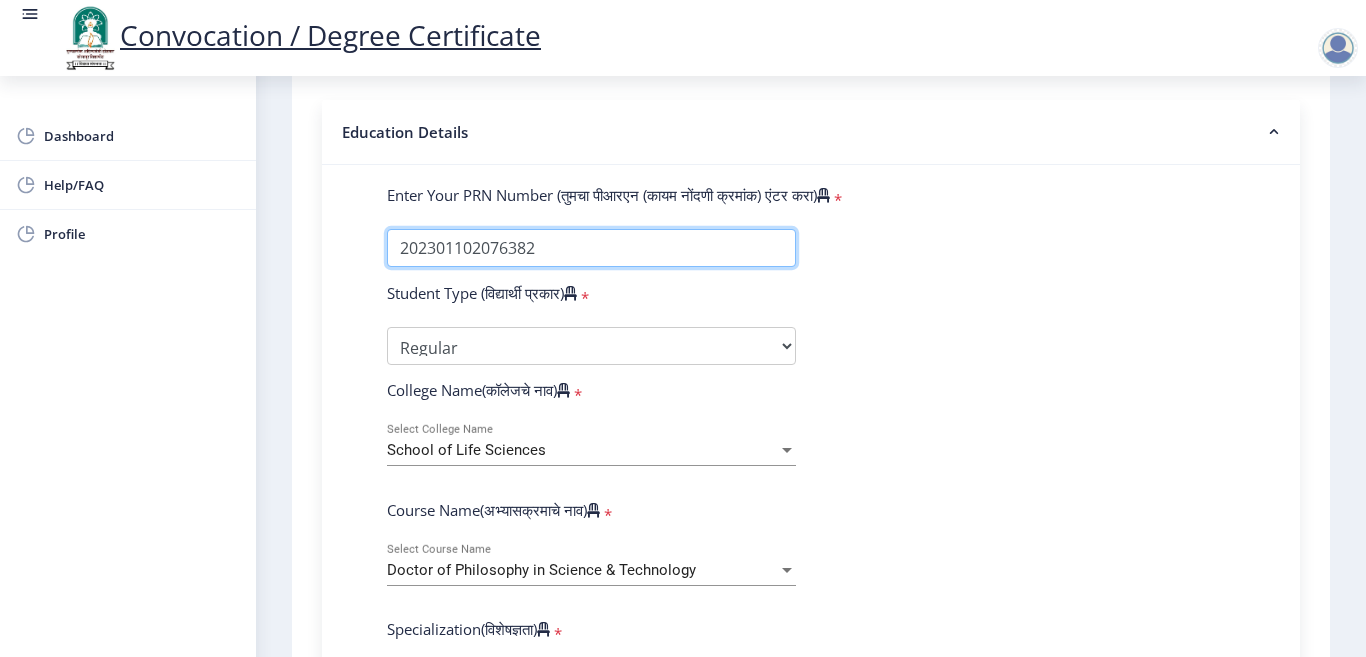scroll, scrollTop: 569, scrollLeft: 0, axis: vertical 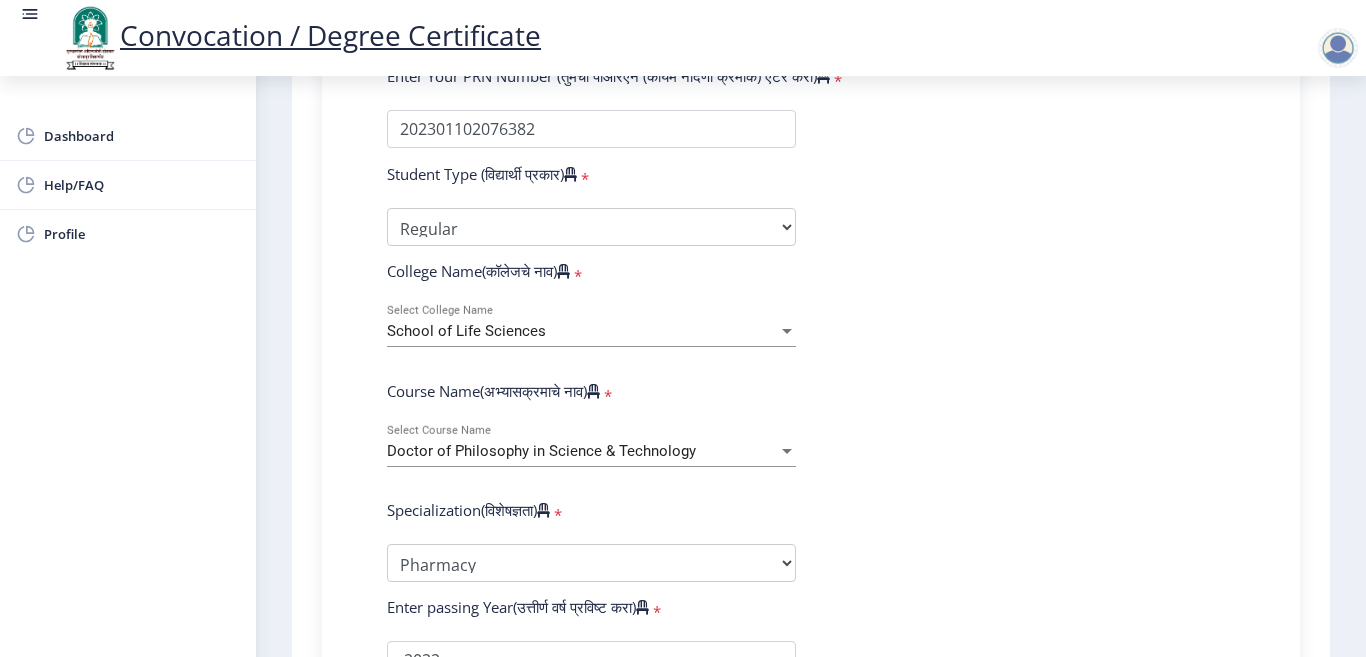 click on "Instructions (सूचना) 1. पदवी प्रमाणपत्रासाठी शैक्षणिक तपशील चरणावर, तुम्हाला तुमच्या अंतिम पदवी दीक्षांत प्रमाणपत्रासाठी तुमचे तपशील सबमिट करणे आवश्यक आहे.   2. तुम्ही ज्या कोर्ससाठी पदवी प्रमाणपत्रासाठी अर्ज करत आहात त्या अभ्यासक्रमाच्या नवीनतम जारी केलेल्या मार्कशीटवर आधारित तुमचे सर्व तपशील भरणे आवश्यक आहे.  Email Us on   su.sfc@studentscenter.in Education Details   Enter Your PRN Number (तुमचा पीआरएन (कायम नोंदणी क्रमांक) एंटर करा)   * * Regular * *" 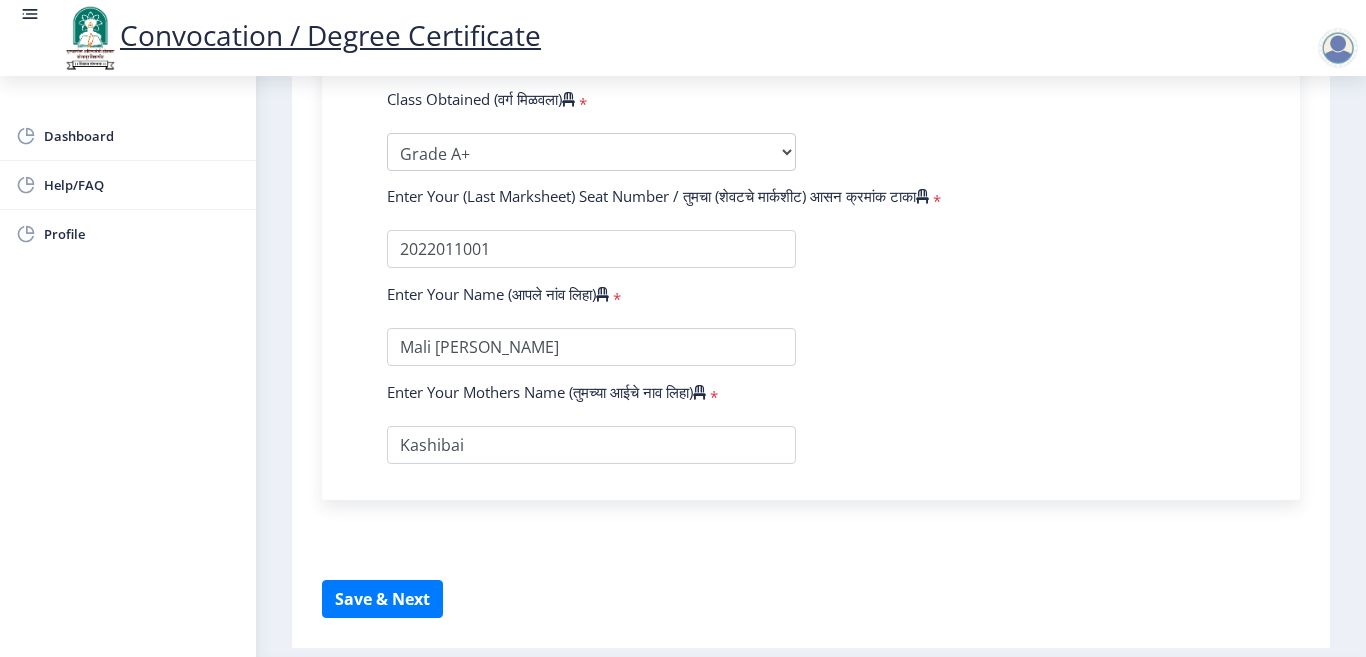 scroll, scrollTop: 1433, scrollLeft: 0, axis: vertical 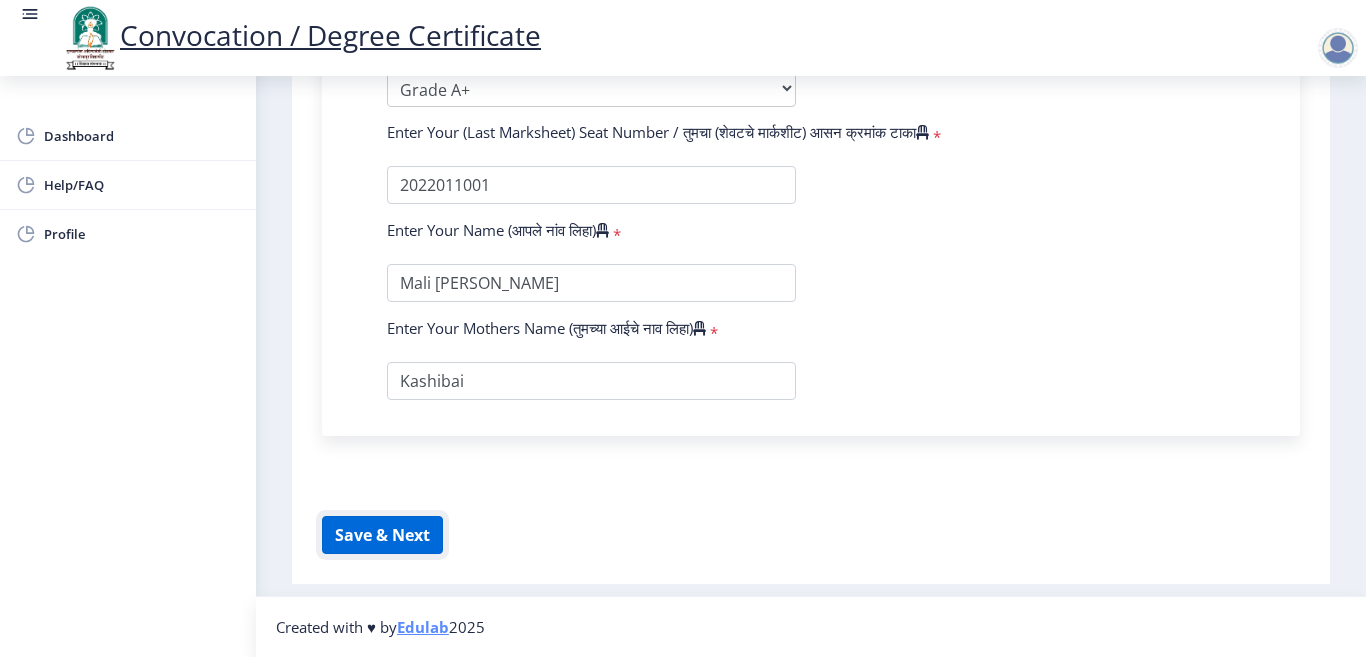 click on "Save & Next" 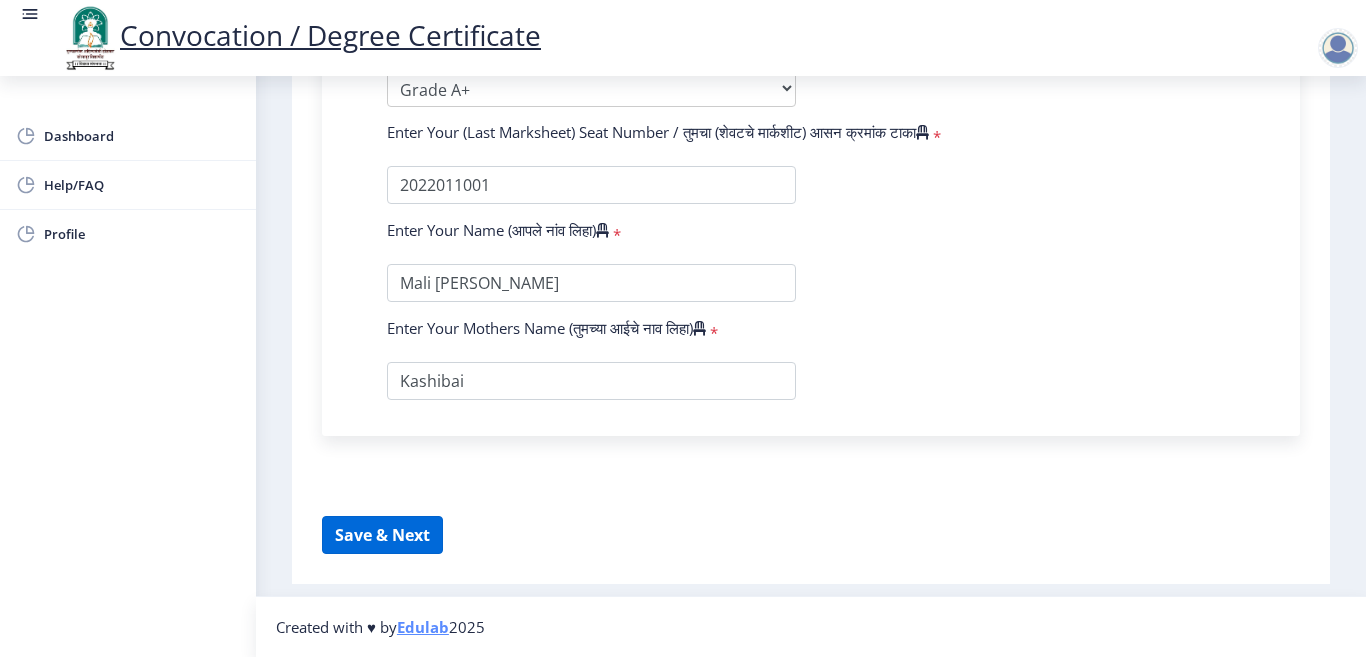 select 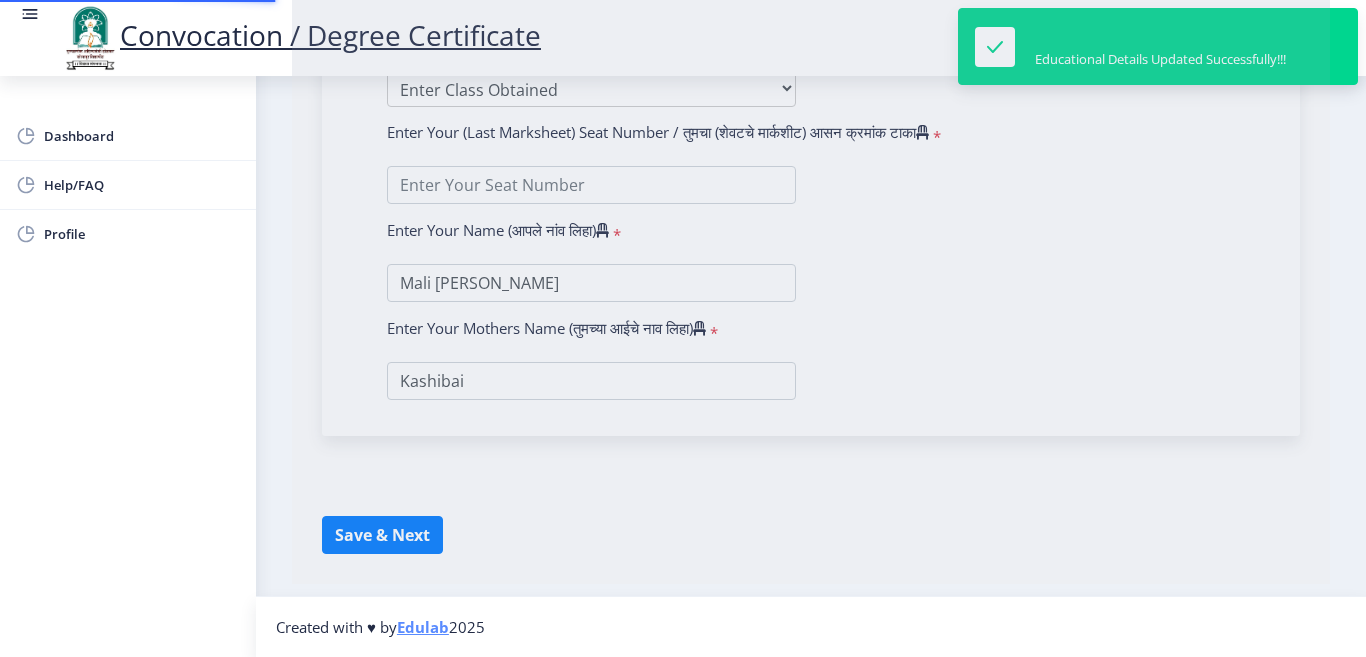 scroll, scrollTop: 0, scrollLeft: 0, axis: both 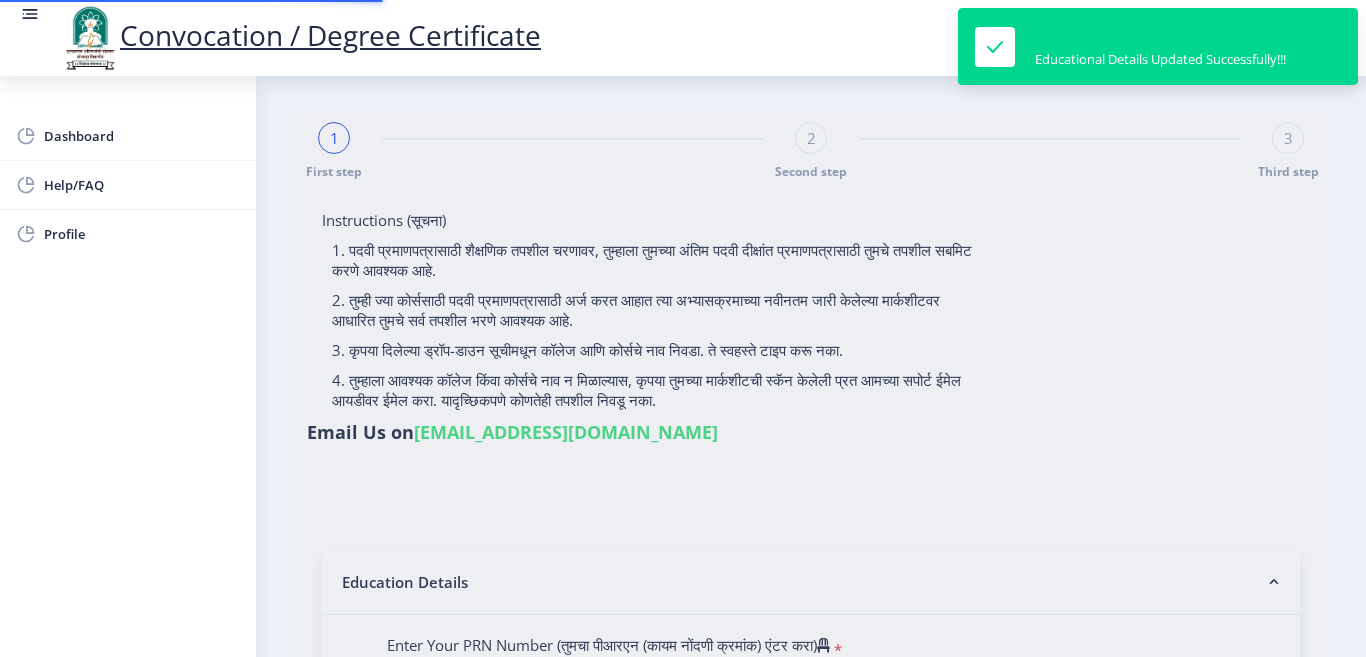 type on "202301102076382" 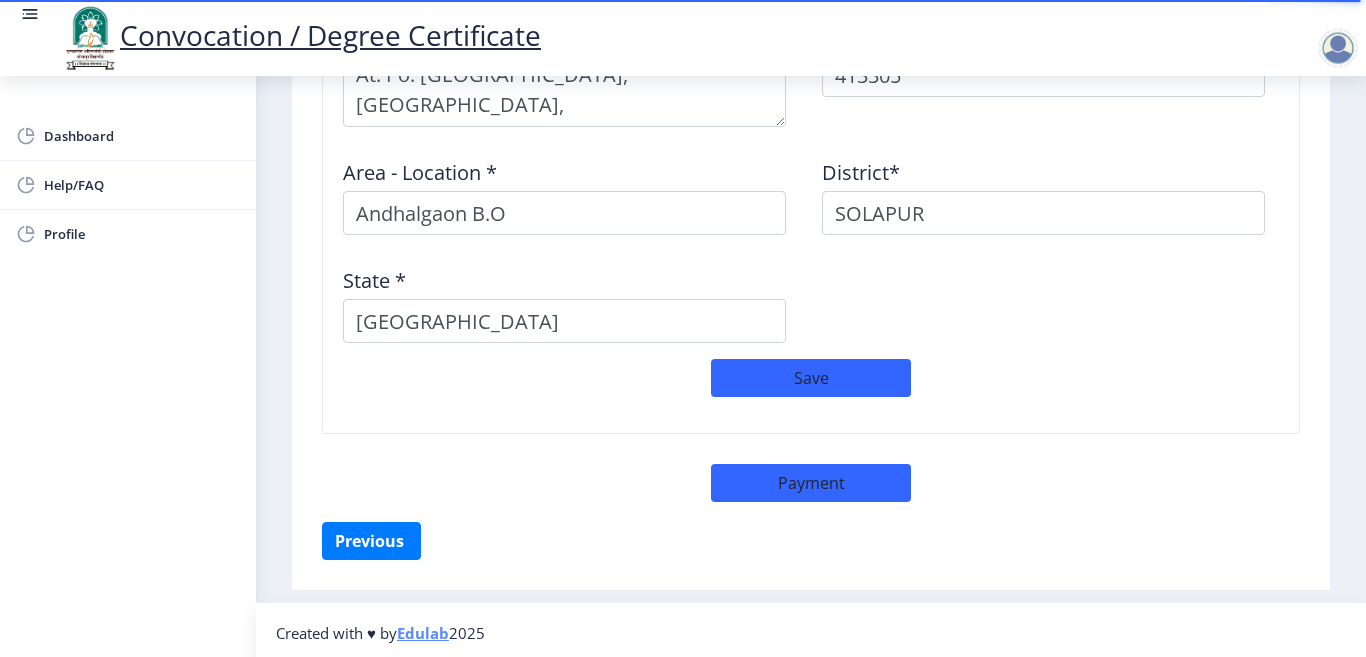 scroll, scrollTop: 1763, scrollLeft: 0, axis: vertical 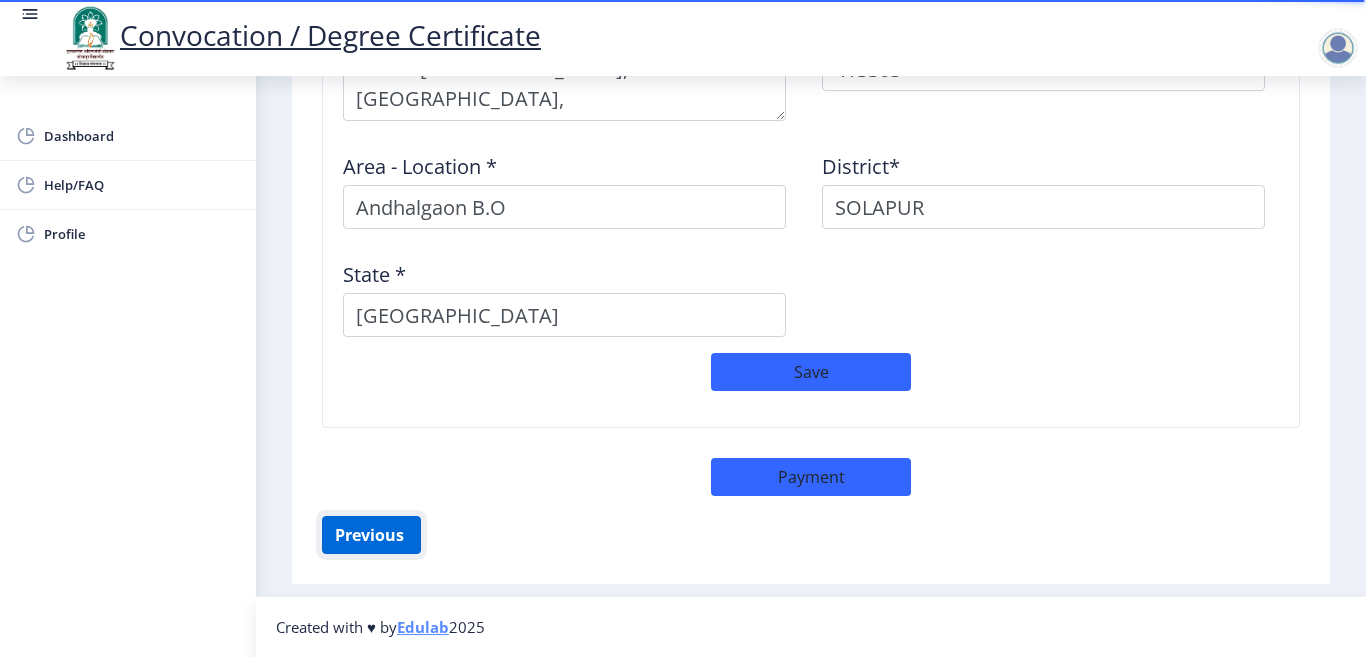 click on "Previous ‍" 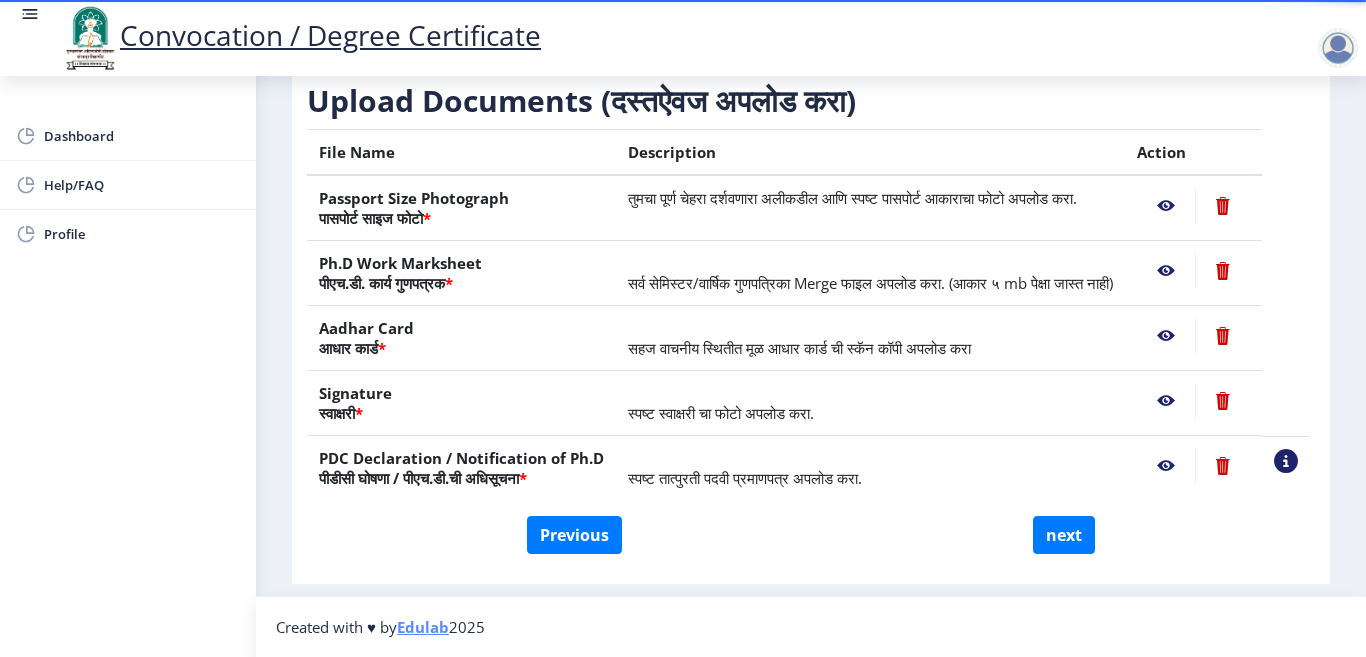 scroll, scrollTop: 373, scrollLeft: 0, axis: vertical 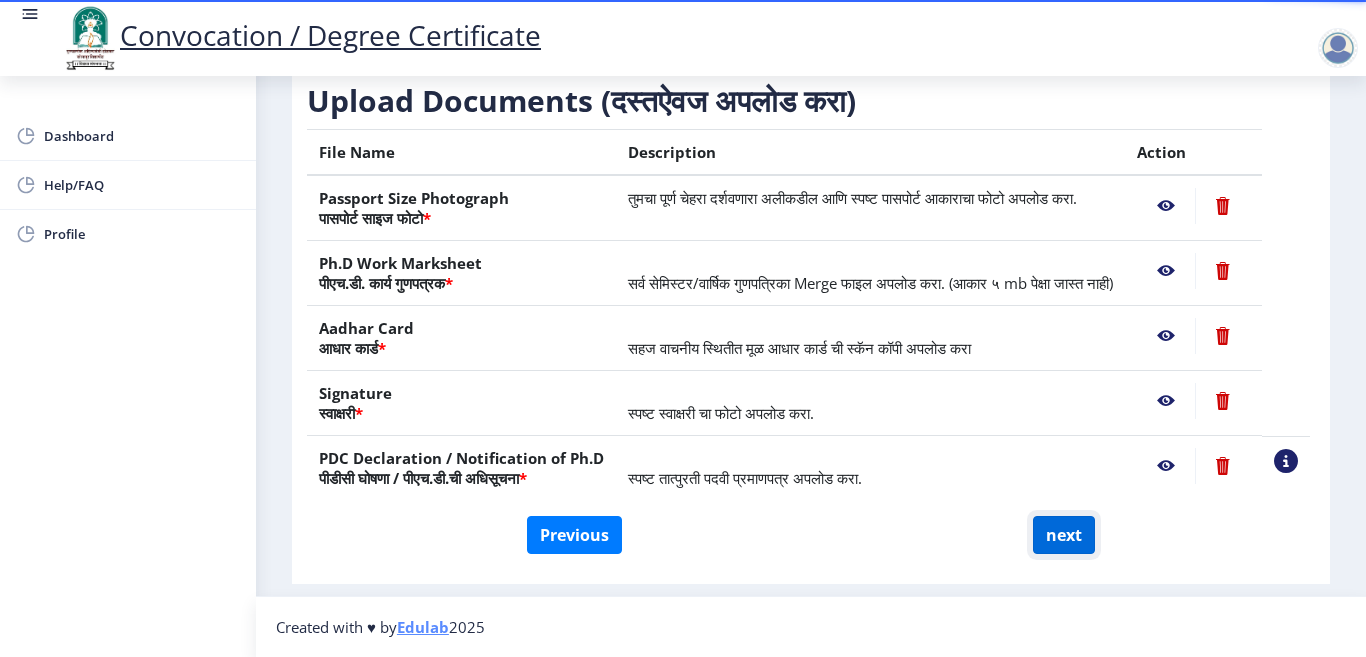 click on "next" 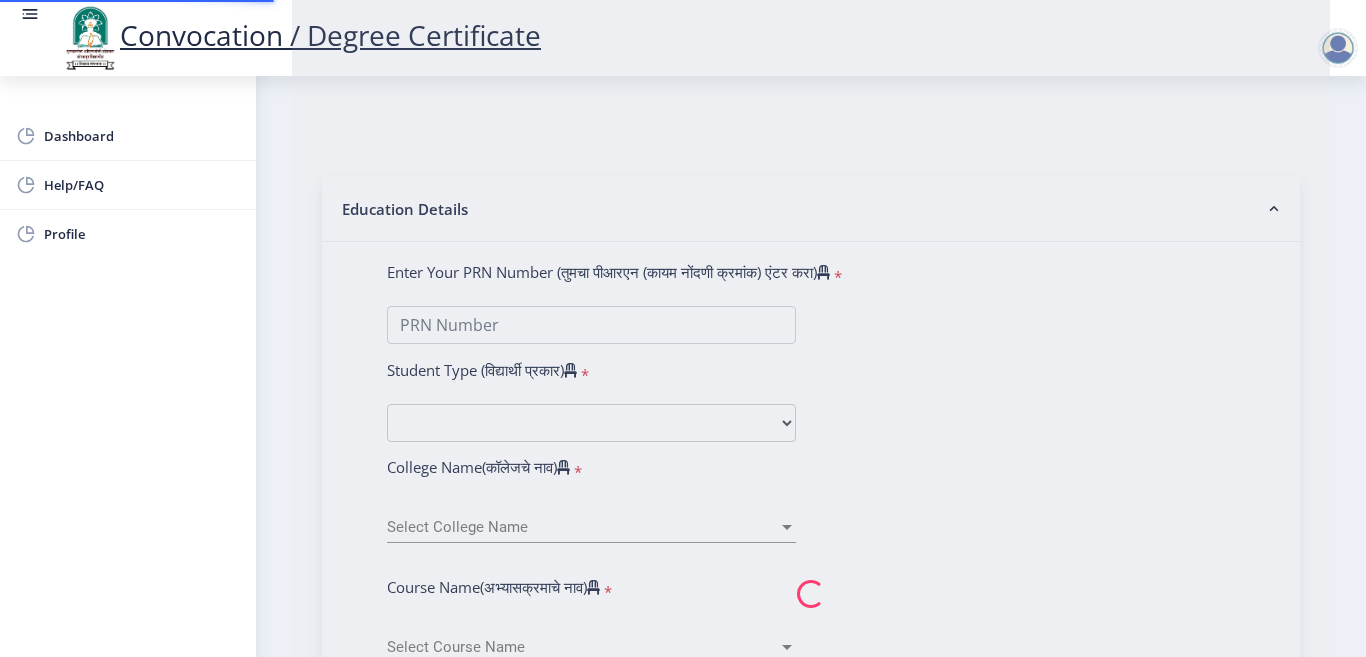 select 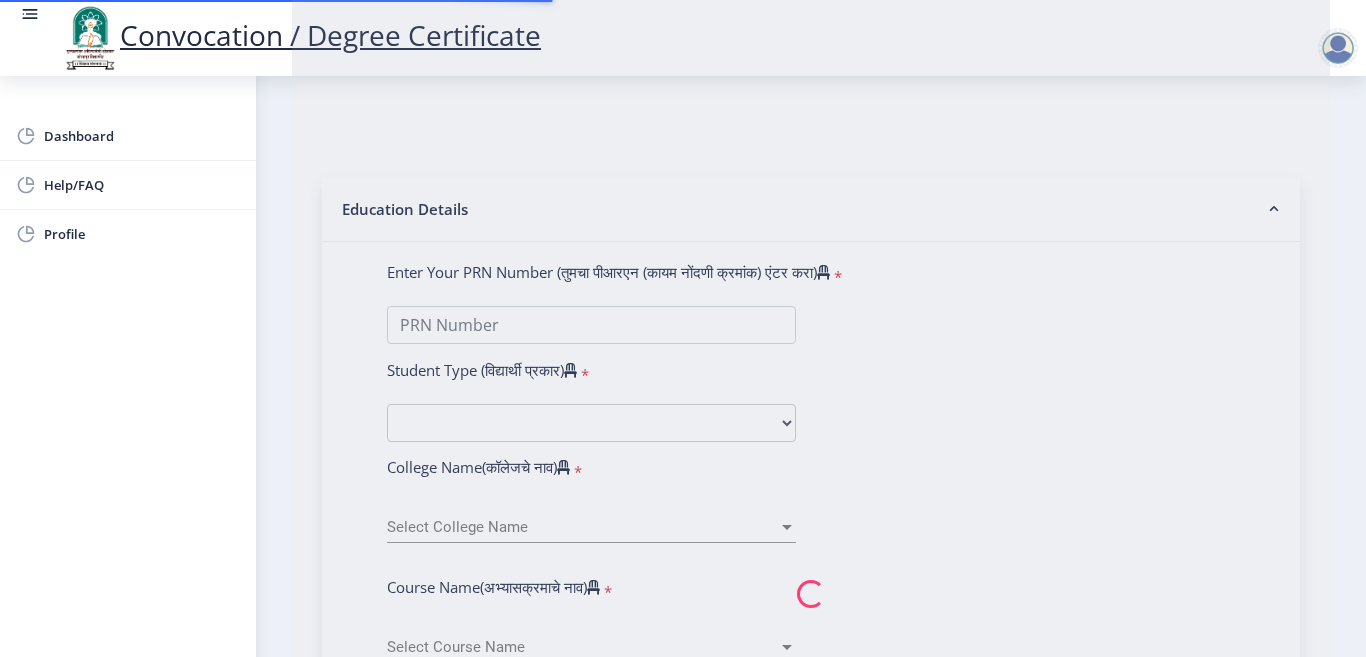 scroll, scrollTop: 0, scrollLeft: 0, axis: both 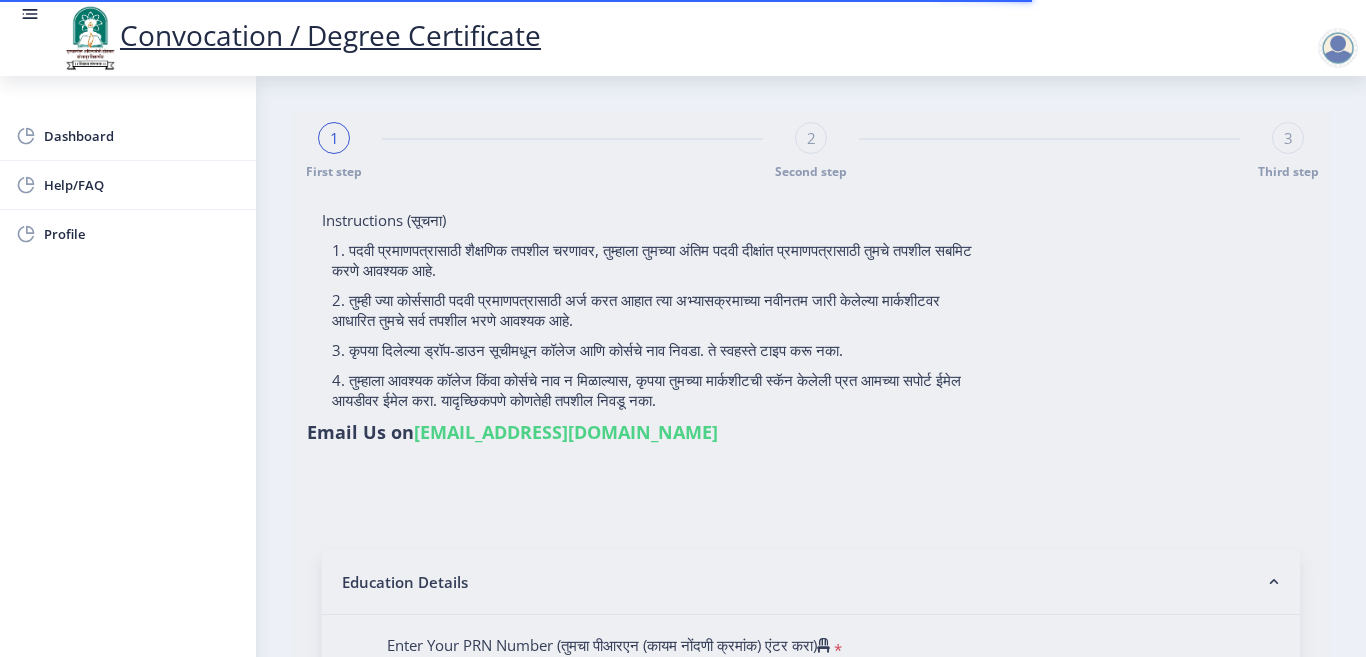 type on "Mali [PERSON_NAME]" 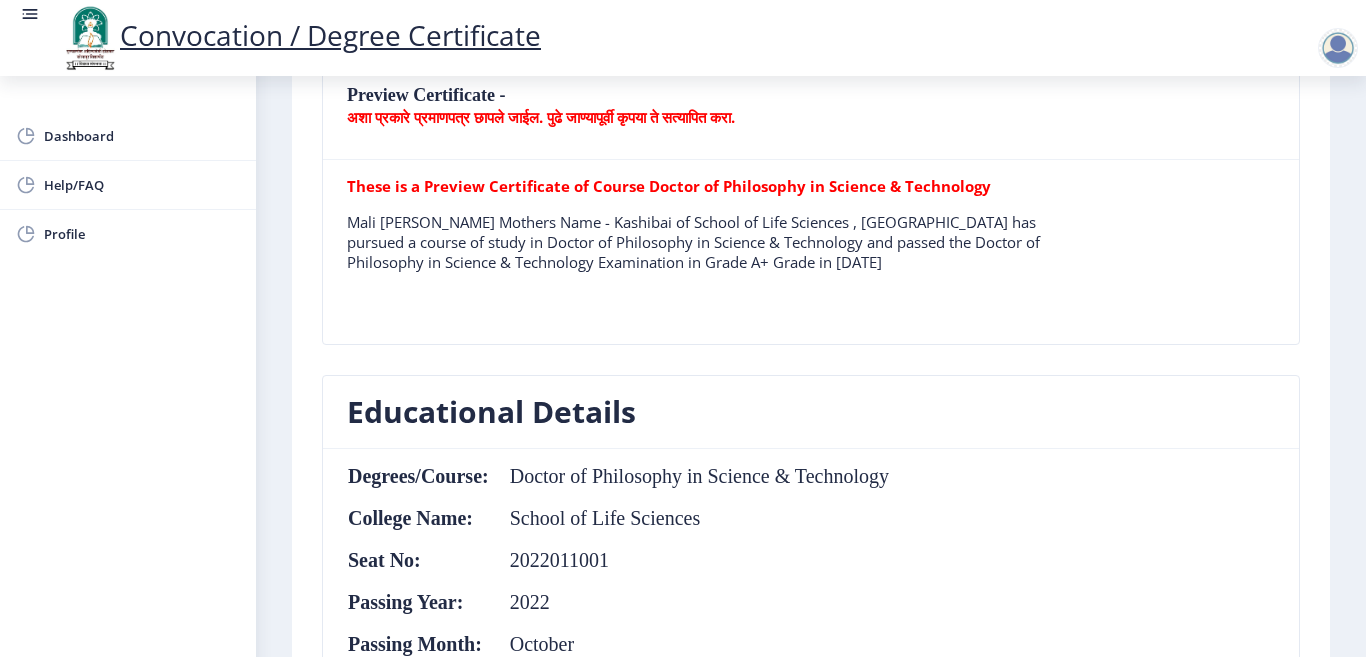 scroll, scrollTop: 600, scrollLeft: 0, axis: vertical 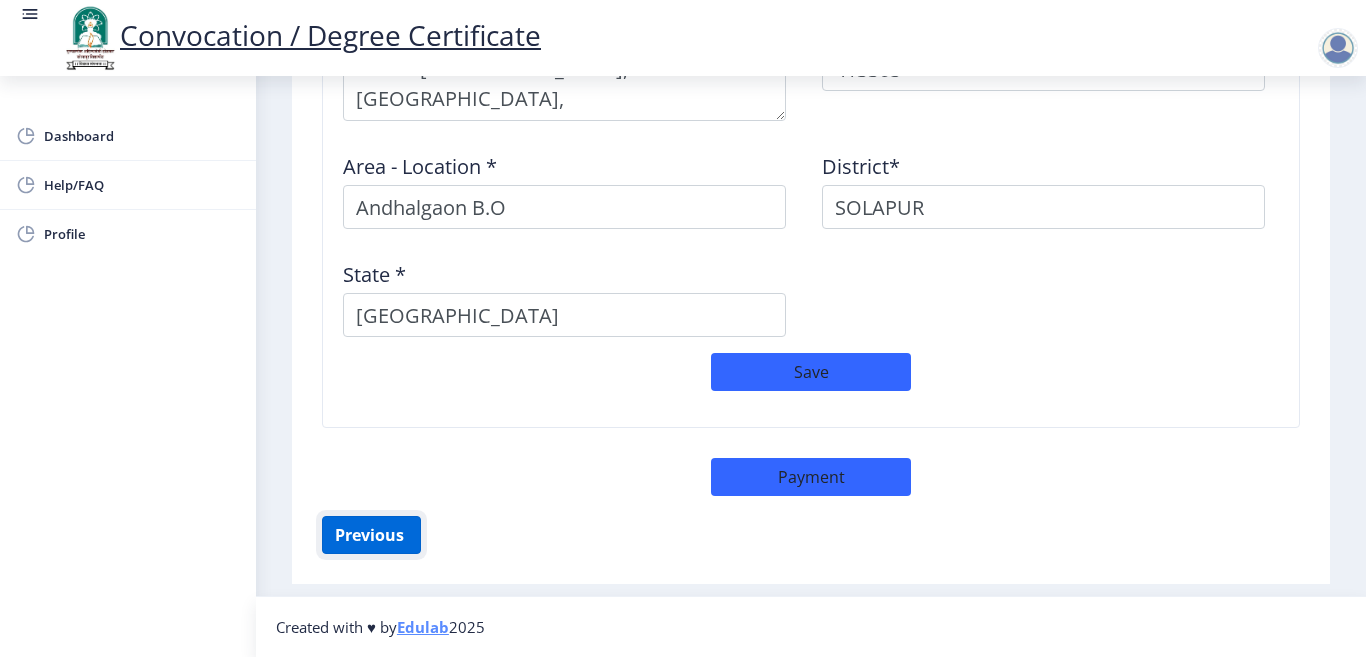 click on "Previous ‍" 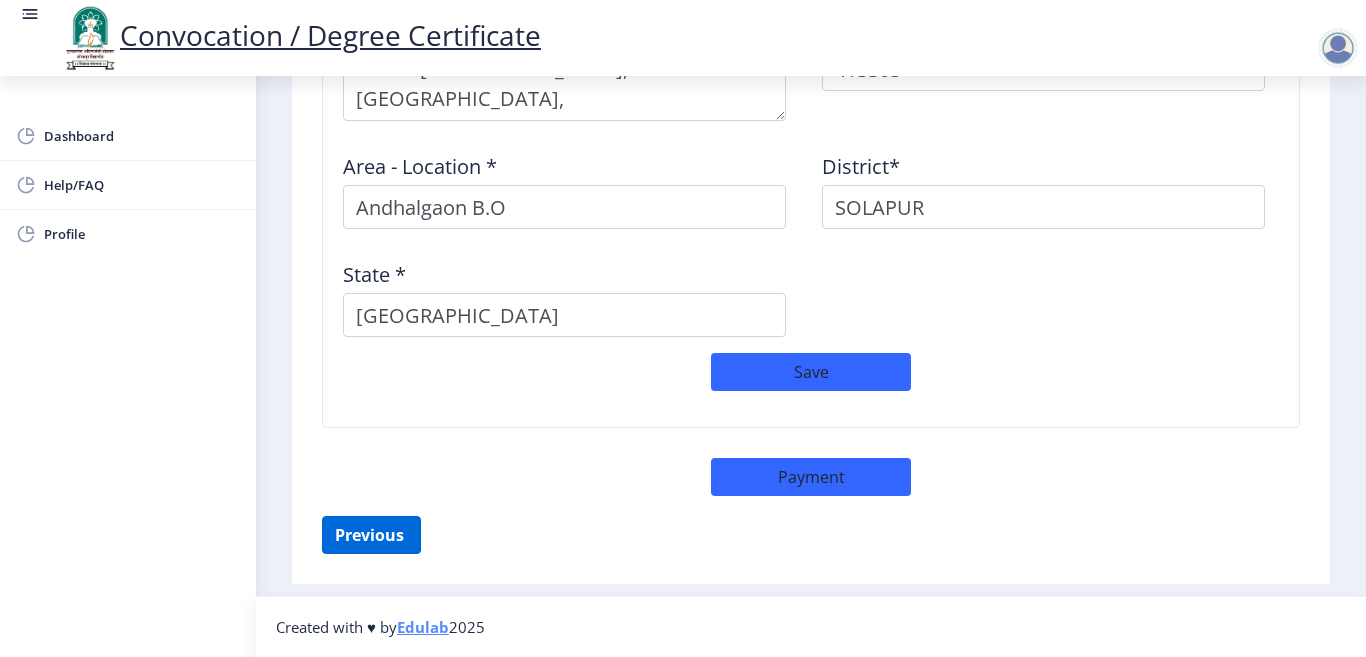 scroll, scrollTop: 373, scrollLeft: 0, axis: vertical 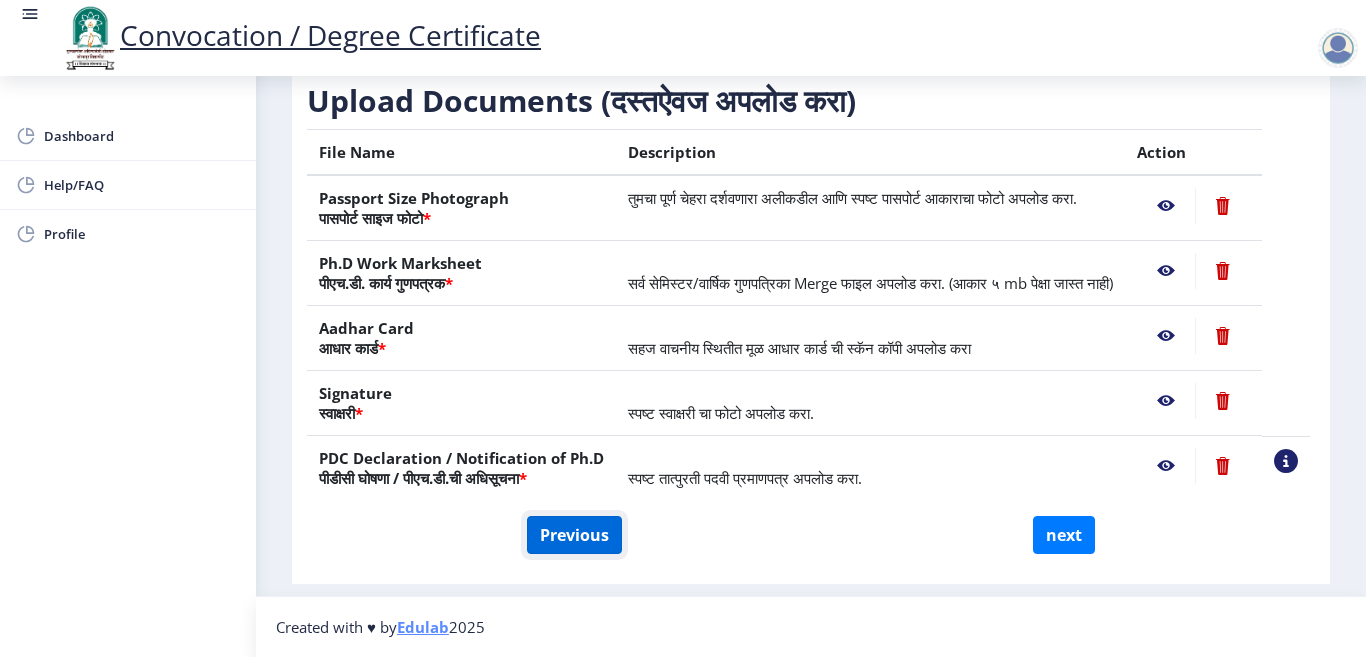 click on "Previous" 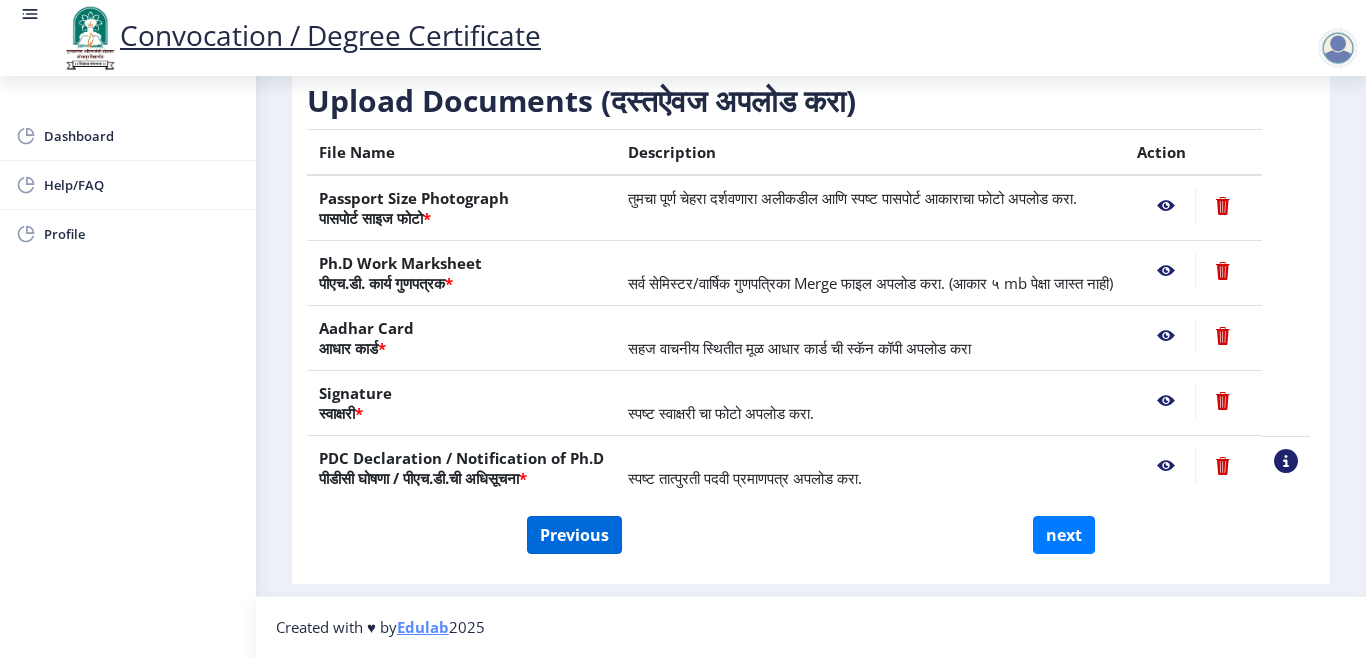 select on "Regular" 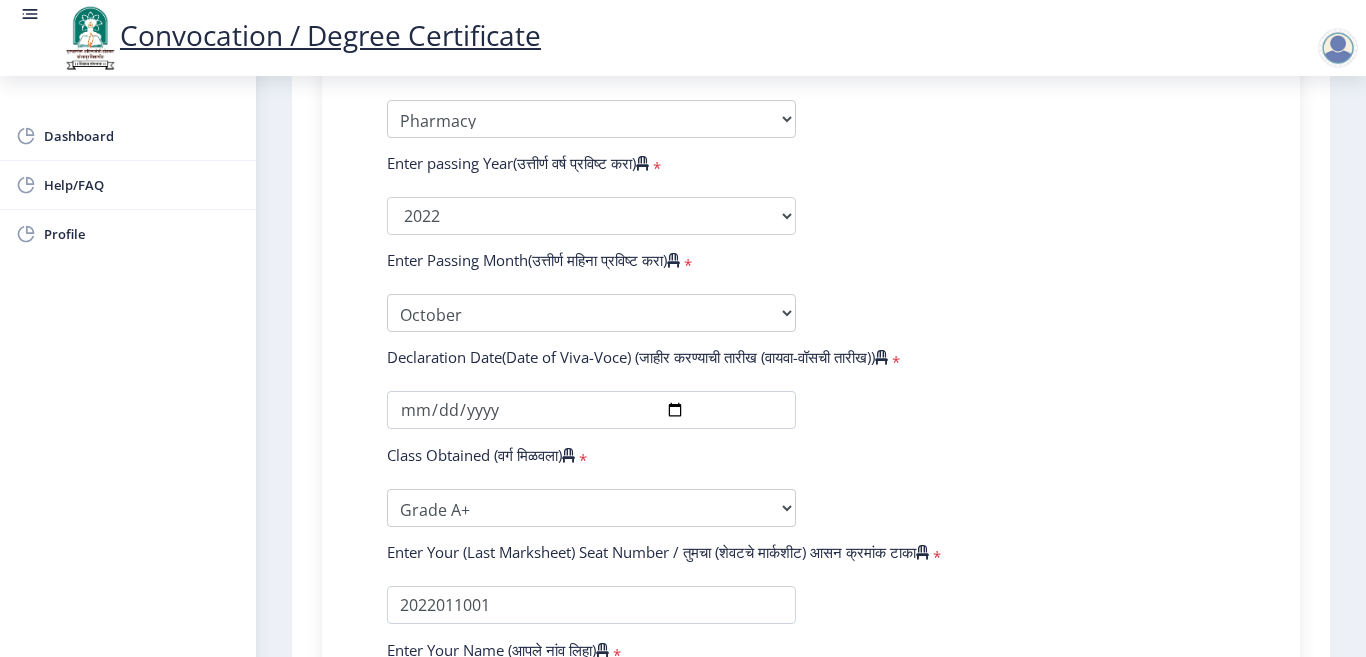 scroll, scrollTop: 1073, scrollLeft: 0, axis: vertical 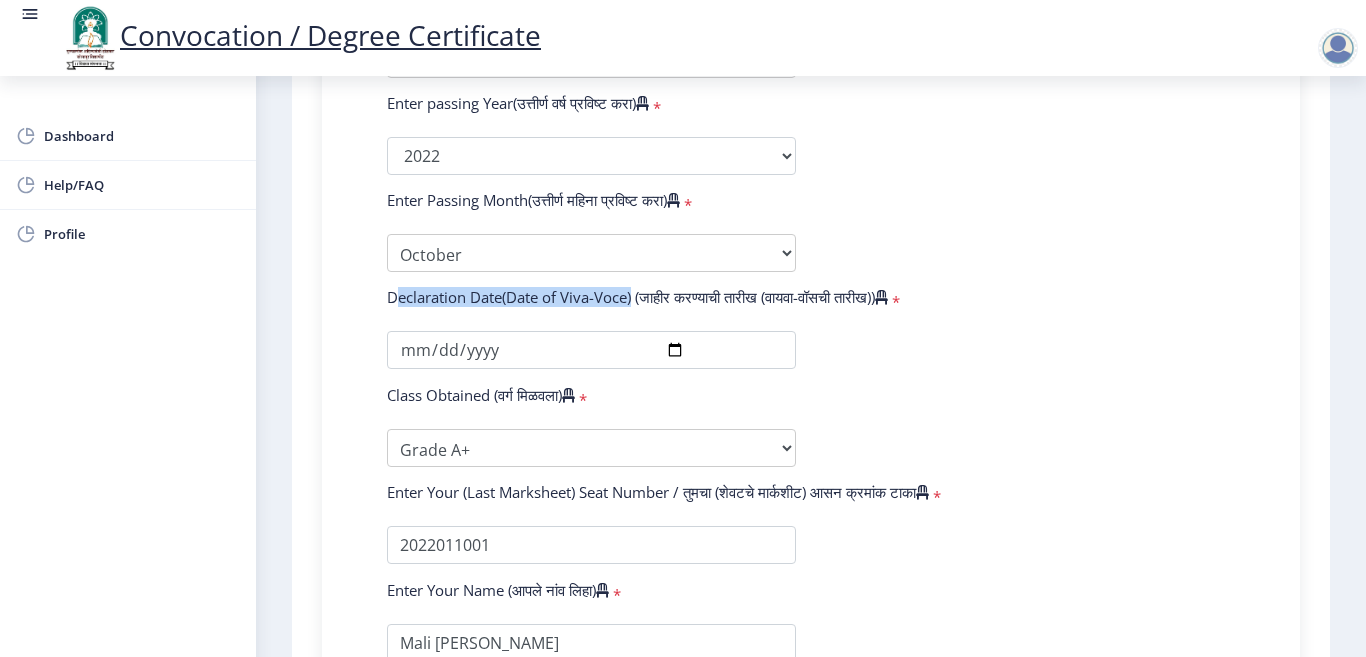 drag, startPoint x: 389, startPoint y: 301, endPoint x: 629, endPoint y: 311, distance: 240.20824 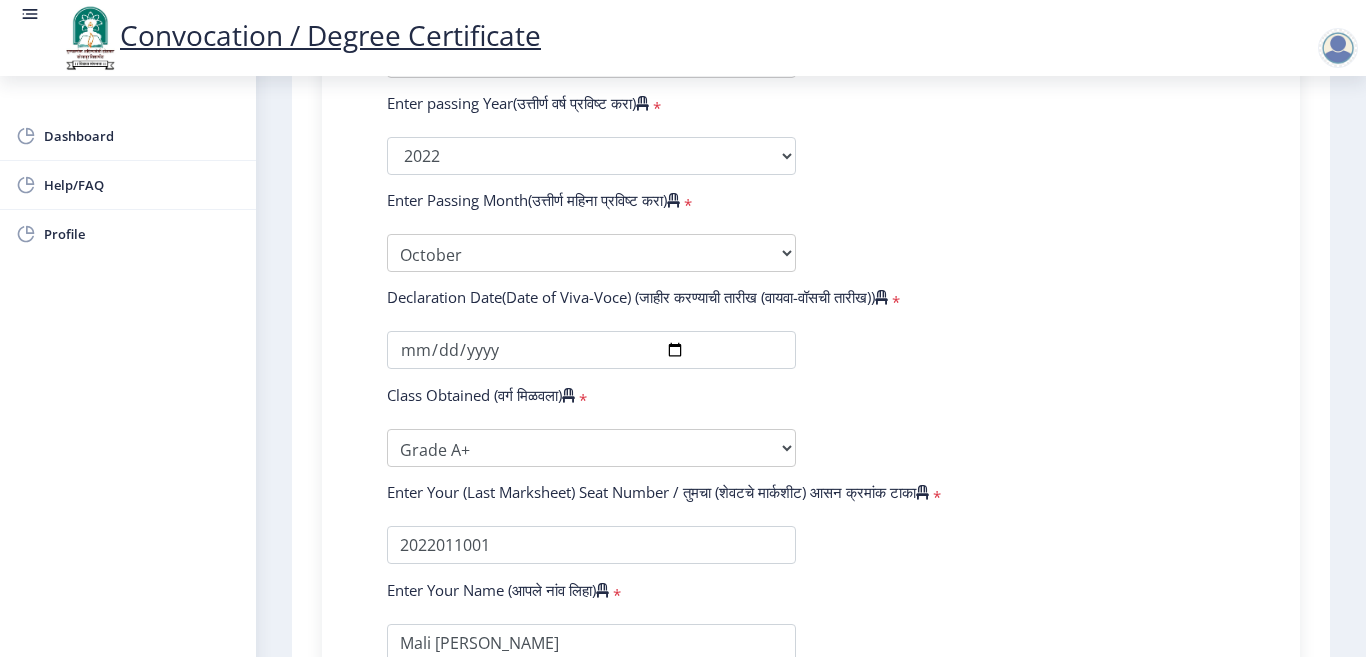 click on "Declaration Date(Date of Viva-Voce) (जाहीर करण्याची तारीख (वायवा-वॉसची तारीख))" 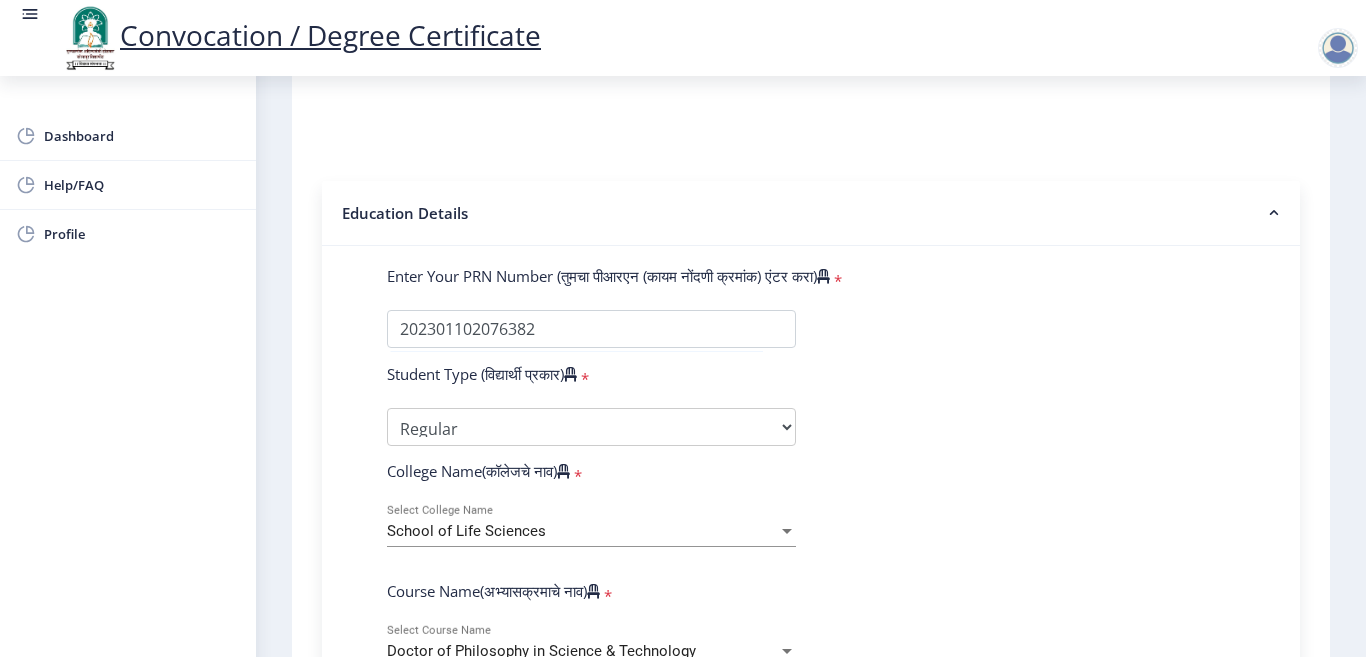click on "Instructions (सूचना) 1. पदवी प्रमाणपत्रासाठी शैक्षणिक तपशील चरणावर, तुम्हाला तुमच्या अंतिम पदवी दीक्षांत प्रमाणपत्रासाठी तुमचे तपशील सबमिट करणे आवश्यक आहे.   2. तुम्ही ज्या कोर्ससाठी पदवी प्रमाणपत्रासाठी अर्ज करत आहात त्या अभ्यासक्रमाच्या नवीनतम जारी केलेल्या मार्कशीटवर आधारित तुमचे सर्व तपशील भरणे आवश्यक आहे.  Email Us on   su.sfc@studentscenter.in Education Details   Enter Your PRN Number (तुमचा पीआरएन (कायम नोंदणी क्रमांक) एंटर करा)   * * Regular * *" 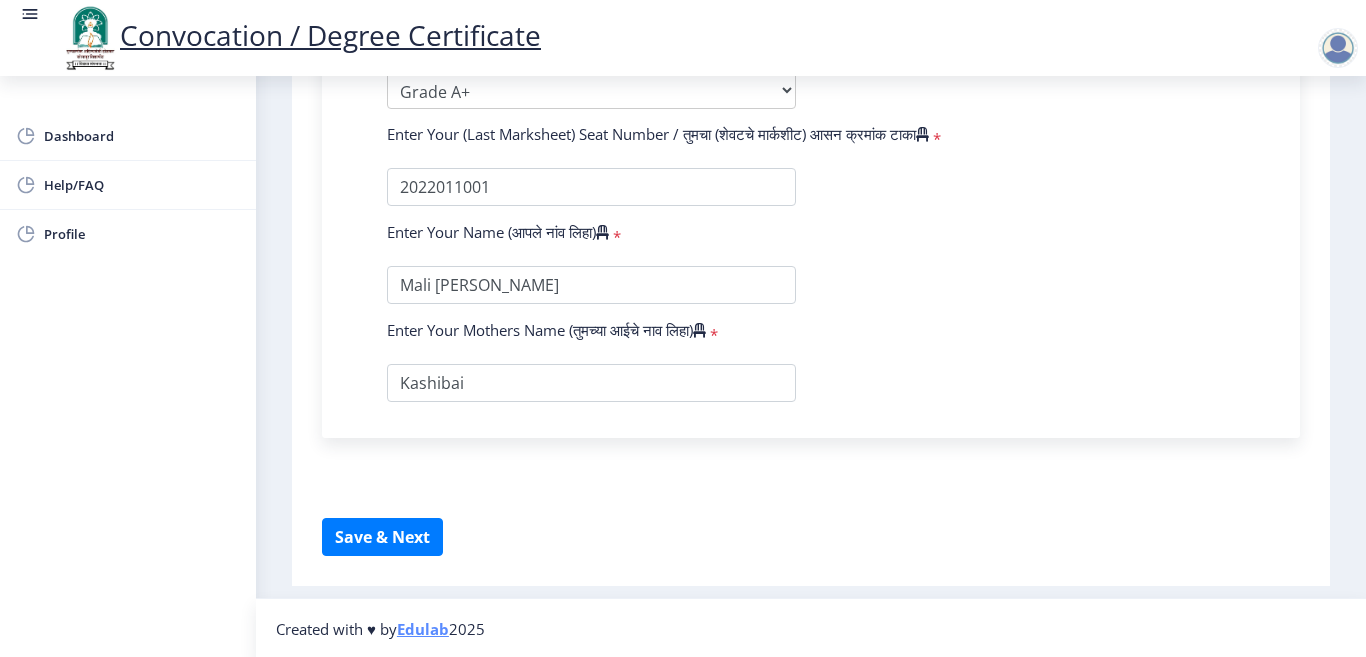 scroll, scrollTop: 1433, scrollLeft: 0, axis: vertical 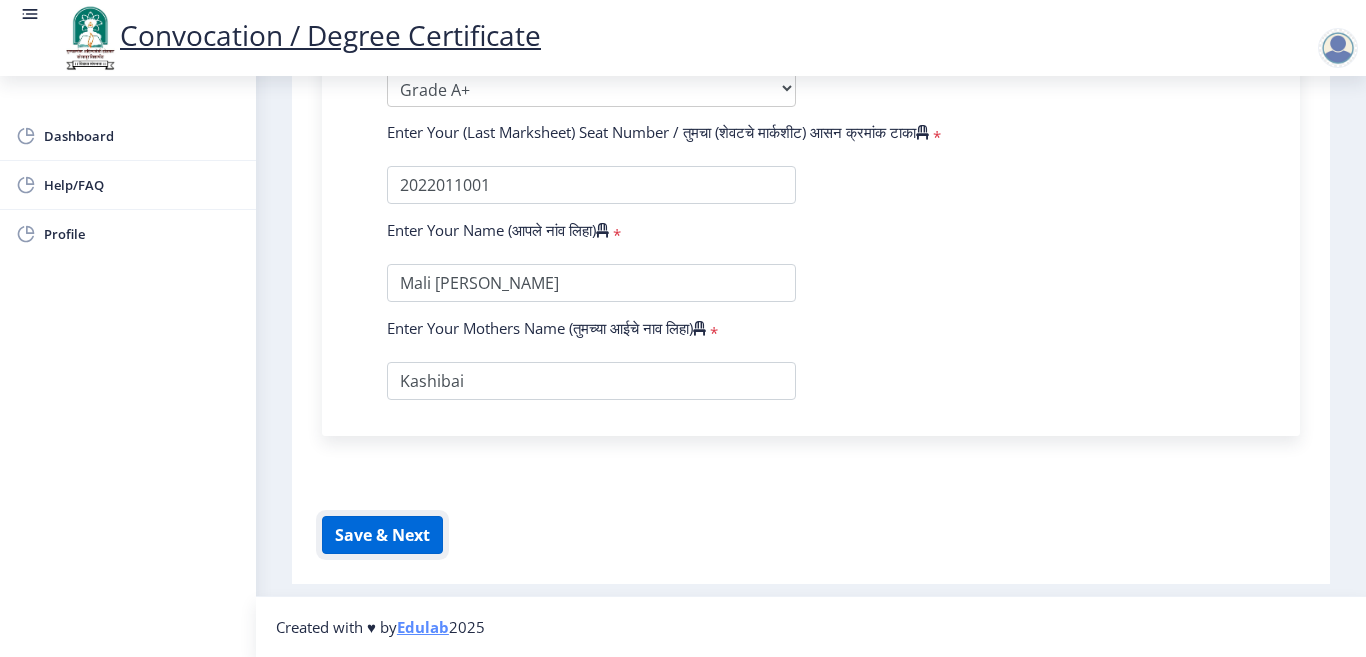 click on "Save & Next" 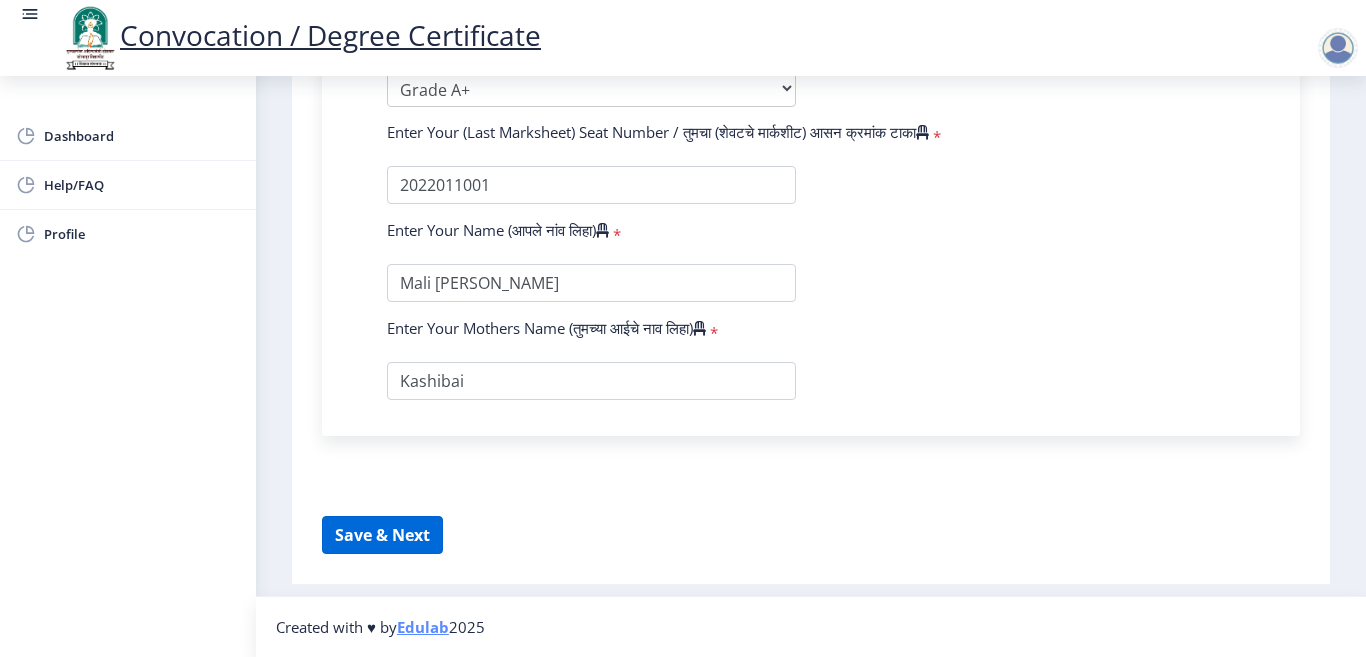 select 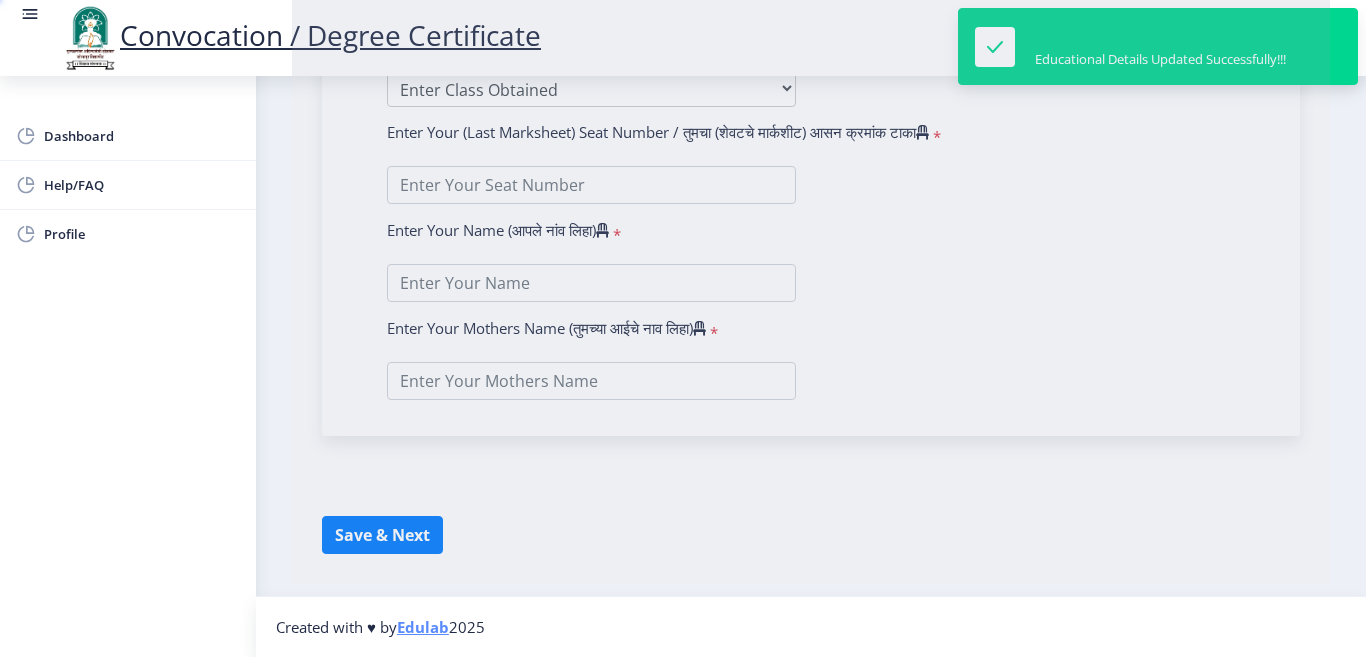 type on "Mali [PERSON_NAME]" 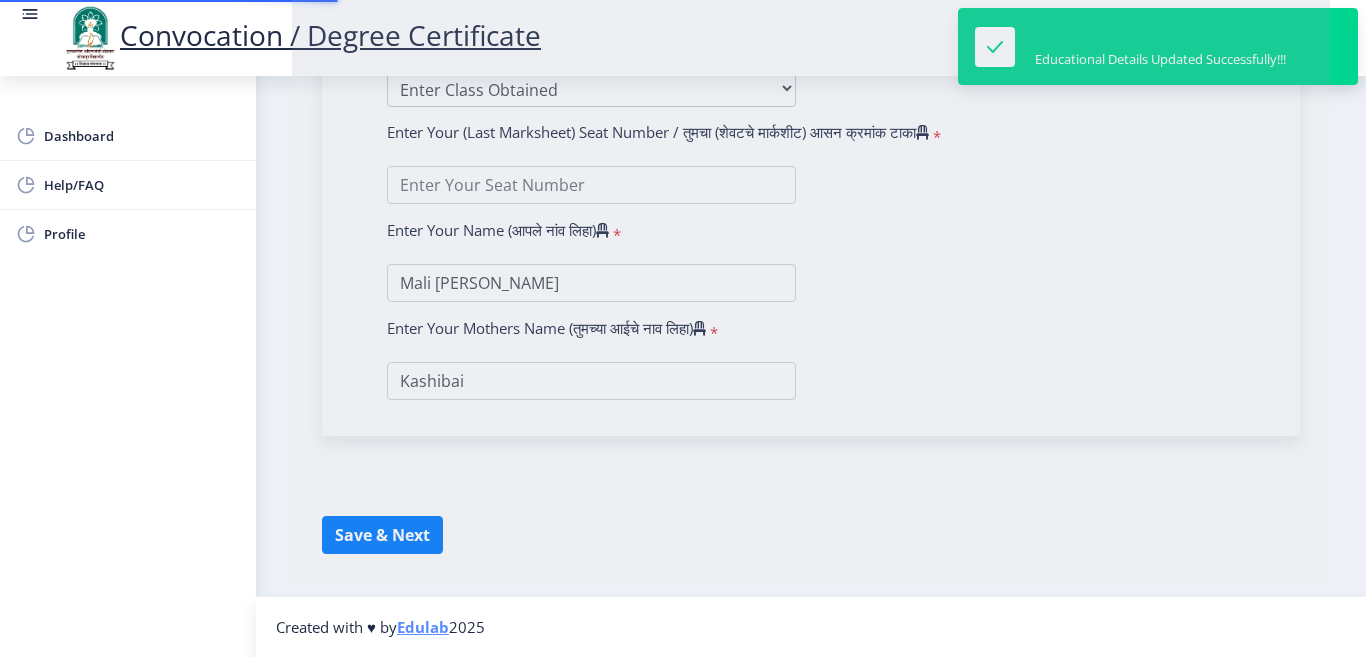scroll, scrollTop: 0, scrollLeft: 0, axis: both 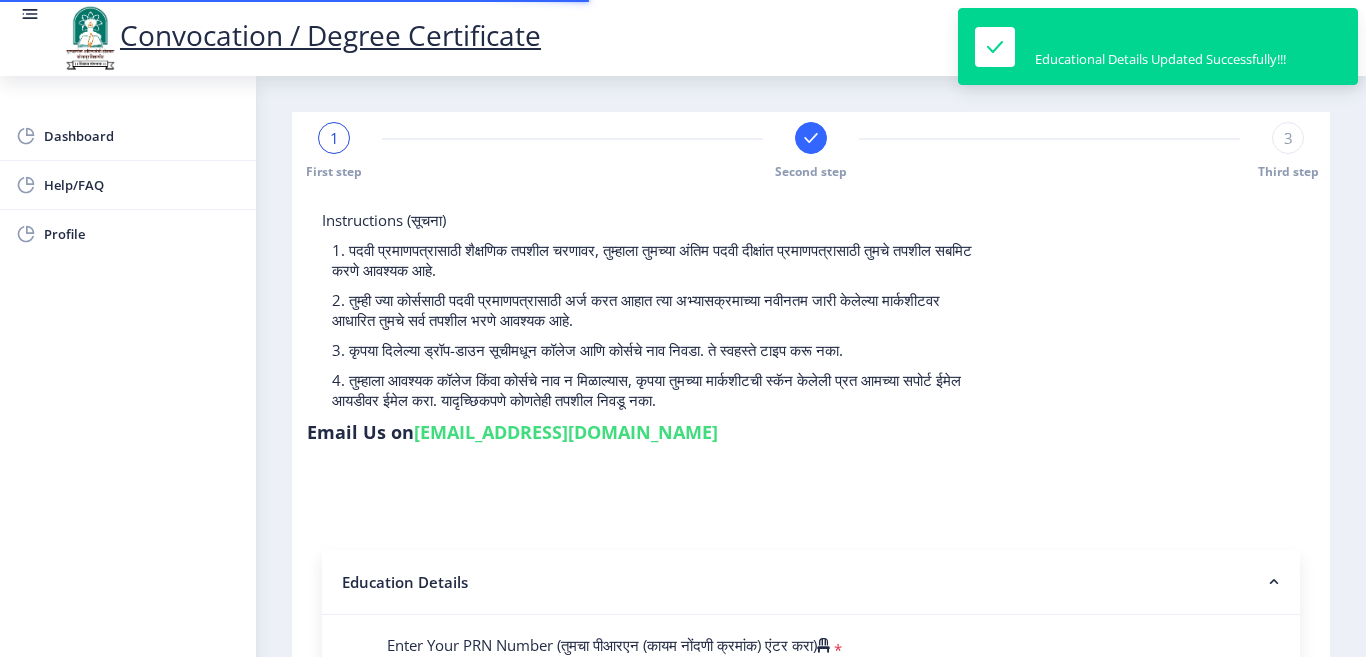 type on "202301102076382" 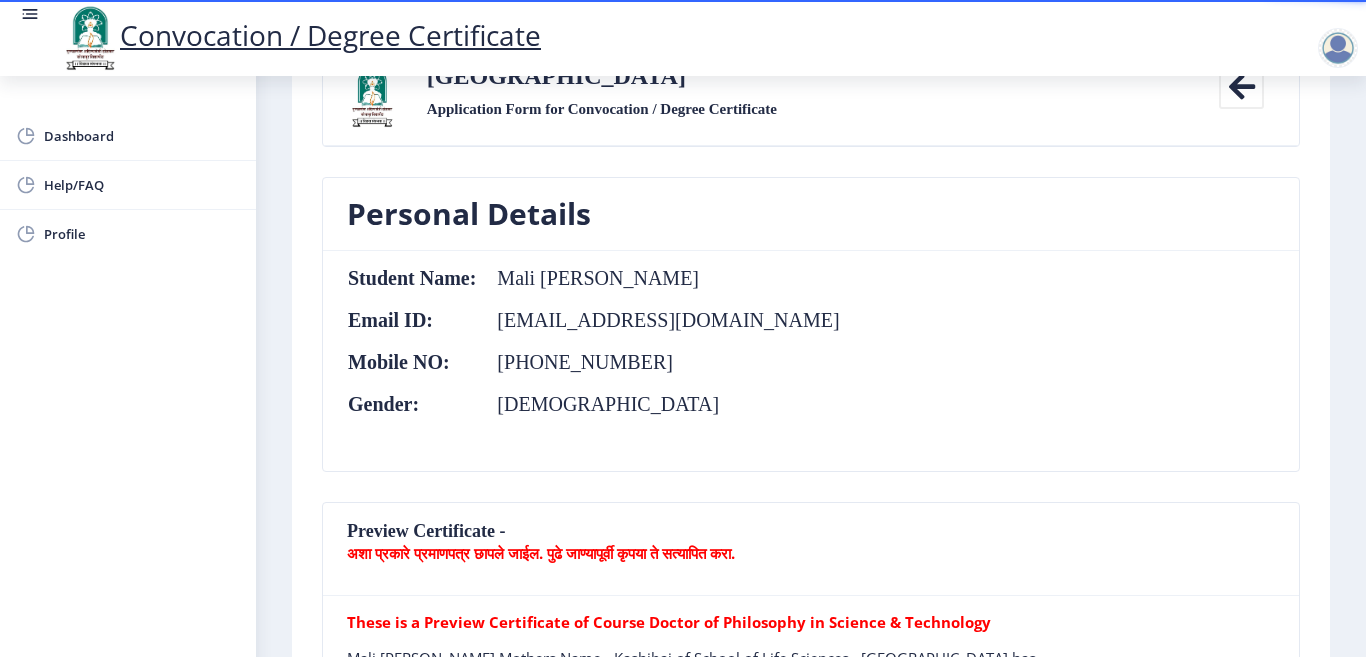 scroll, scrollTop: 0, scrollLeft: 0, axis: both 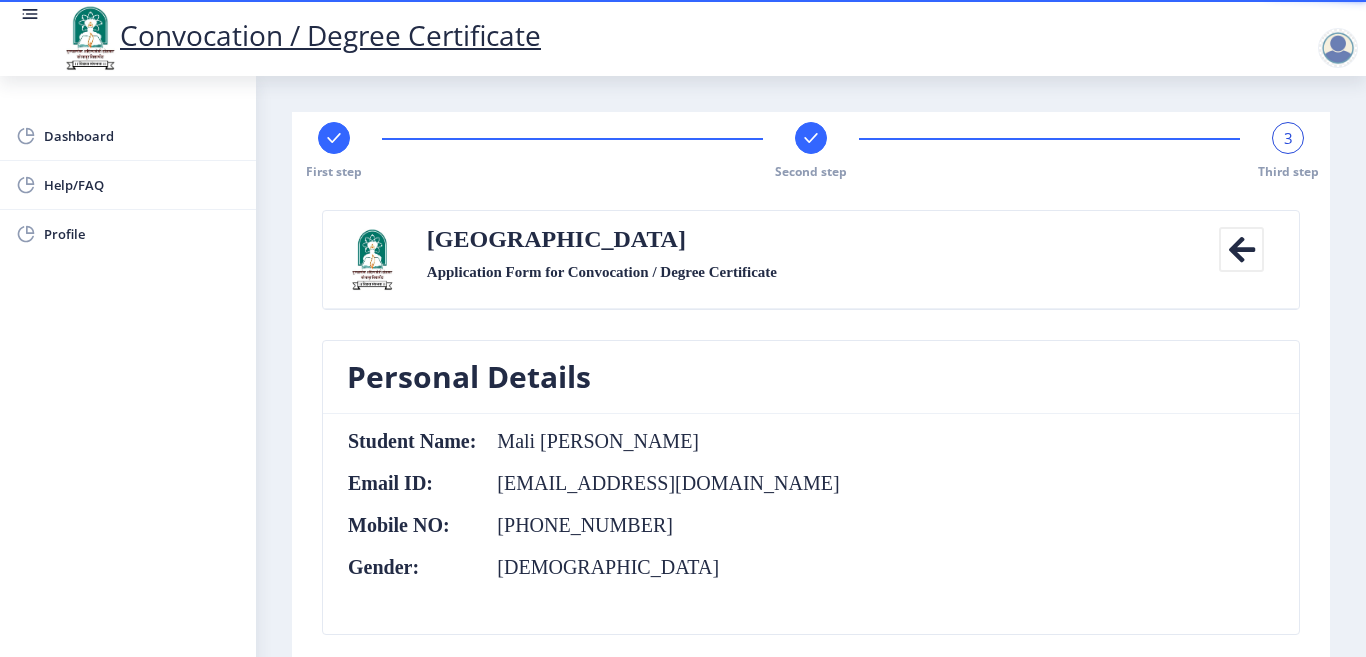 click 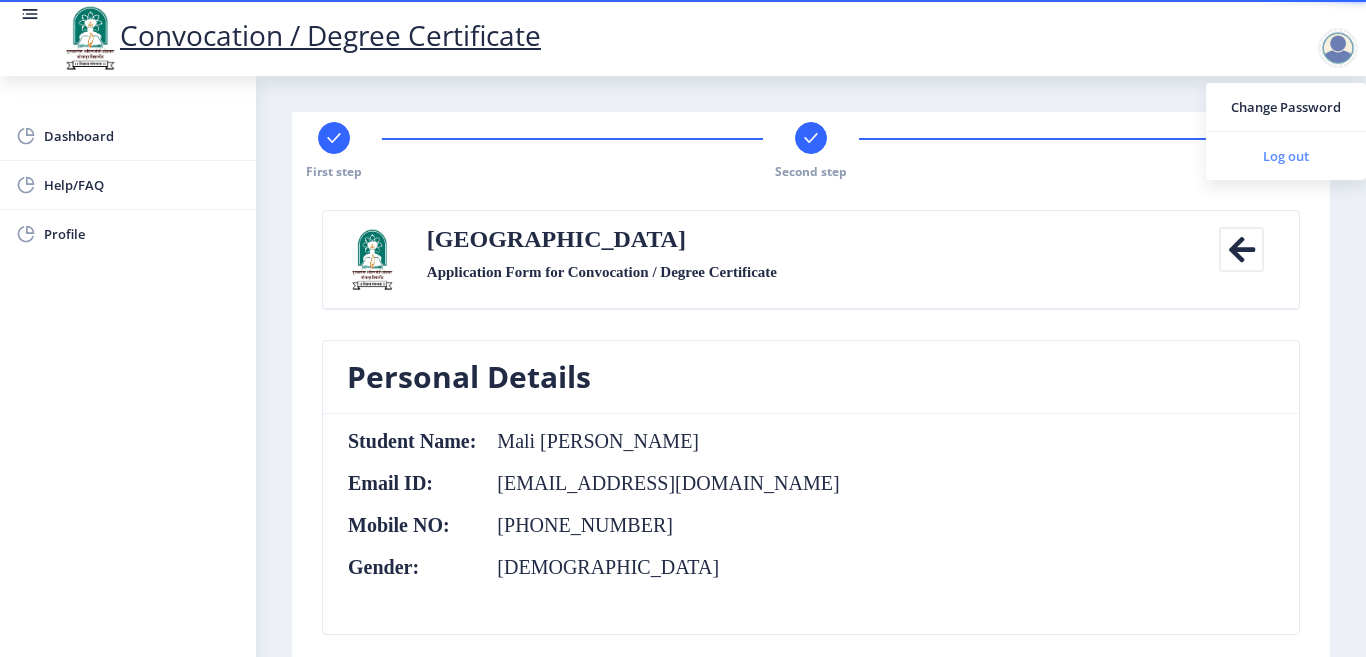 click on "Log out" at bounding box center (1286, 156) 